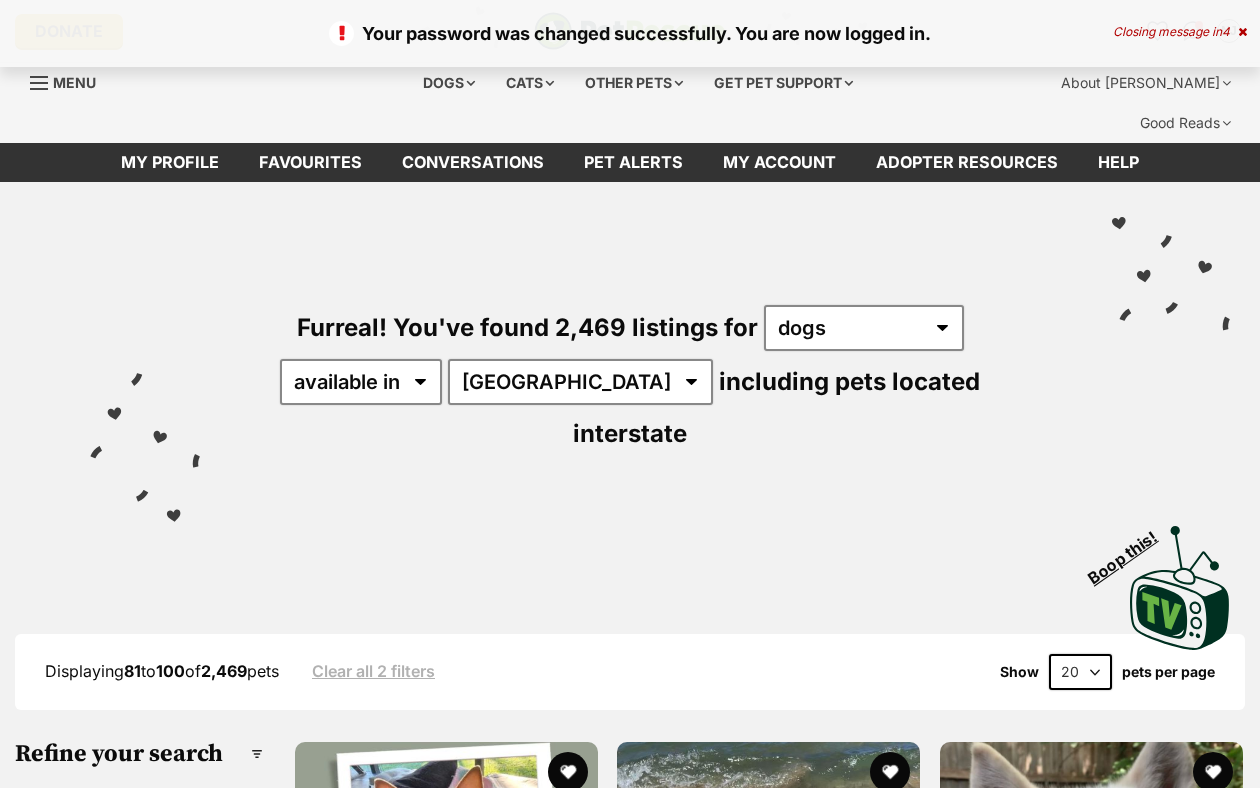 scroll, scrollTop: 0, scrollLeft: 0, axis: both 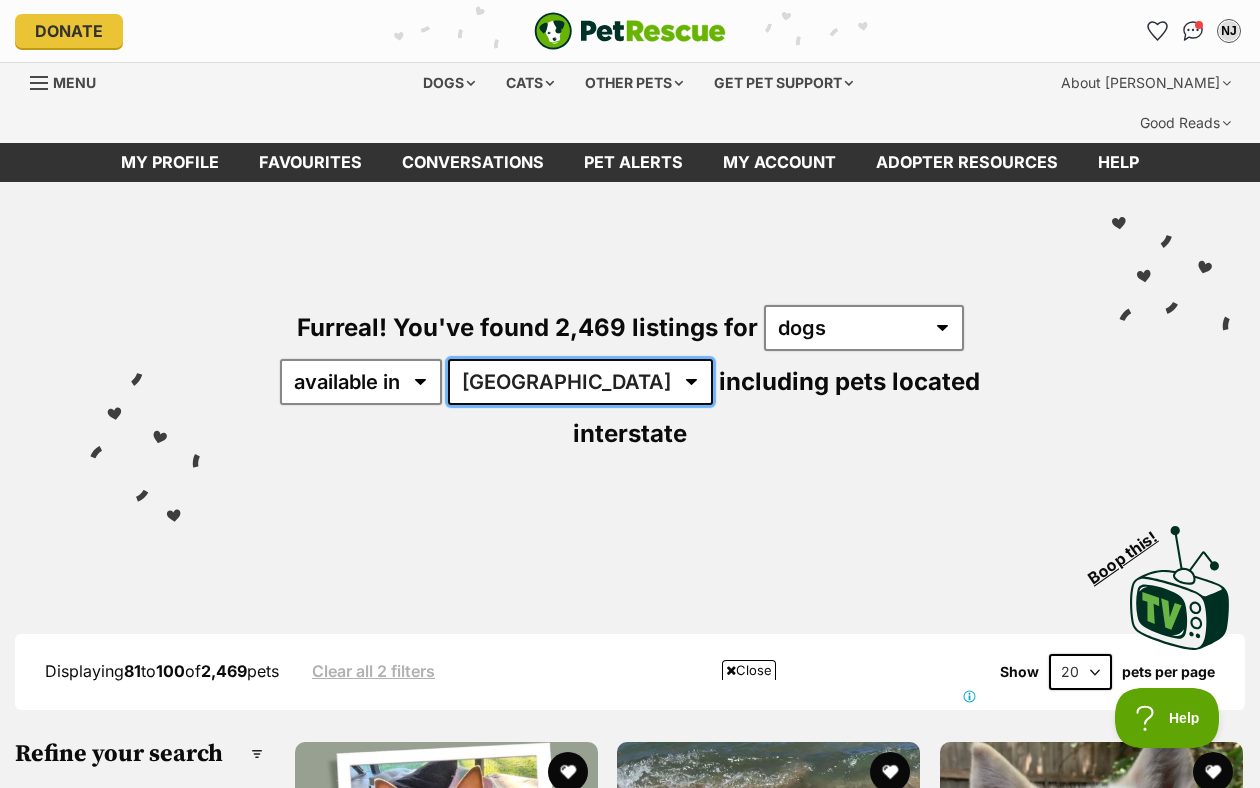 click on "Australia
ACT
NSW
NT
QLD
SA
TAS
VIC
WA" at bounding box center (580, 382) 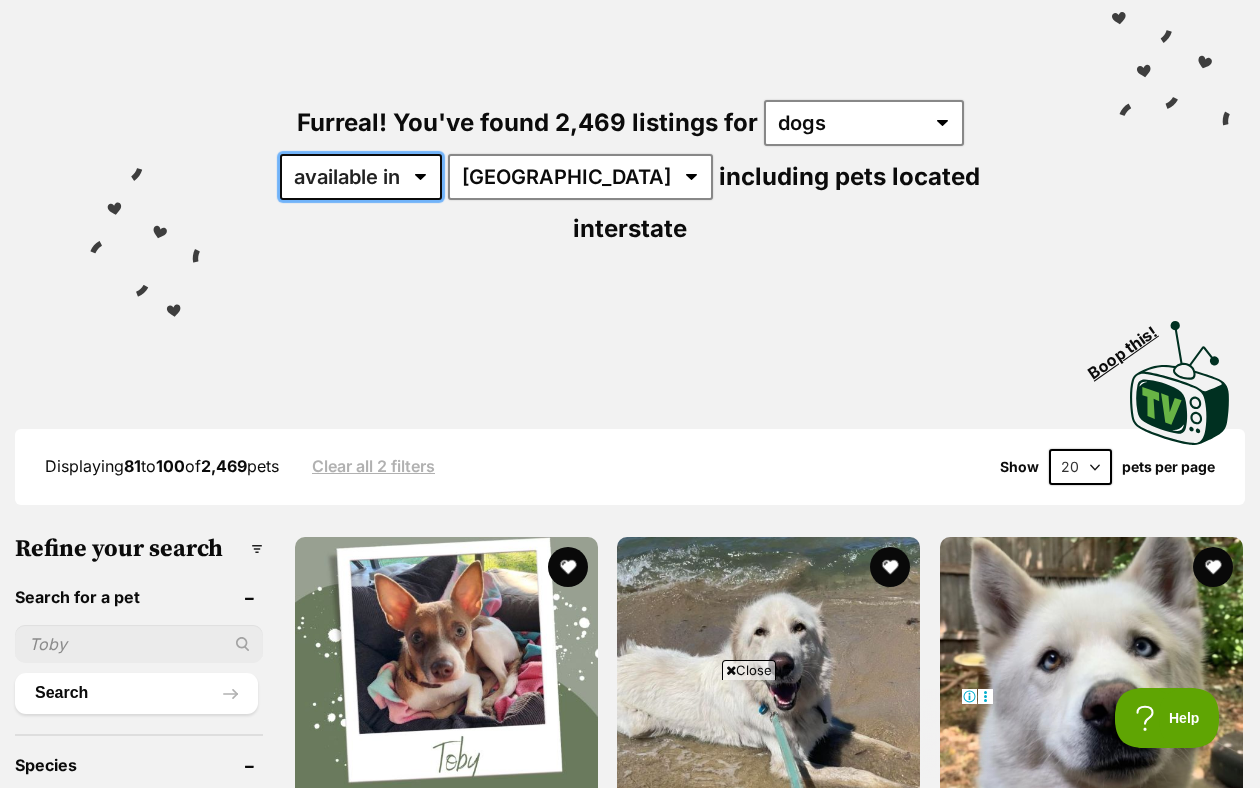 click on "available in
located in" at bounding box center [361, 177] 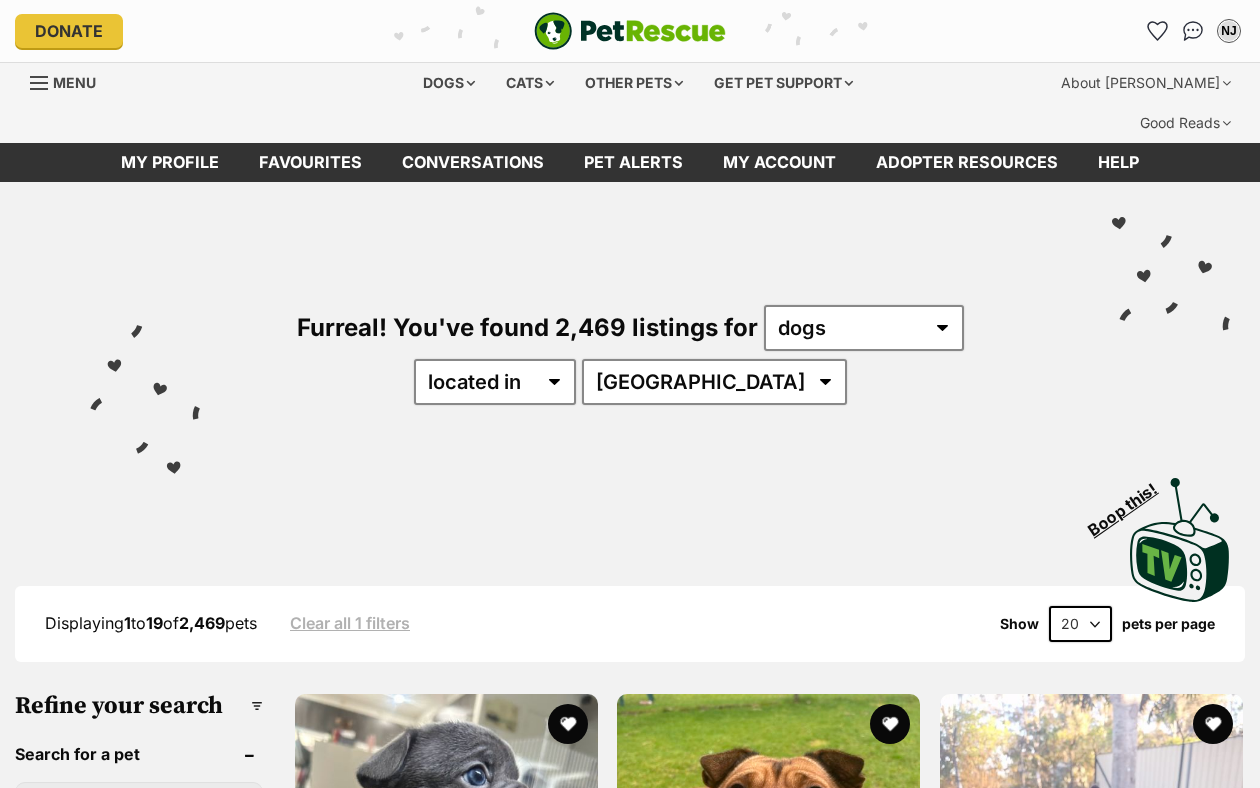 scroll, scrollTop: 0, scrollLeft: 0, axis: both 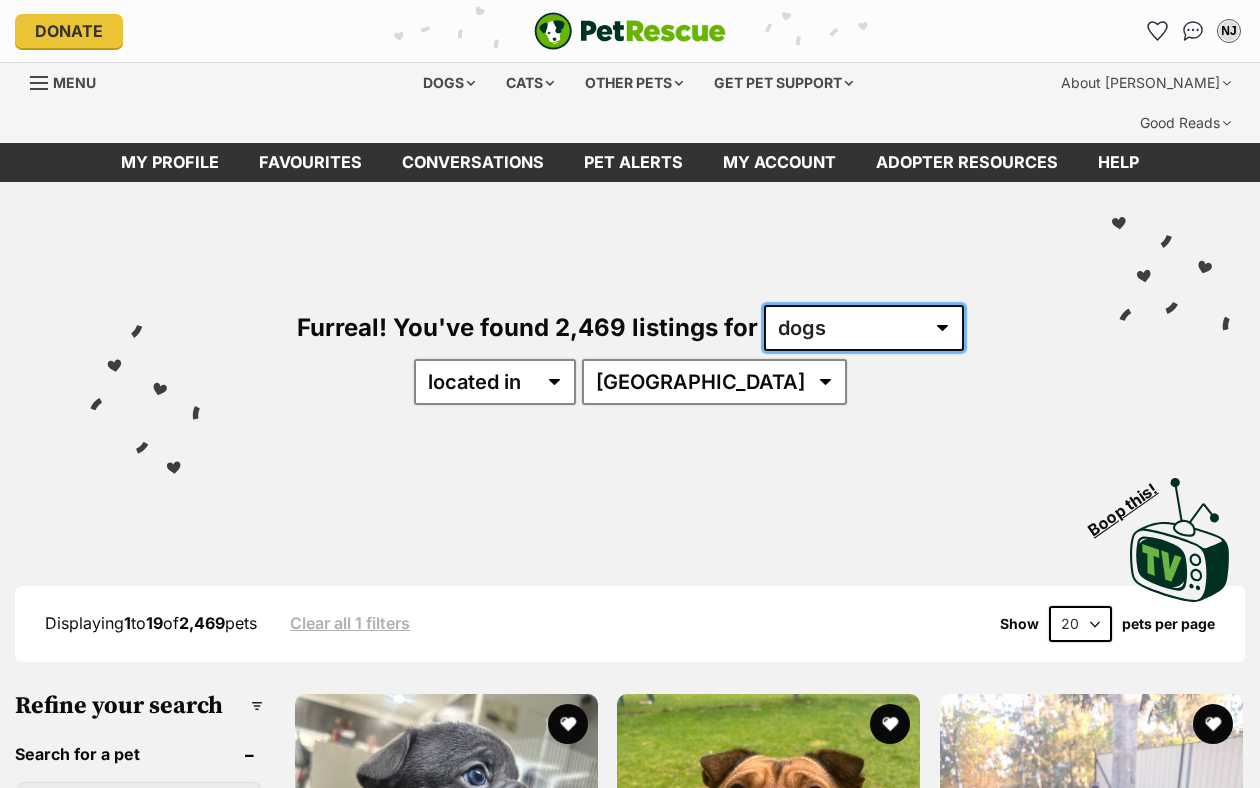 click on "any type of pet
cats
dogs
other pets" at bounding box center (864, 328) 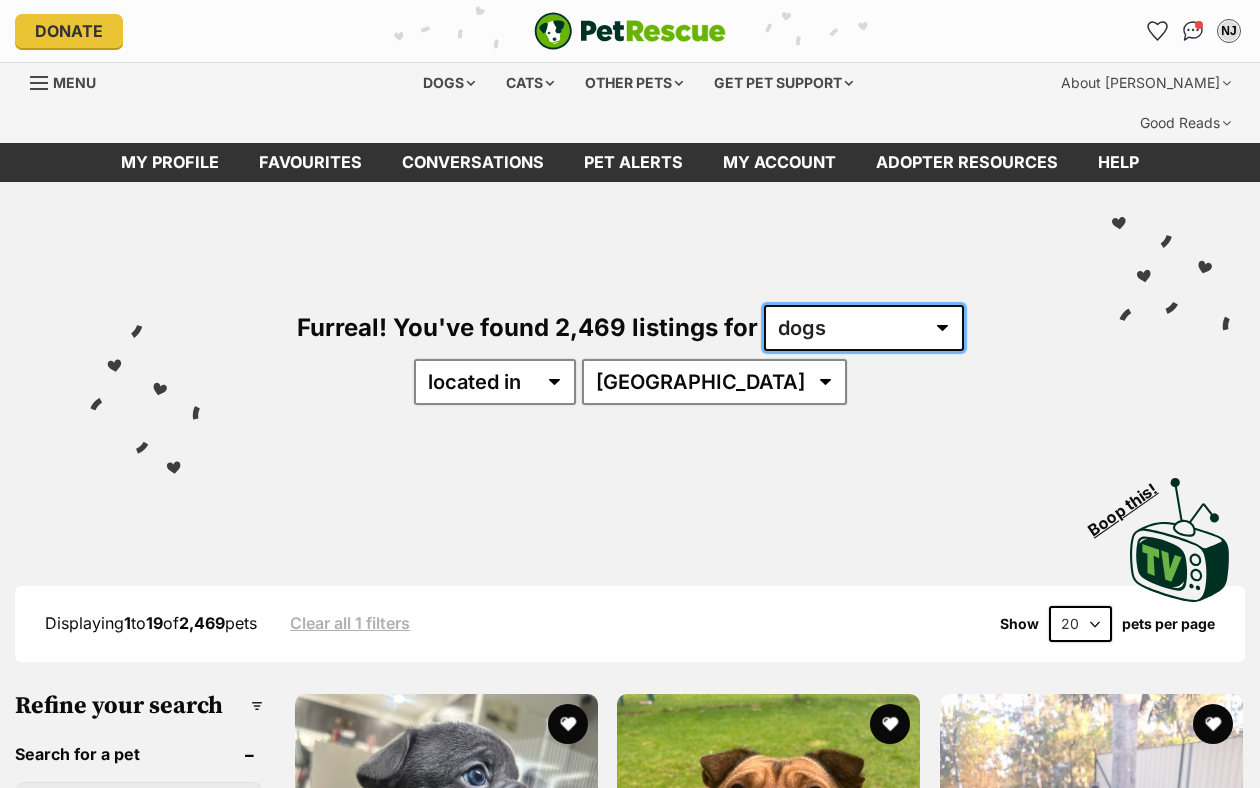 scroll, scrollTop: 0, scrollLeft: 0, axis: both 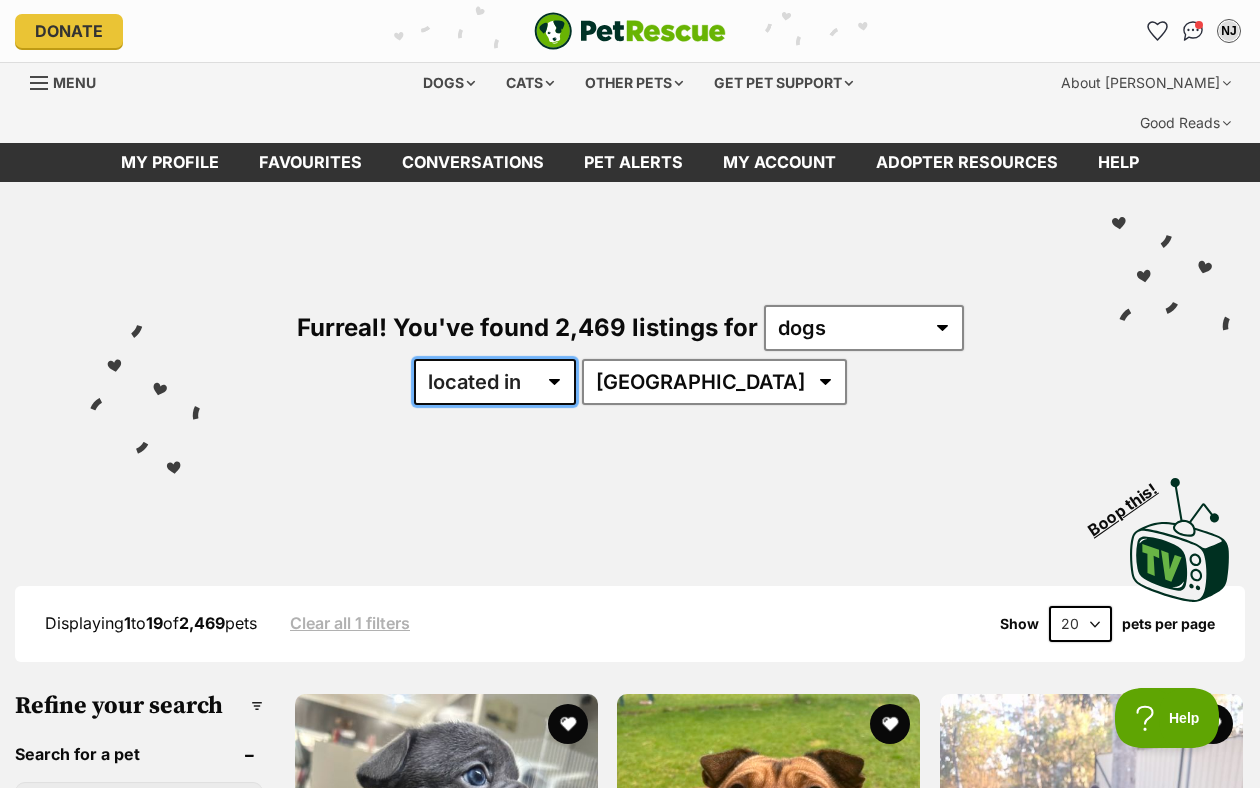 click on "available in
located in" at bounding box center (495, 382) 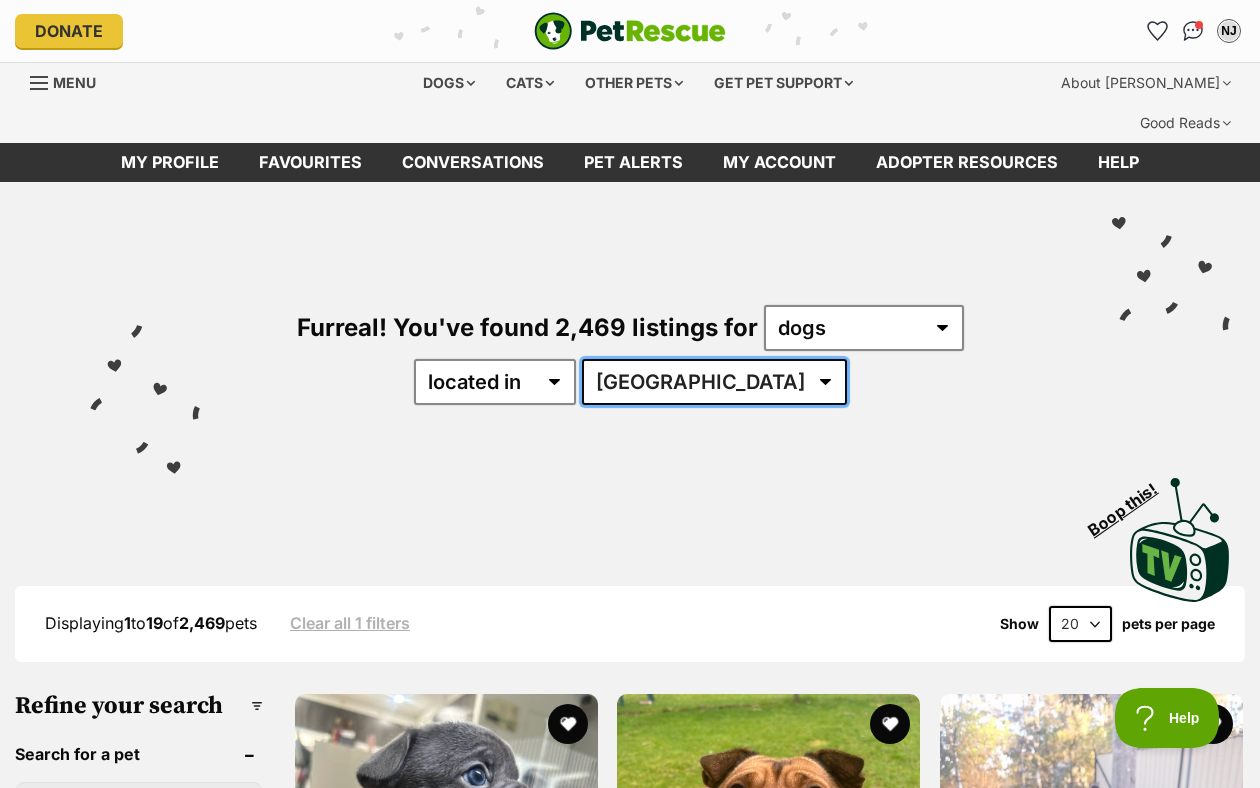 click on "Australia
ACT
NSW
NT
QLD
SA
TAS
VIC
WA" at bounding box center [714, 382] 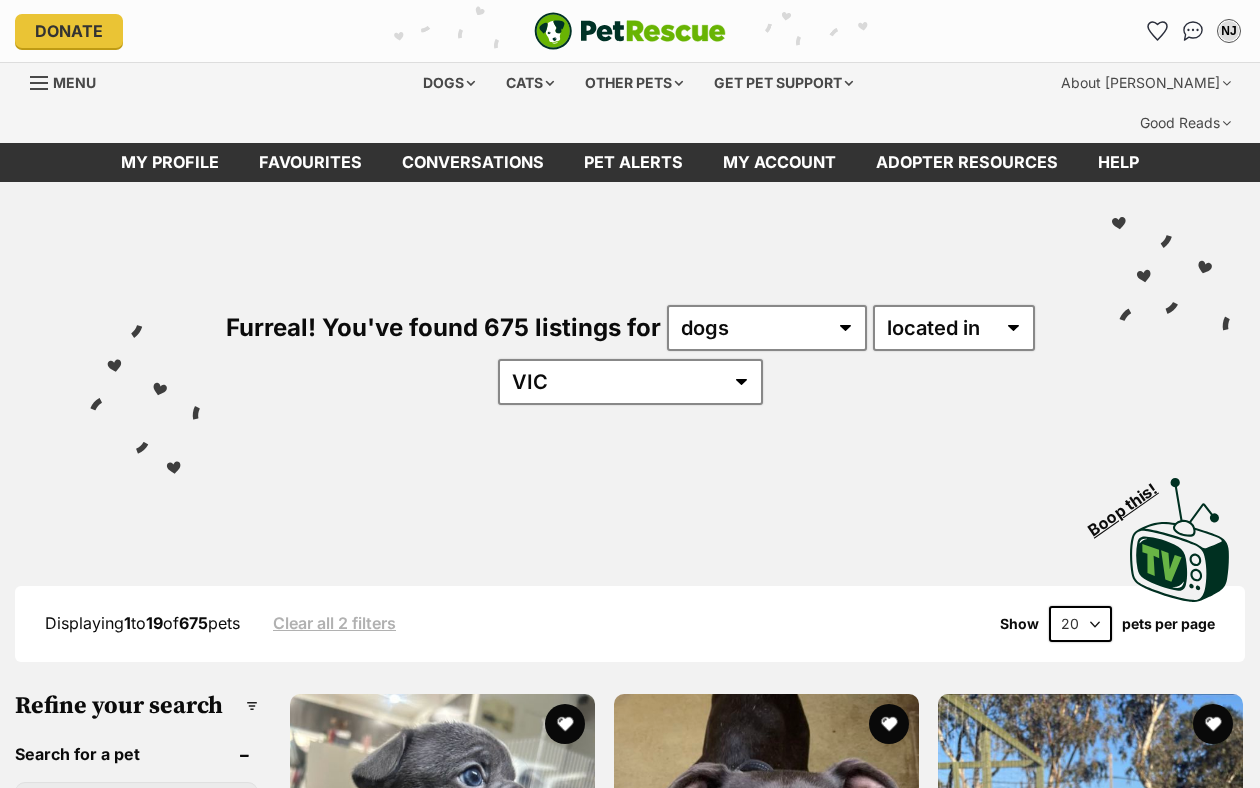 scroll, scrollTop: 263, scrollLeft: 0, axis: vertical 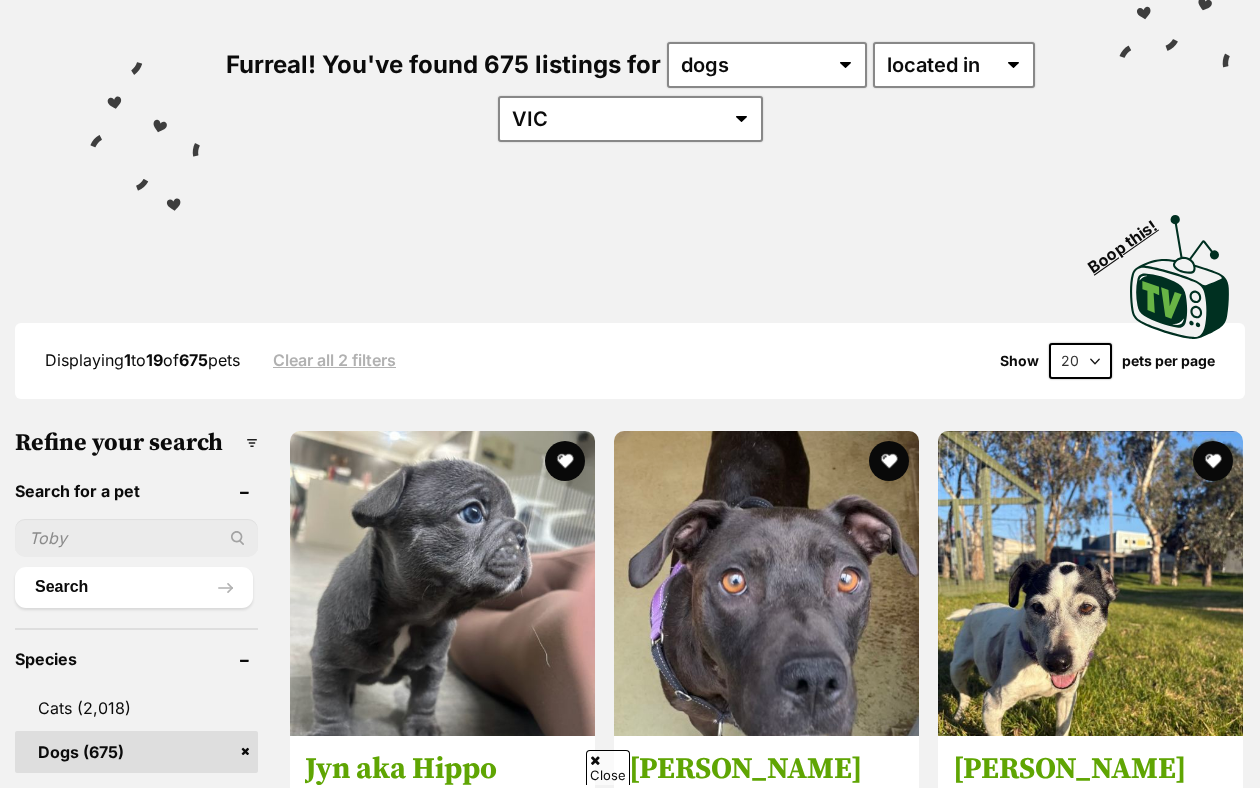click on "20 40 60" at bounding box center (1080, 361) 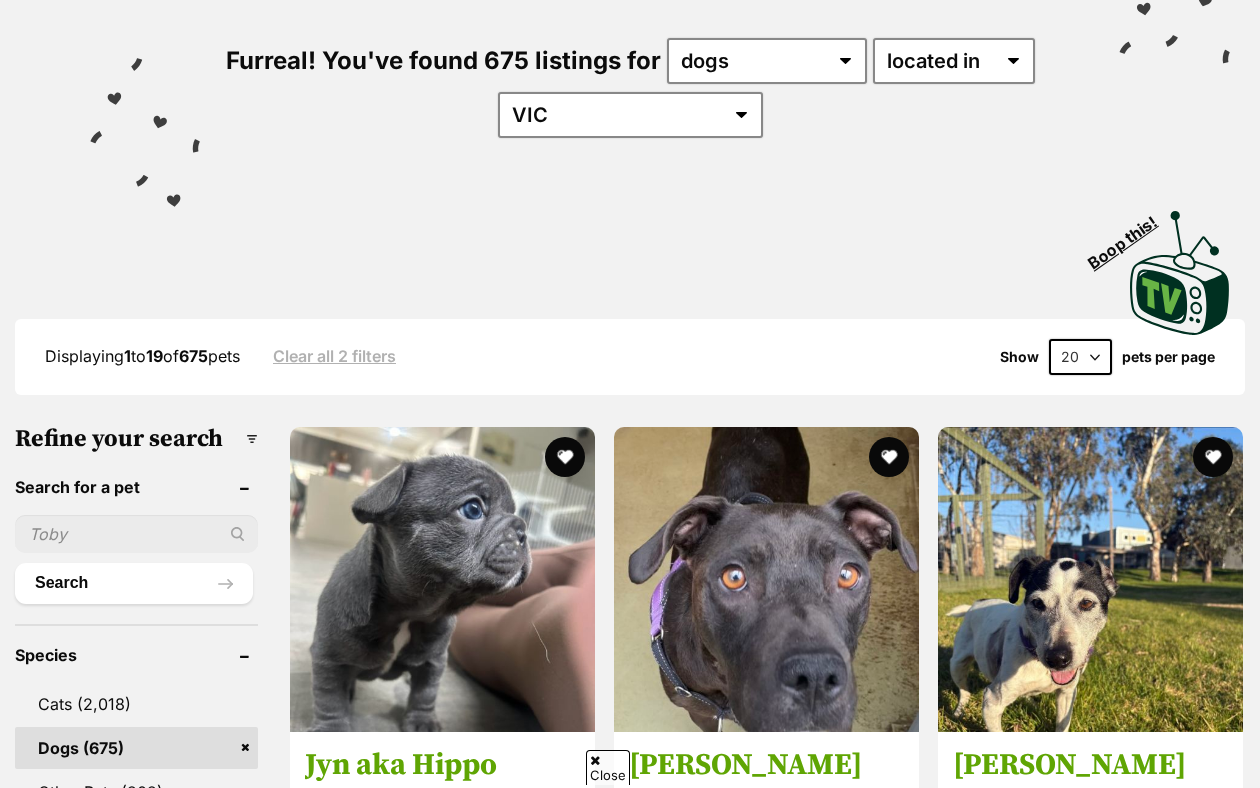 scroll, scrollTop: 0, scrollLeft: 0, axis: both 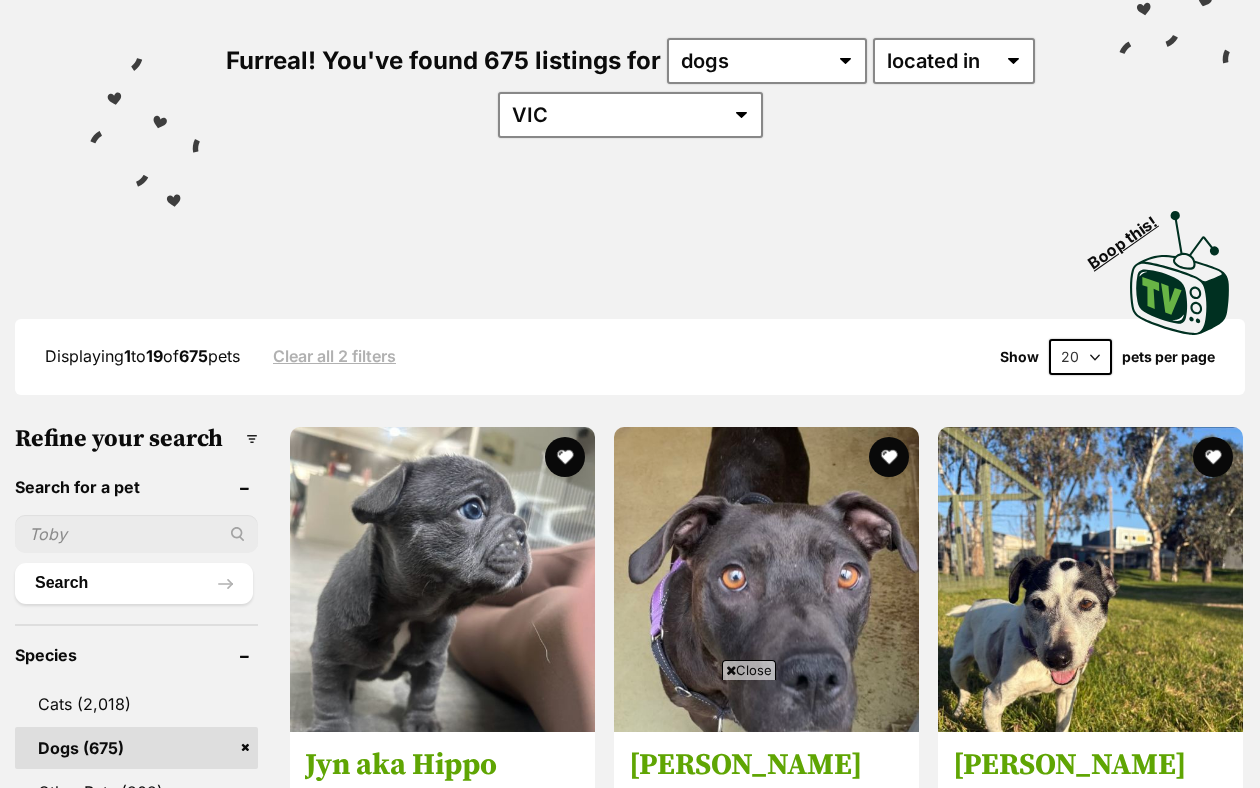 select on "60" 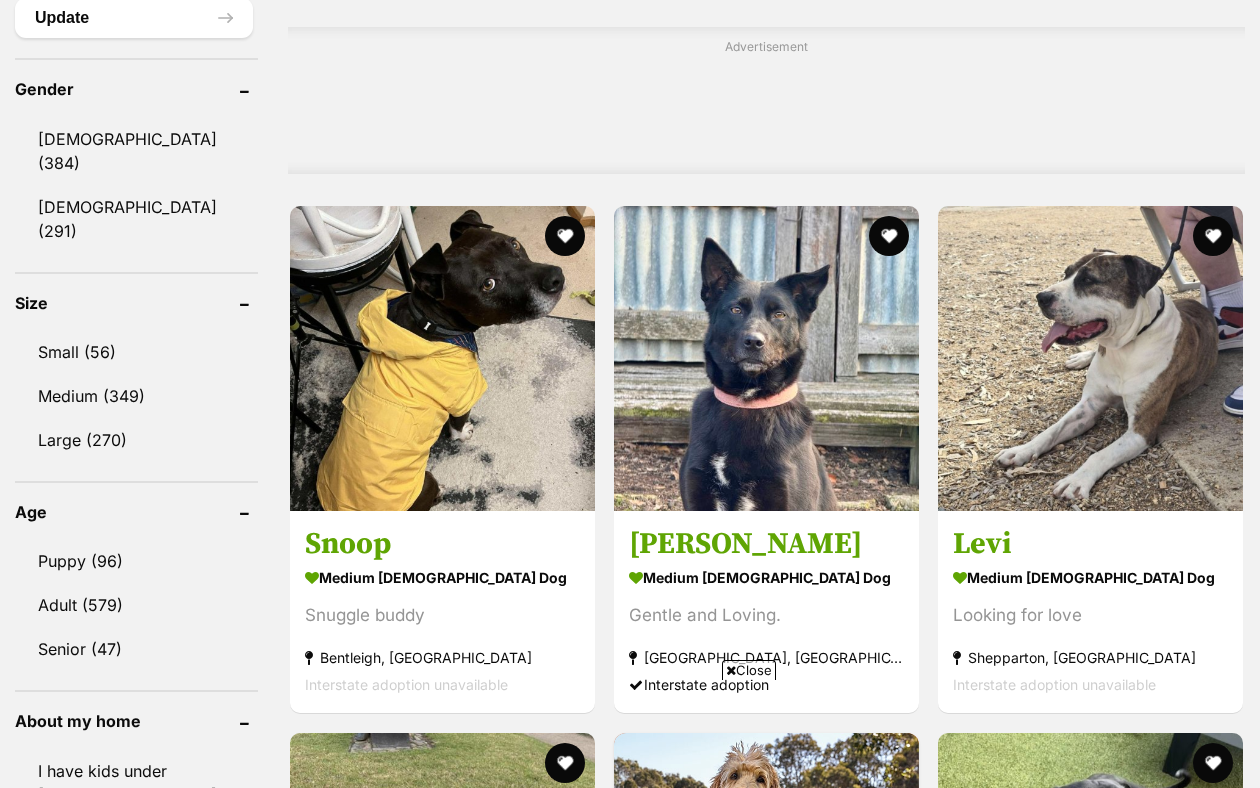 scroll, scrollTop: 2656, scrollLeft: 0, axis: vertical 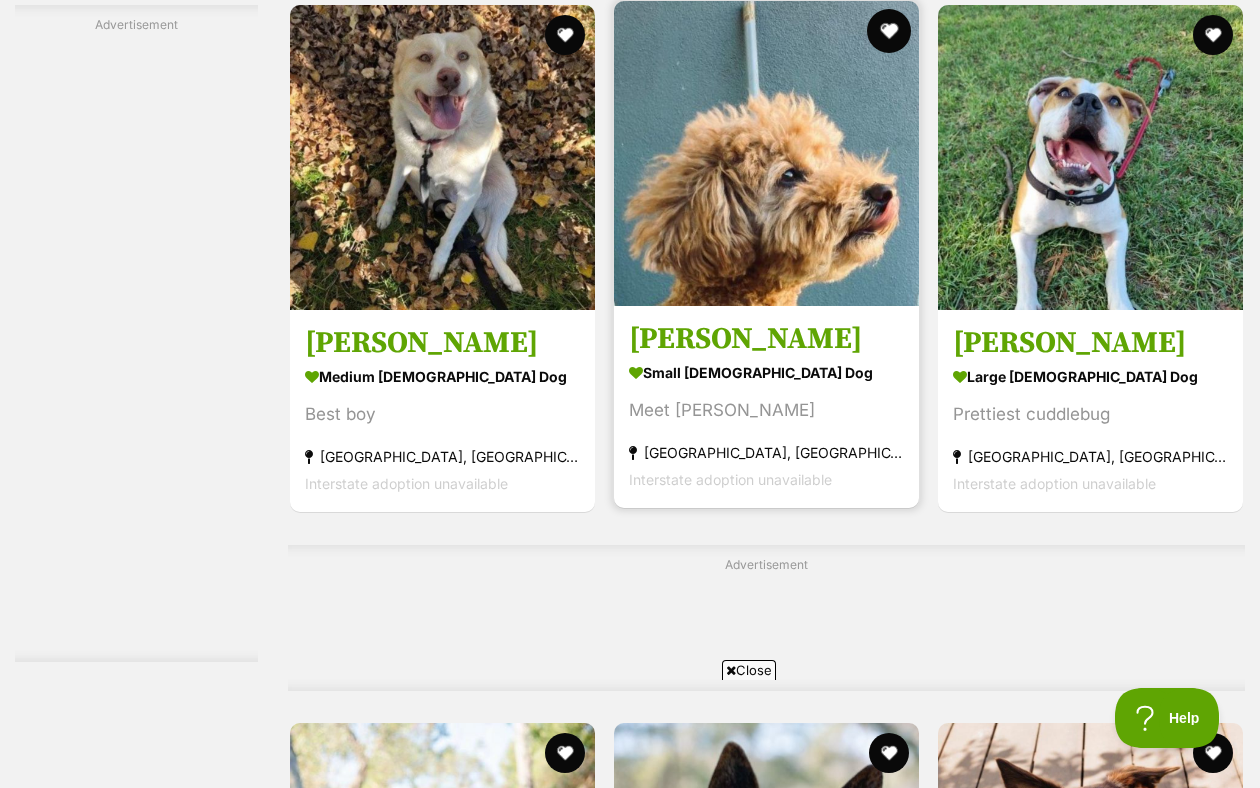 click at bounding box center (889, 31) 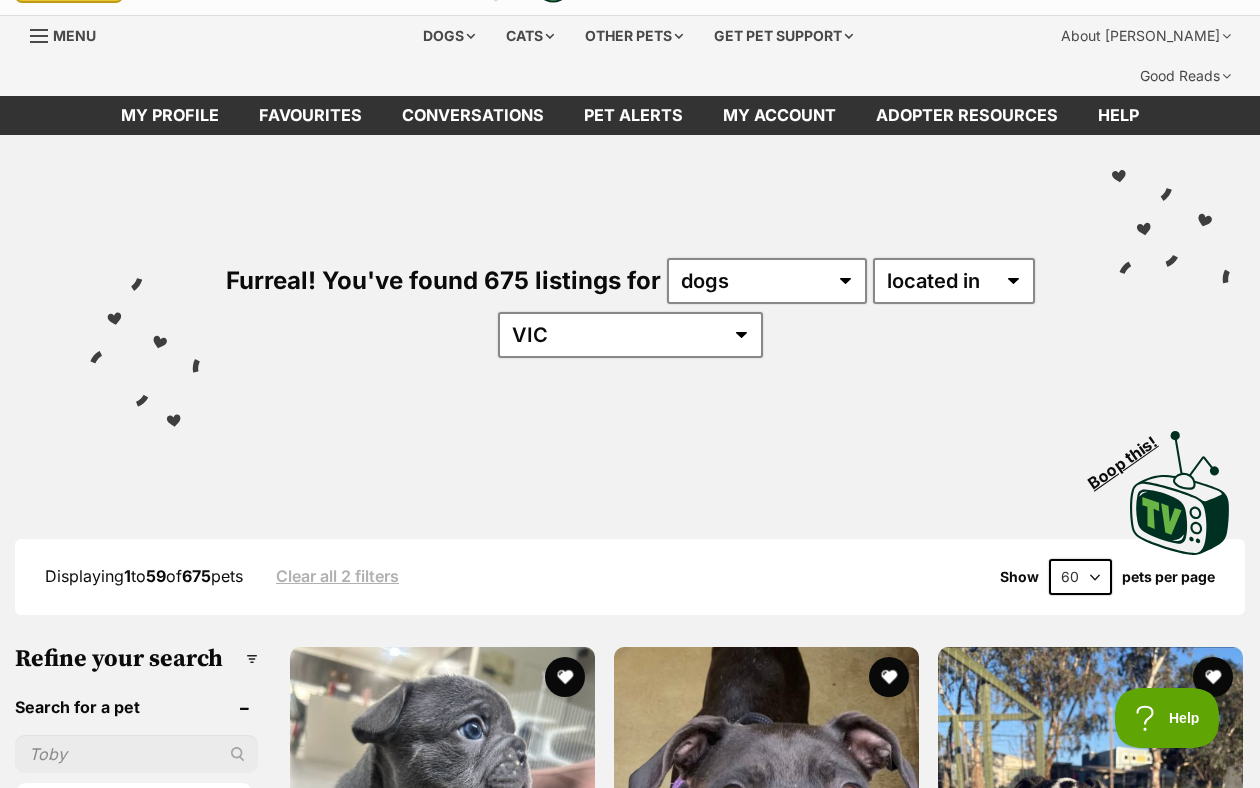 scroll, scrollTop: 0, scrollLeft: 0, axis: both 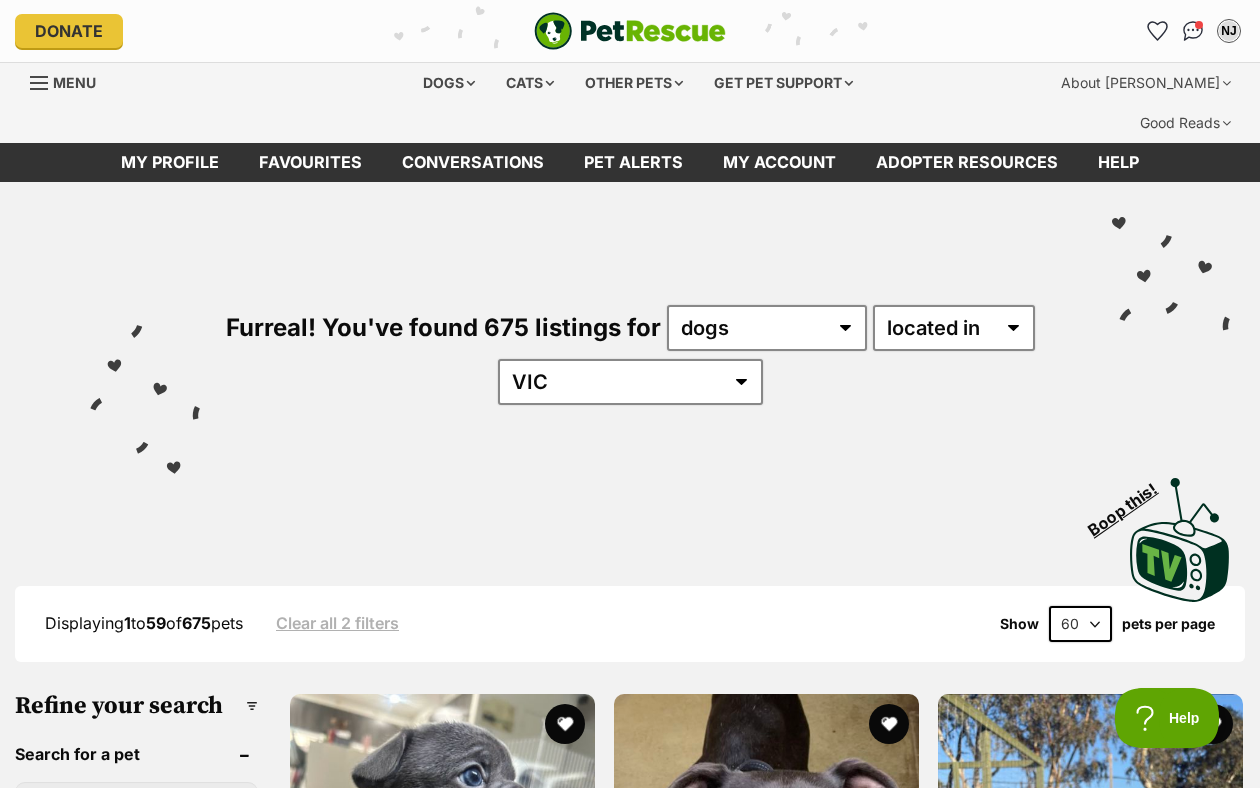 click at bounding box center [1157, 31] 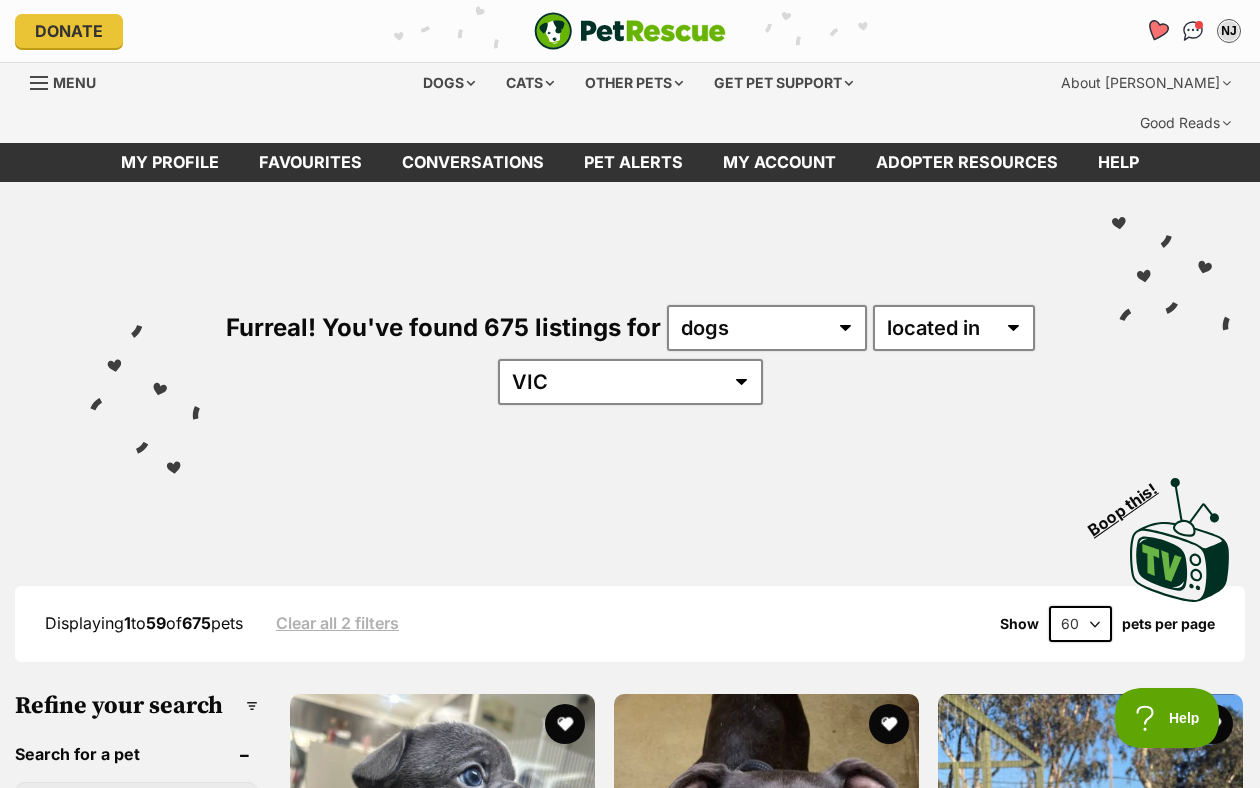 click 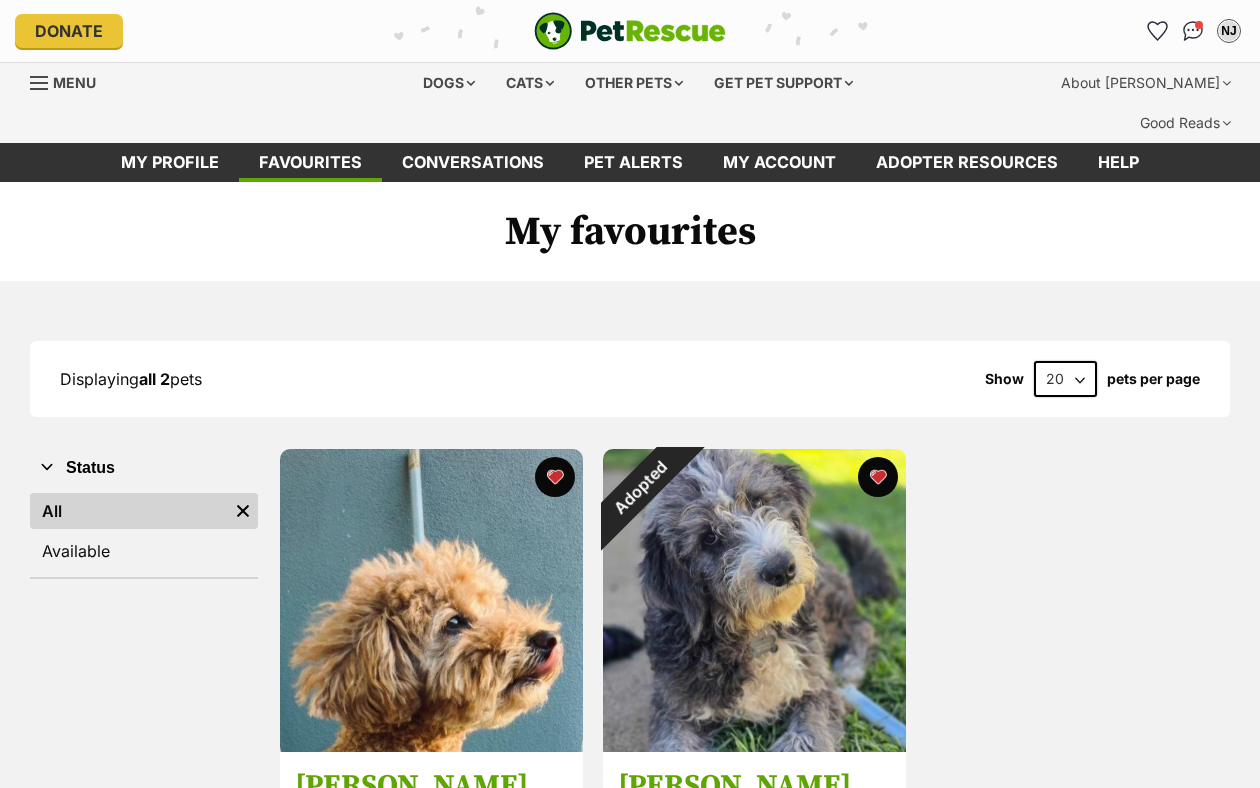 scroll, scrollTop: 216, scrollLeft: 0, axis: vertical 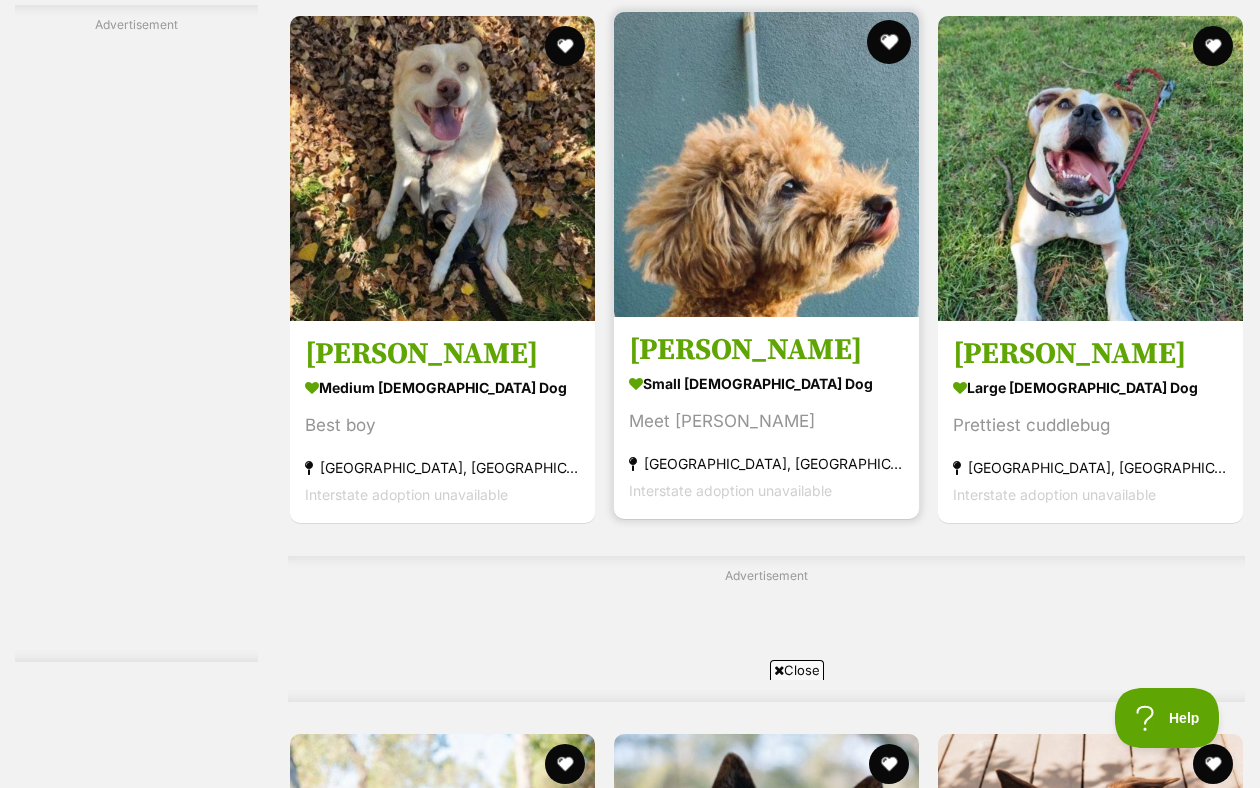 click at bounding box center (889, 42) 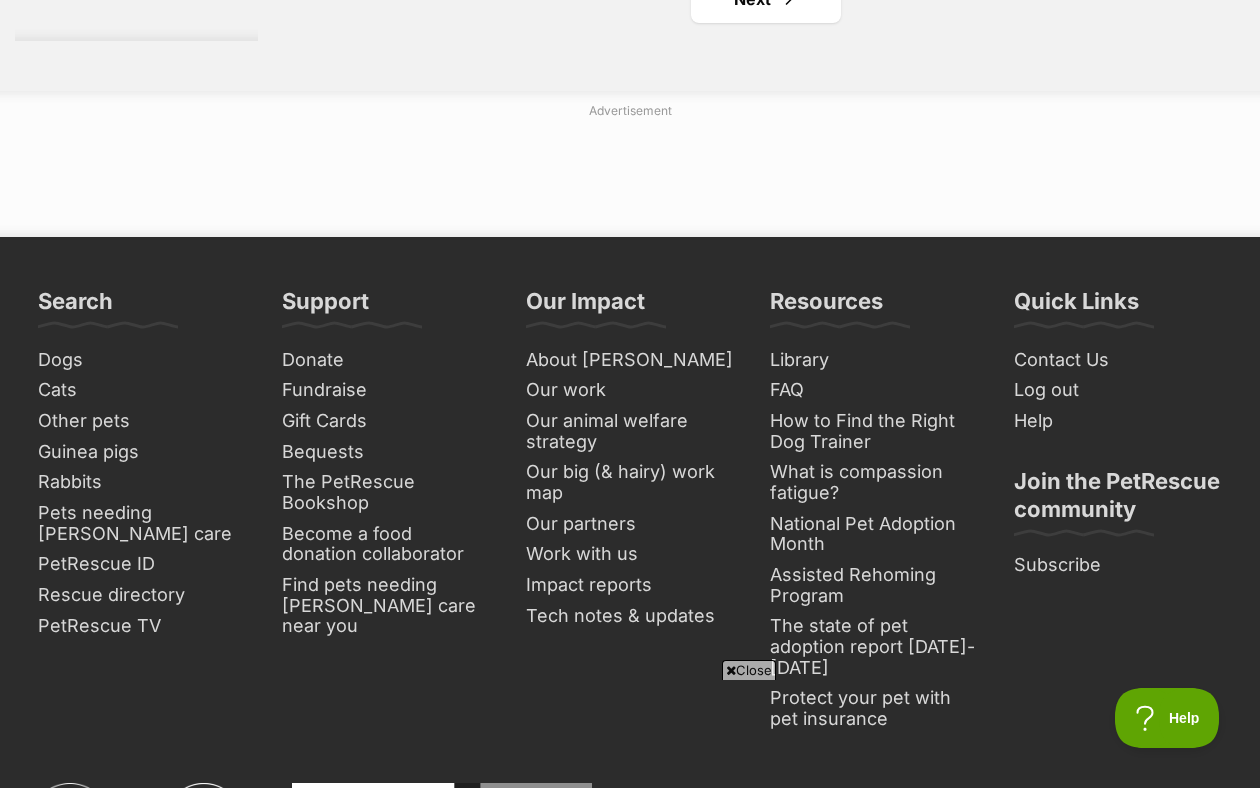 scroll, scrollTop: 12976, scrollLeft: 0, axis: vertical 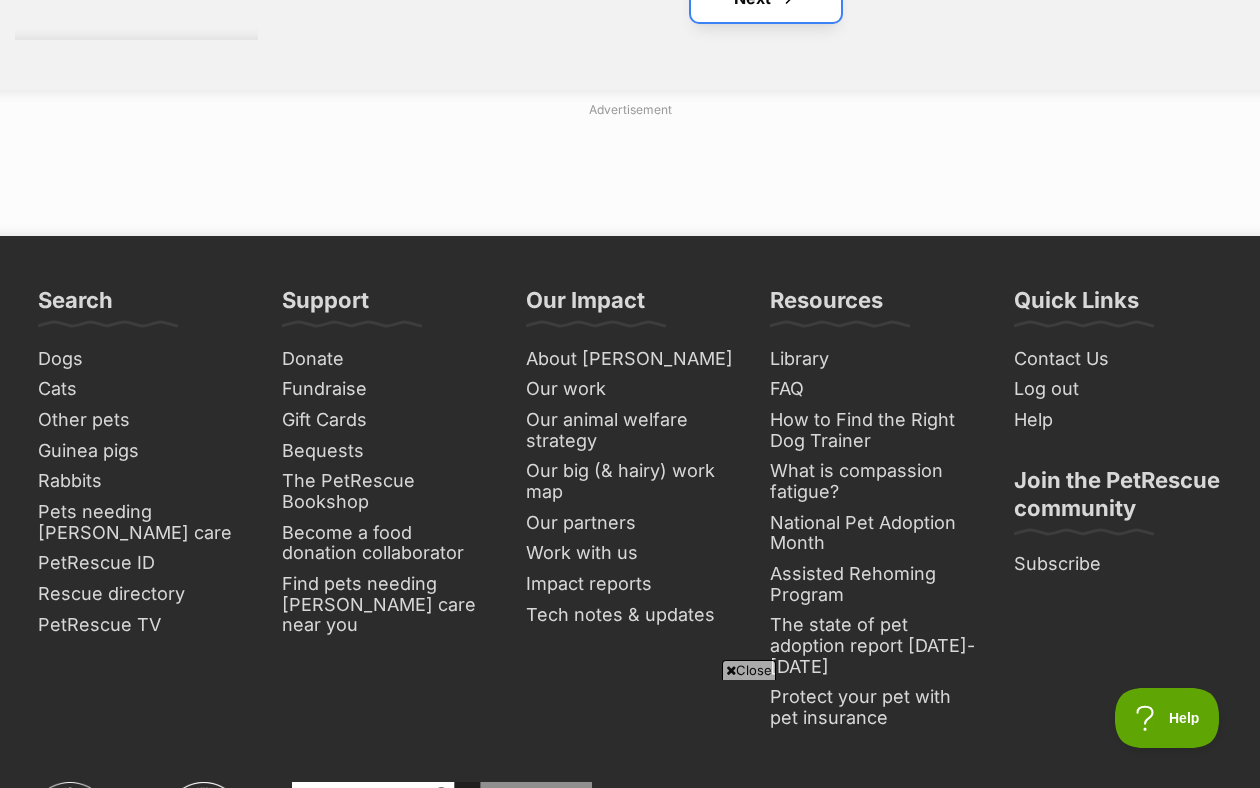 click on "Next" at bounding box center [766, -2] 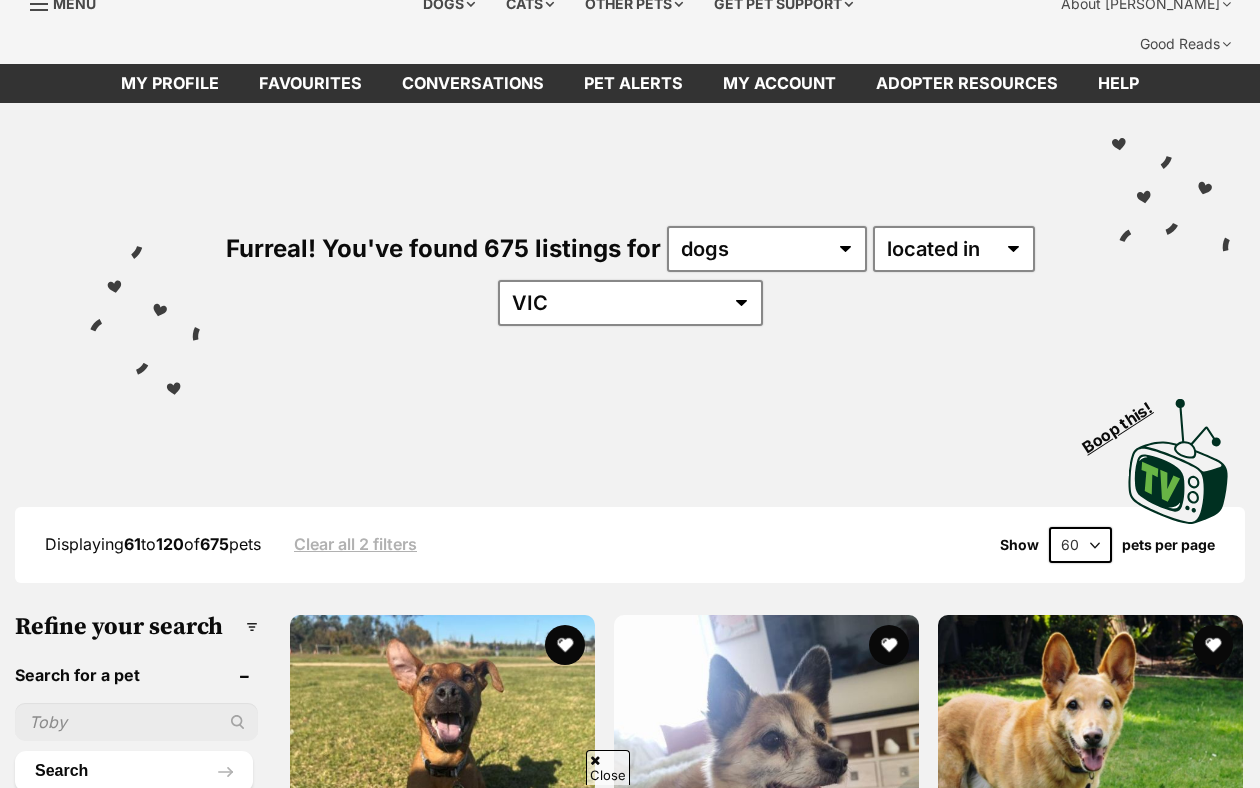 scroll, scrollTop: 347, scrollLeft: 0, axis: vertical 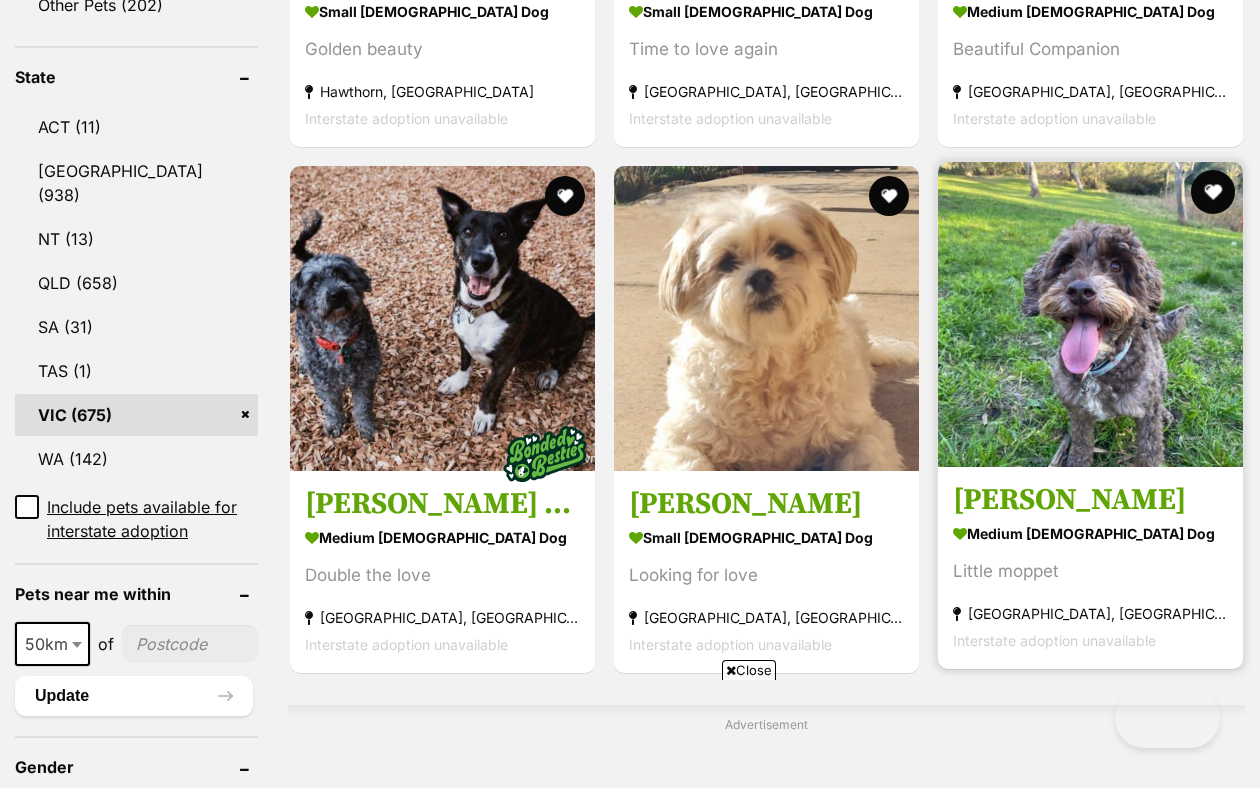 click at bounding box center (1213, 192) 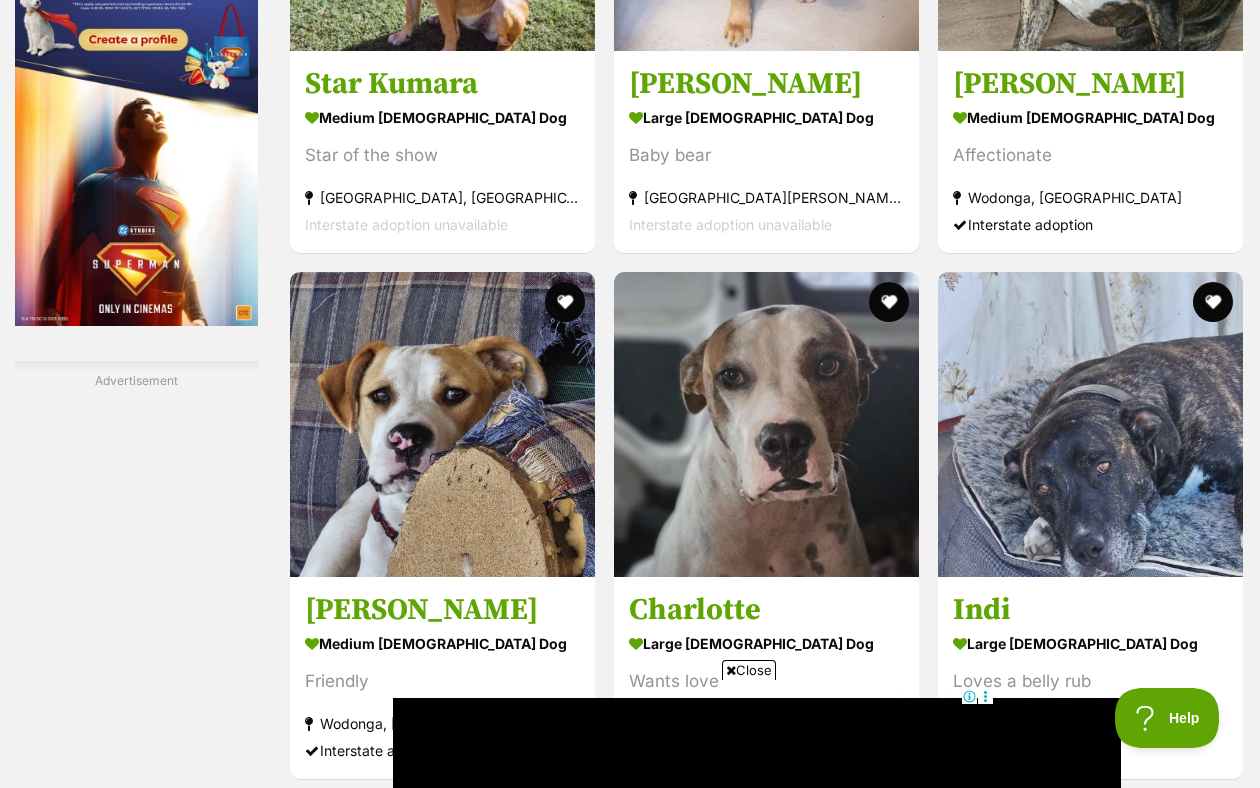 scroll, scrollTop: 6136, scrollLeft: 0, axis: vertical 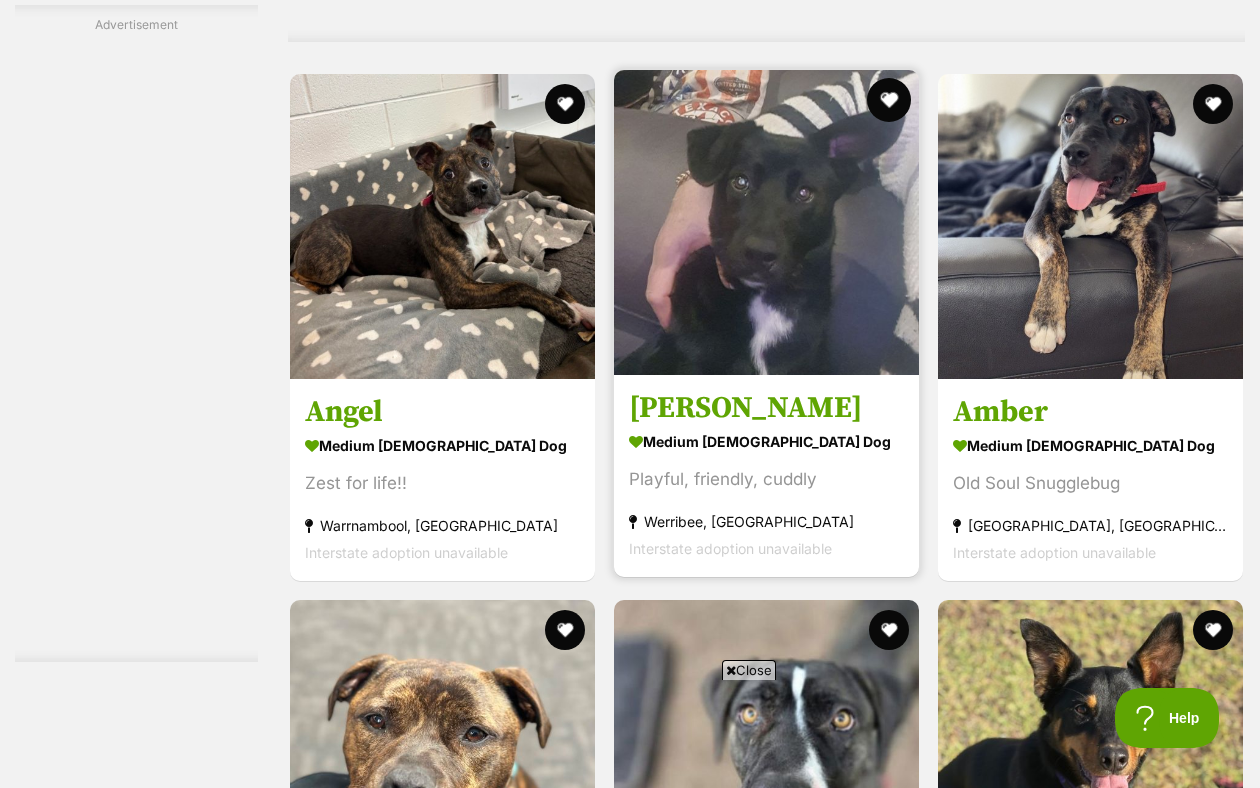 click at bounding box center (889, 100) 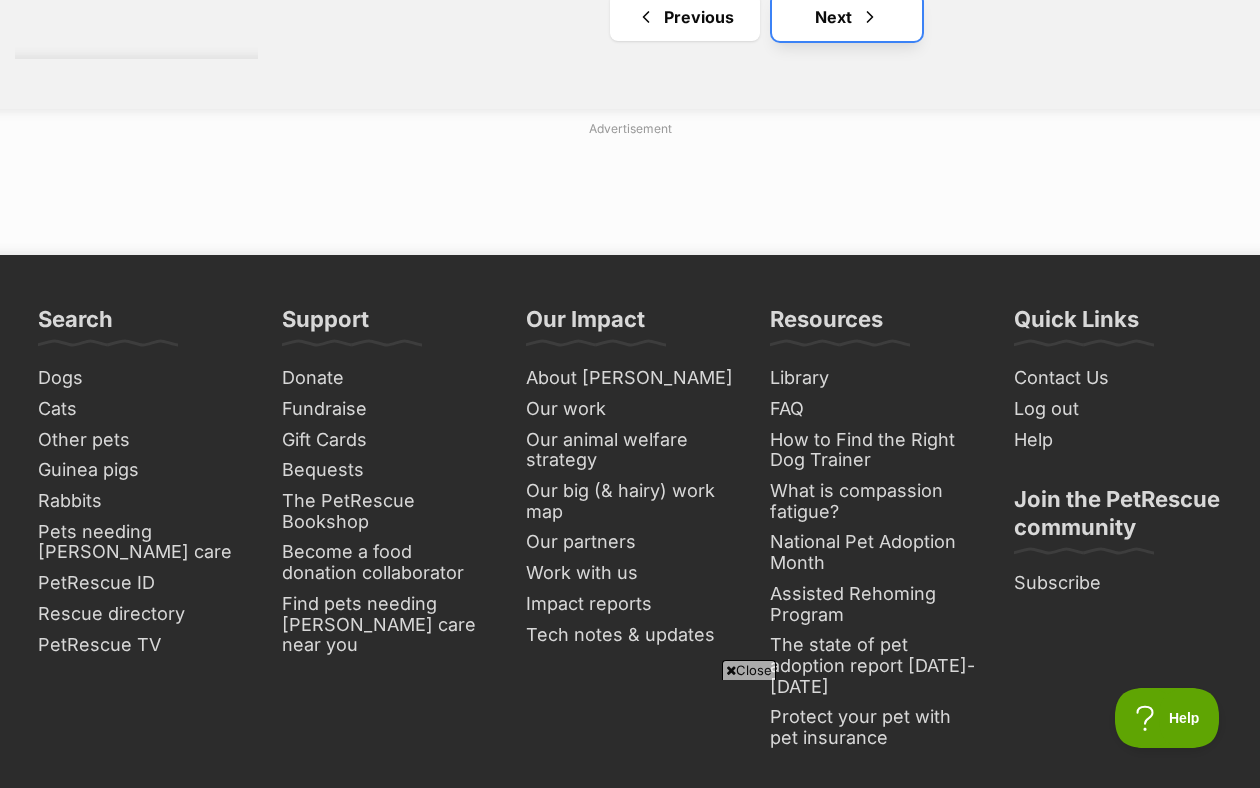 click on "Next" at bounding box center (847, 17) 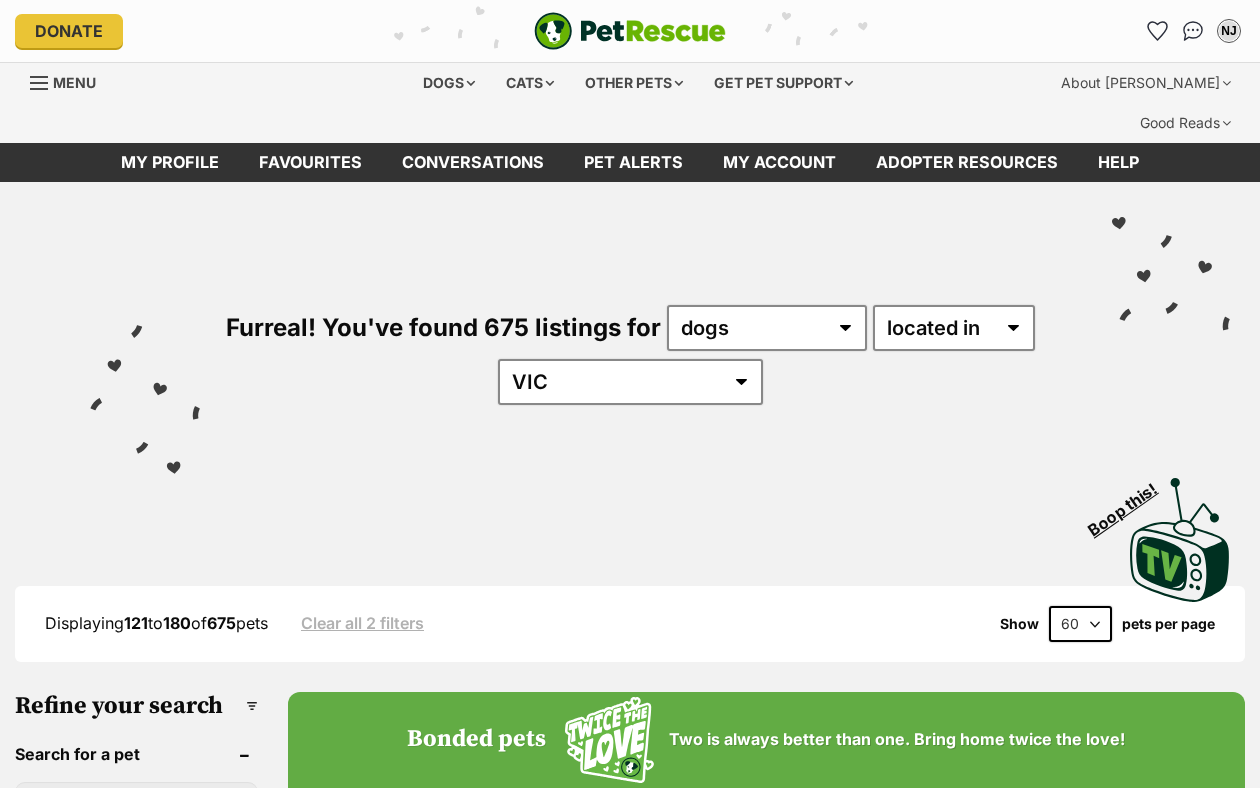 scroll, scrollTop: 0, scrollLeft: 0, axis: both 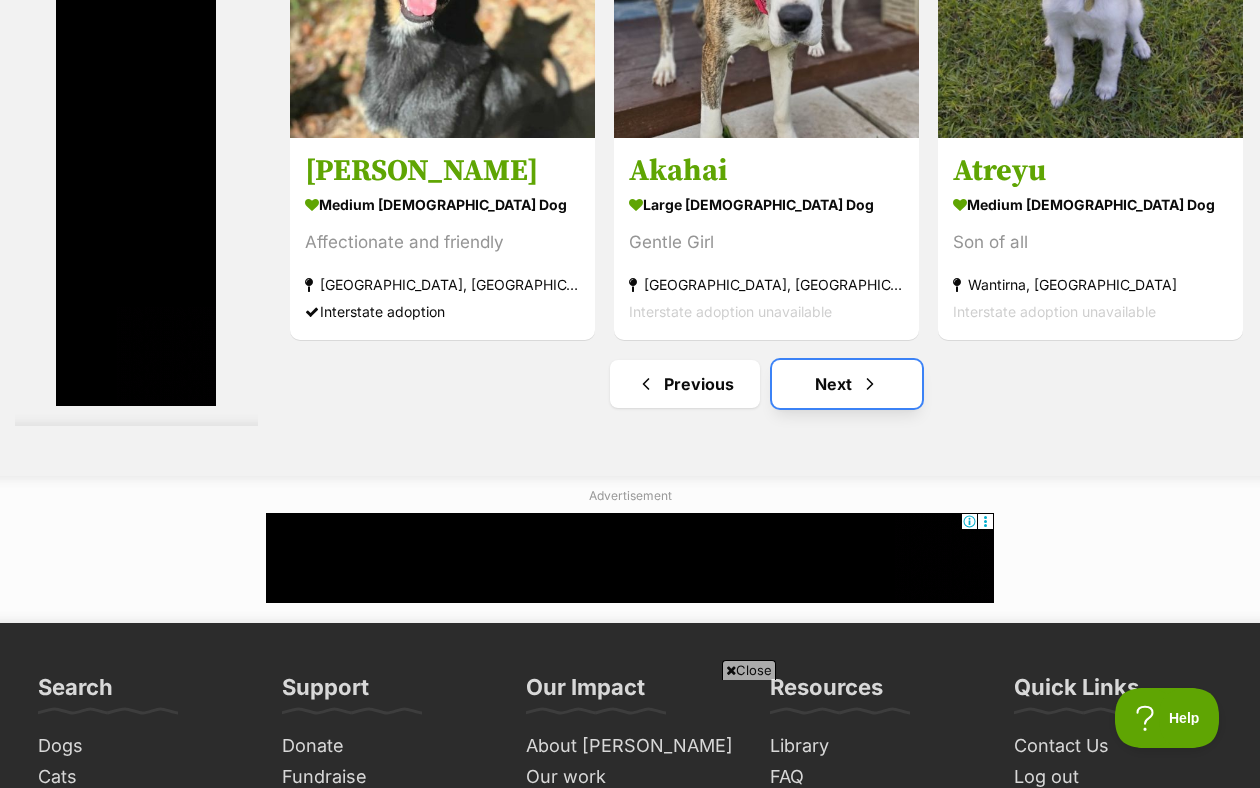 click on "Next" at bounding box center [847, 384] 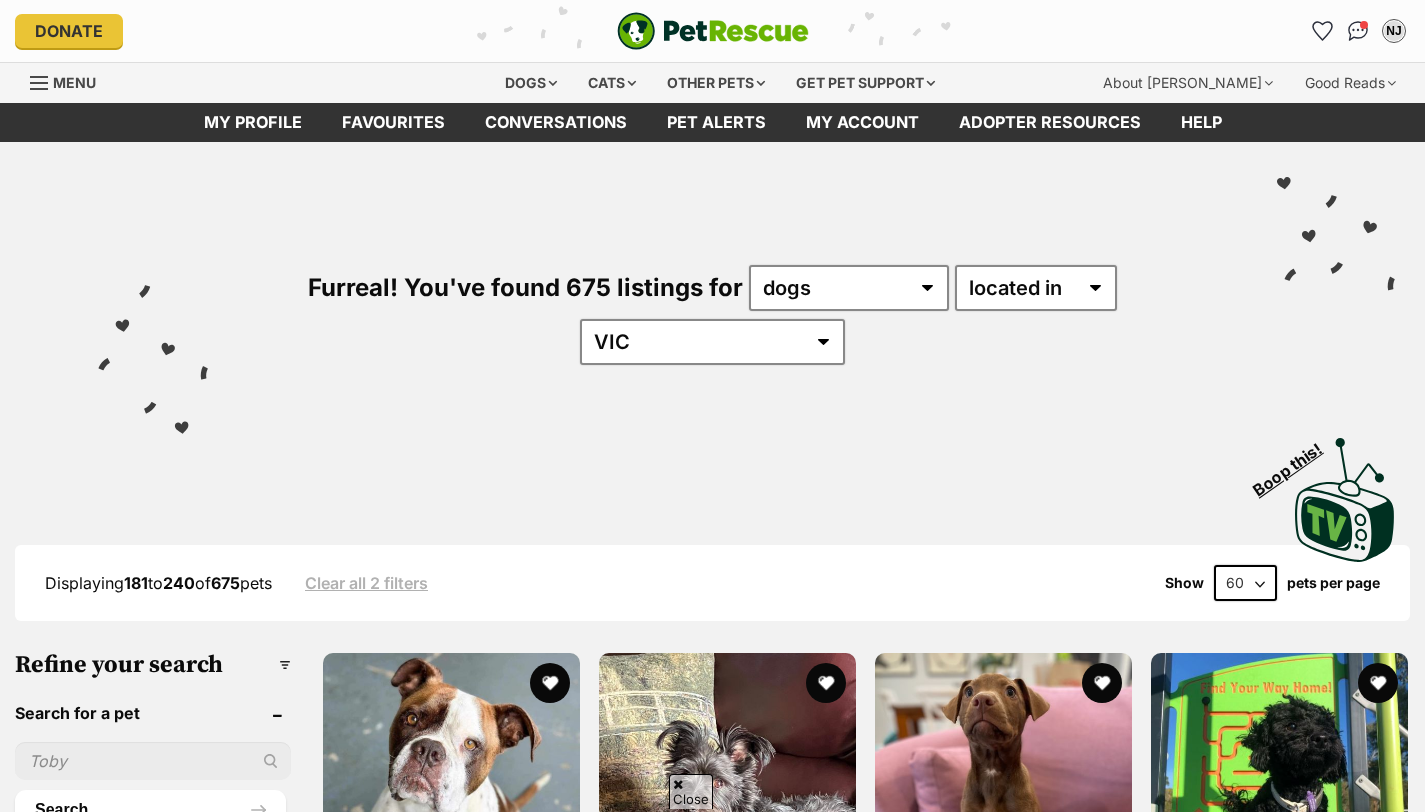 scroll, scrollTop: 297, scrollLeft: 0, axis: vertical 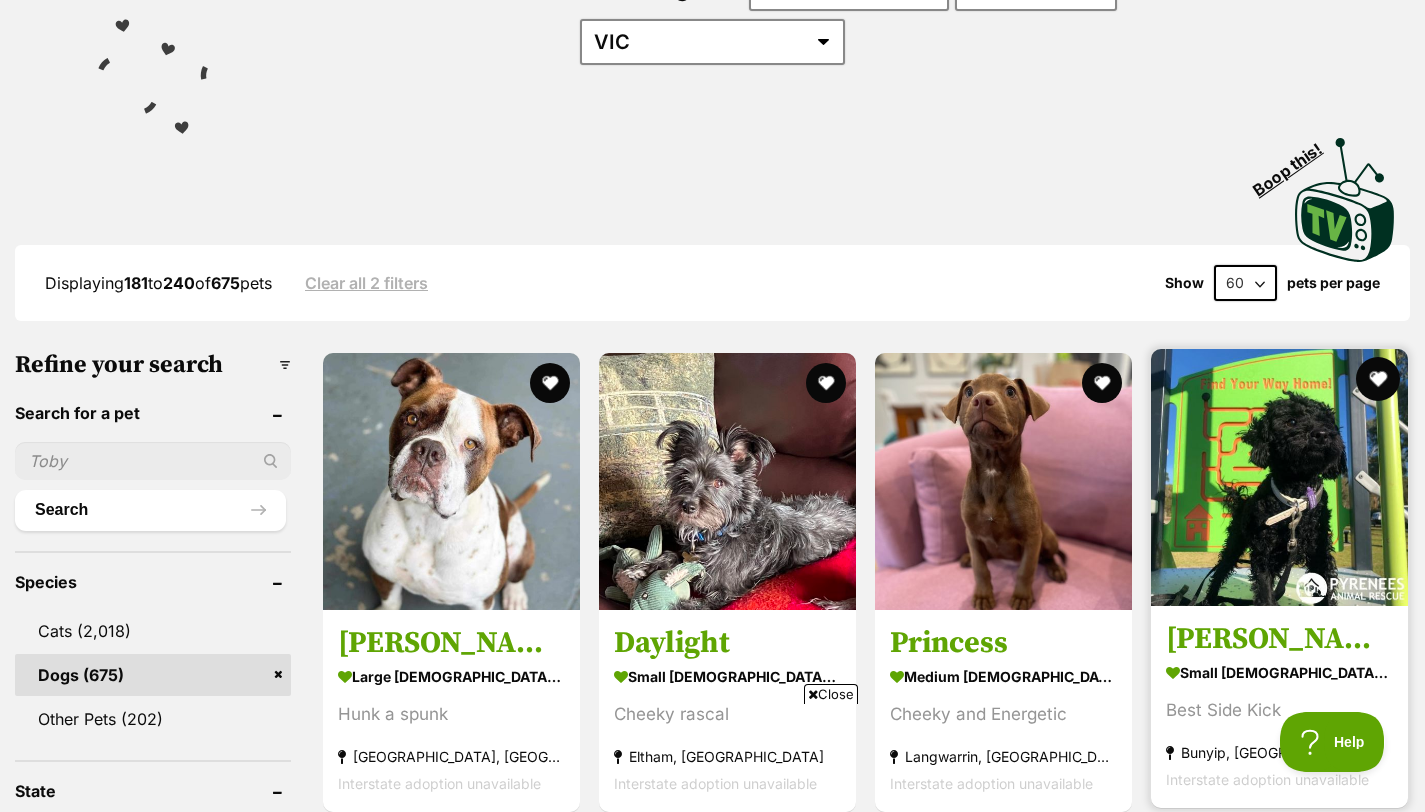 click at bounding box center (1378, 379) 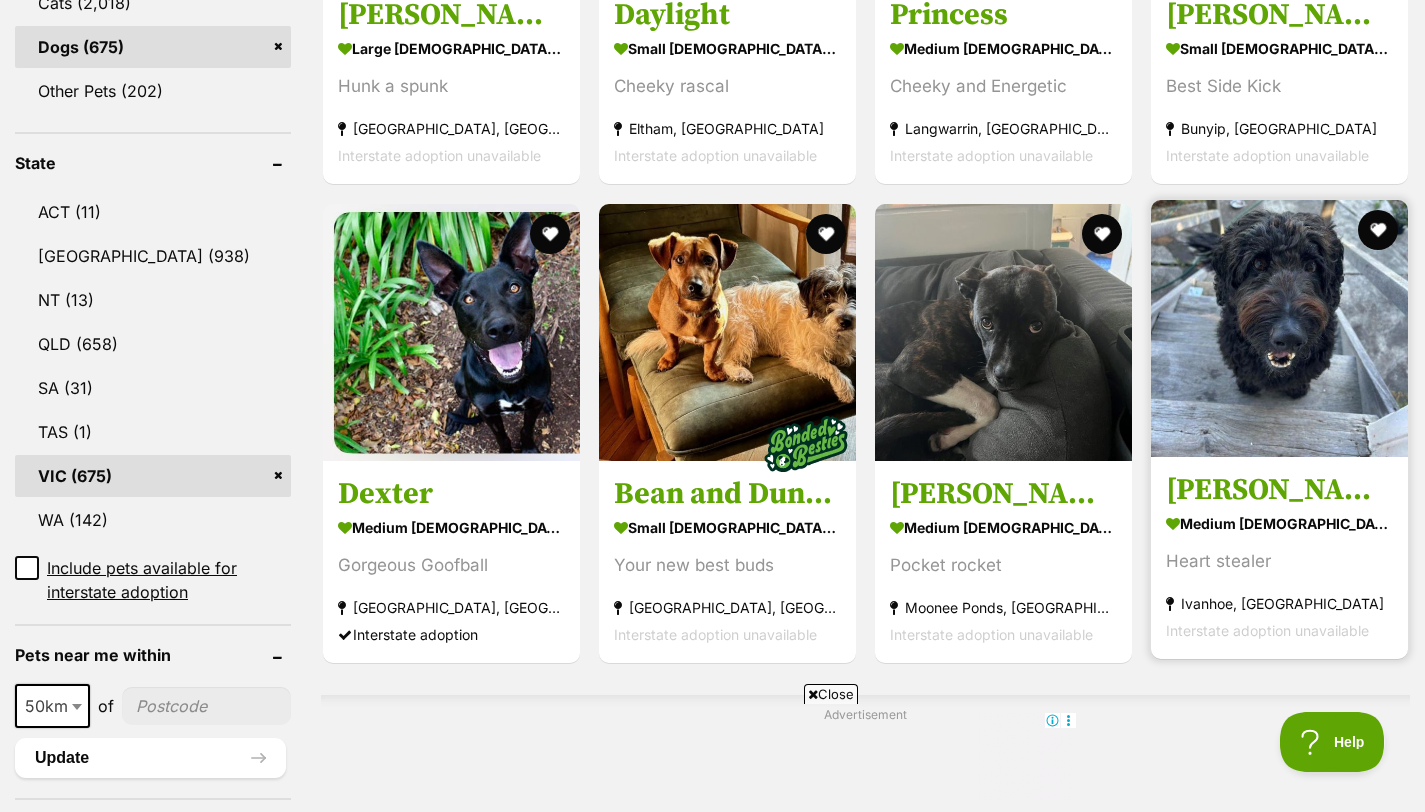 scroll, scrollTop: 0, scrollLeft: 0, axis: both 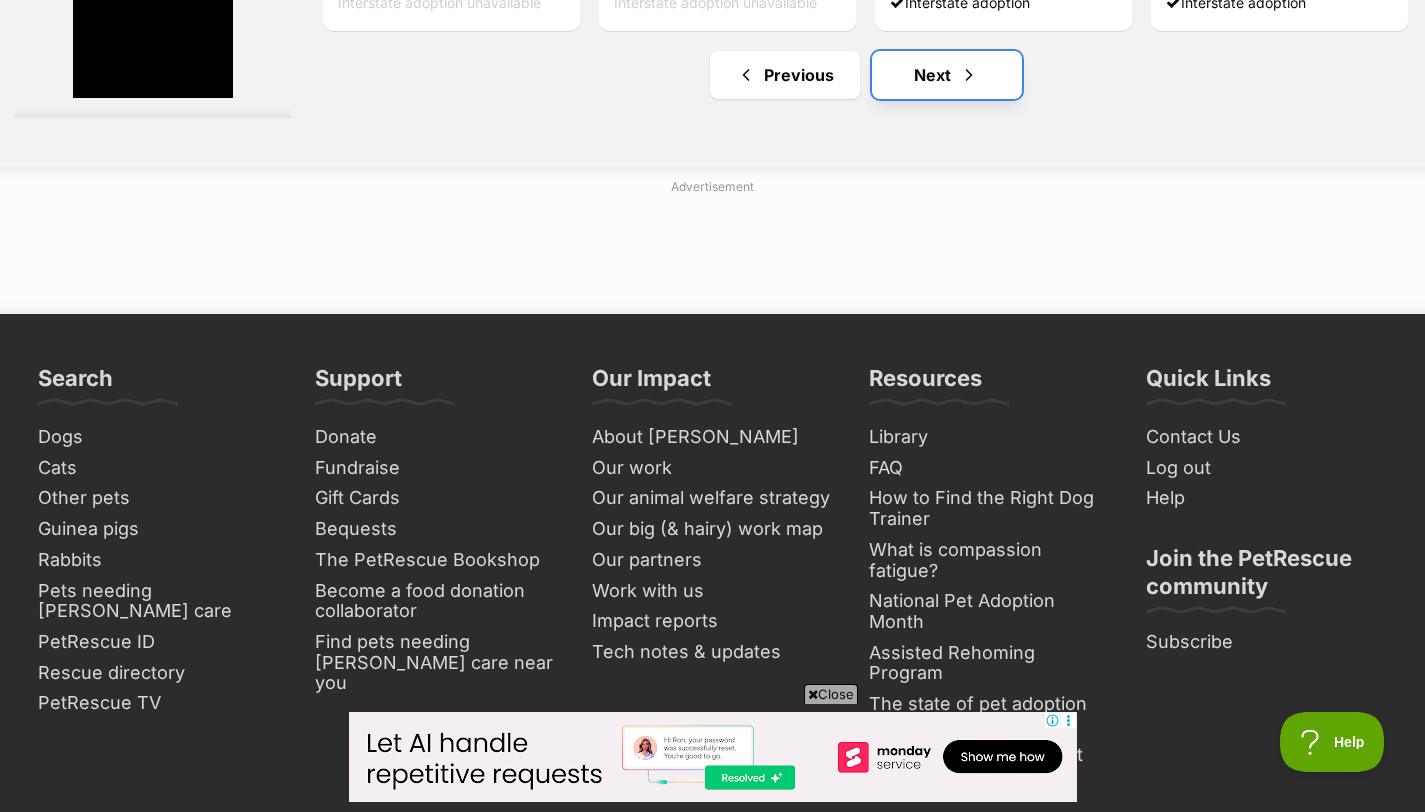 click on "Next" at bounding box center [947, 75] 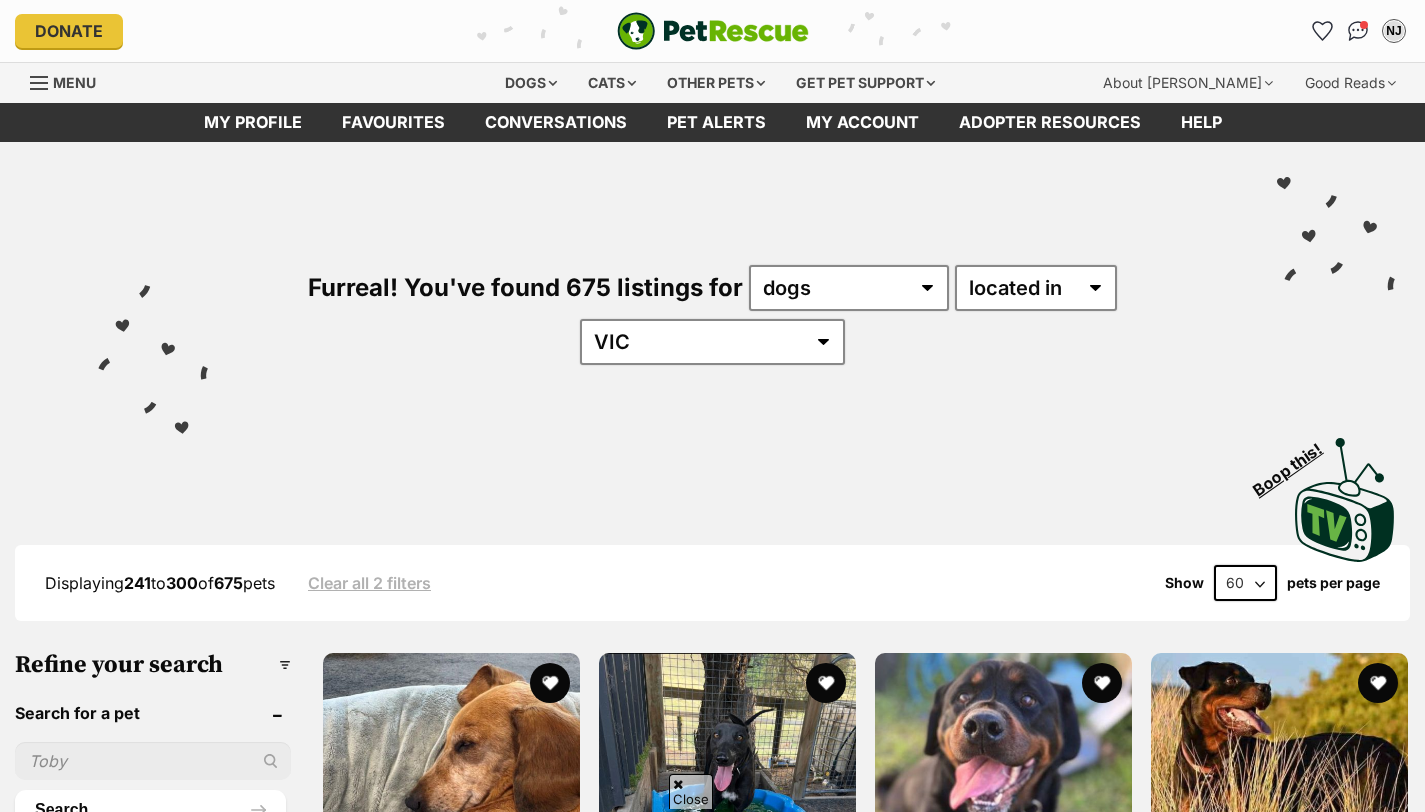 scroll, scrollTop: 605, scrollLeft: 0, axis: vertical 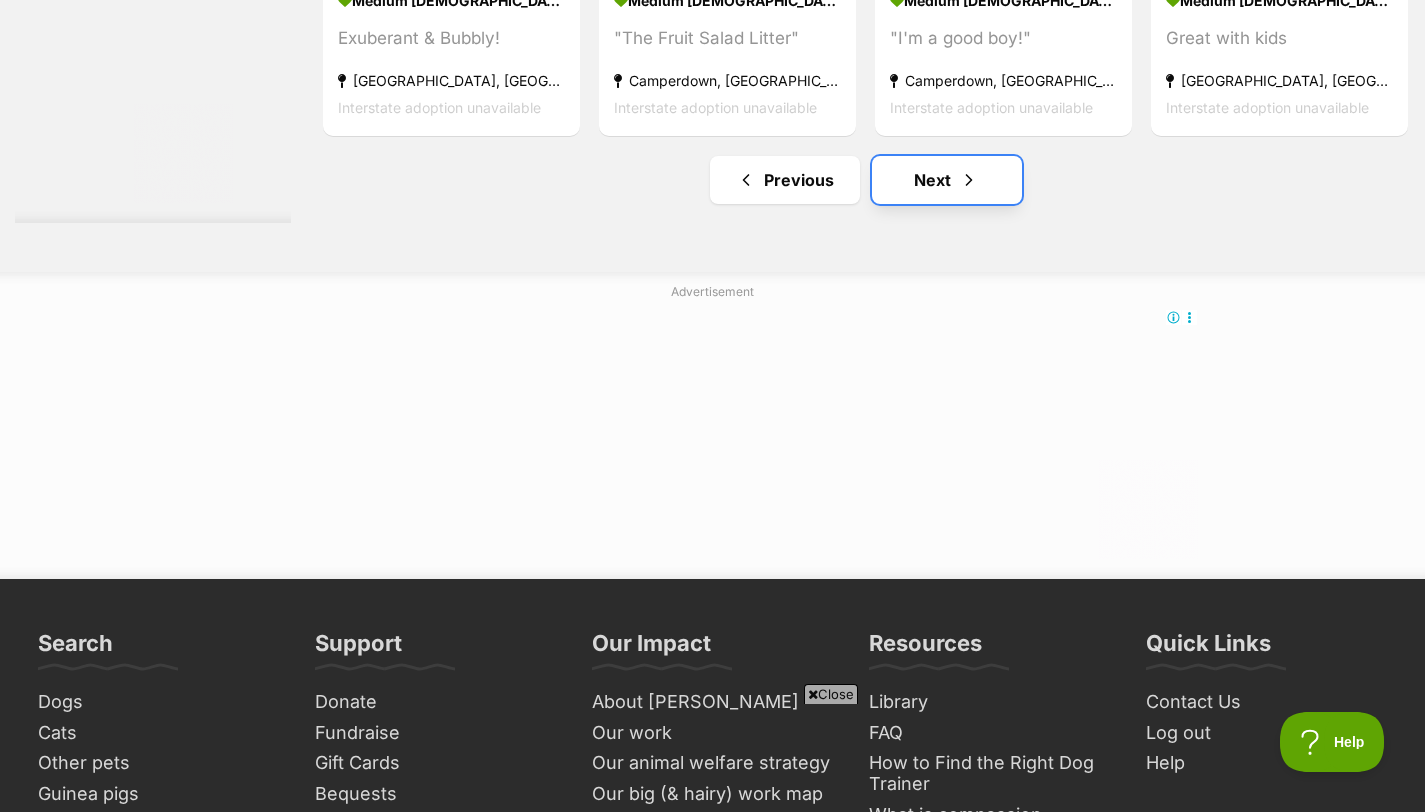 click on "Next" at bounding box center [947, 180] 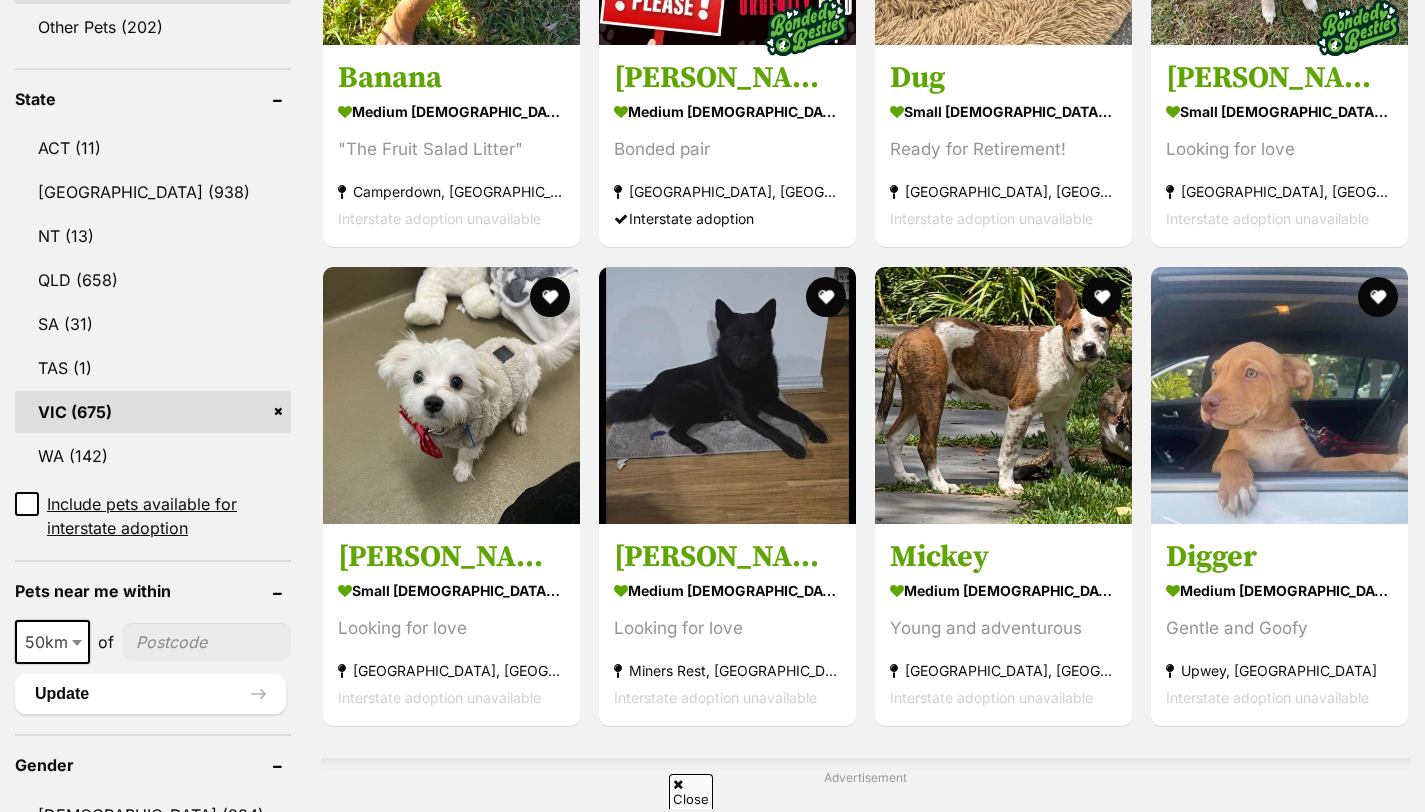 scroll, scrollTop: 1010, scrollLeft: 0, axis: vertical 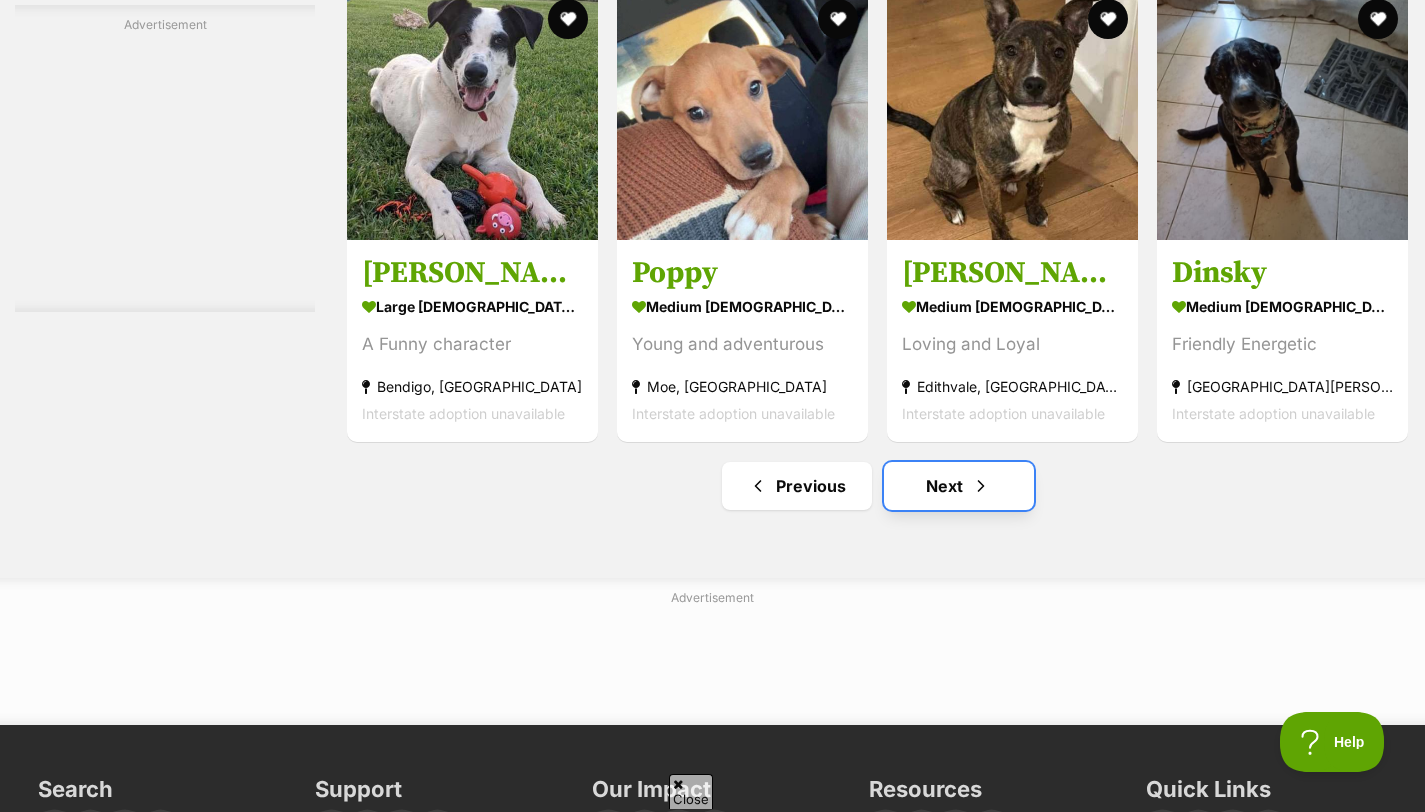 click on "Next" at bounding box center (959, 486) 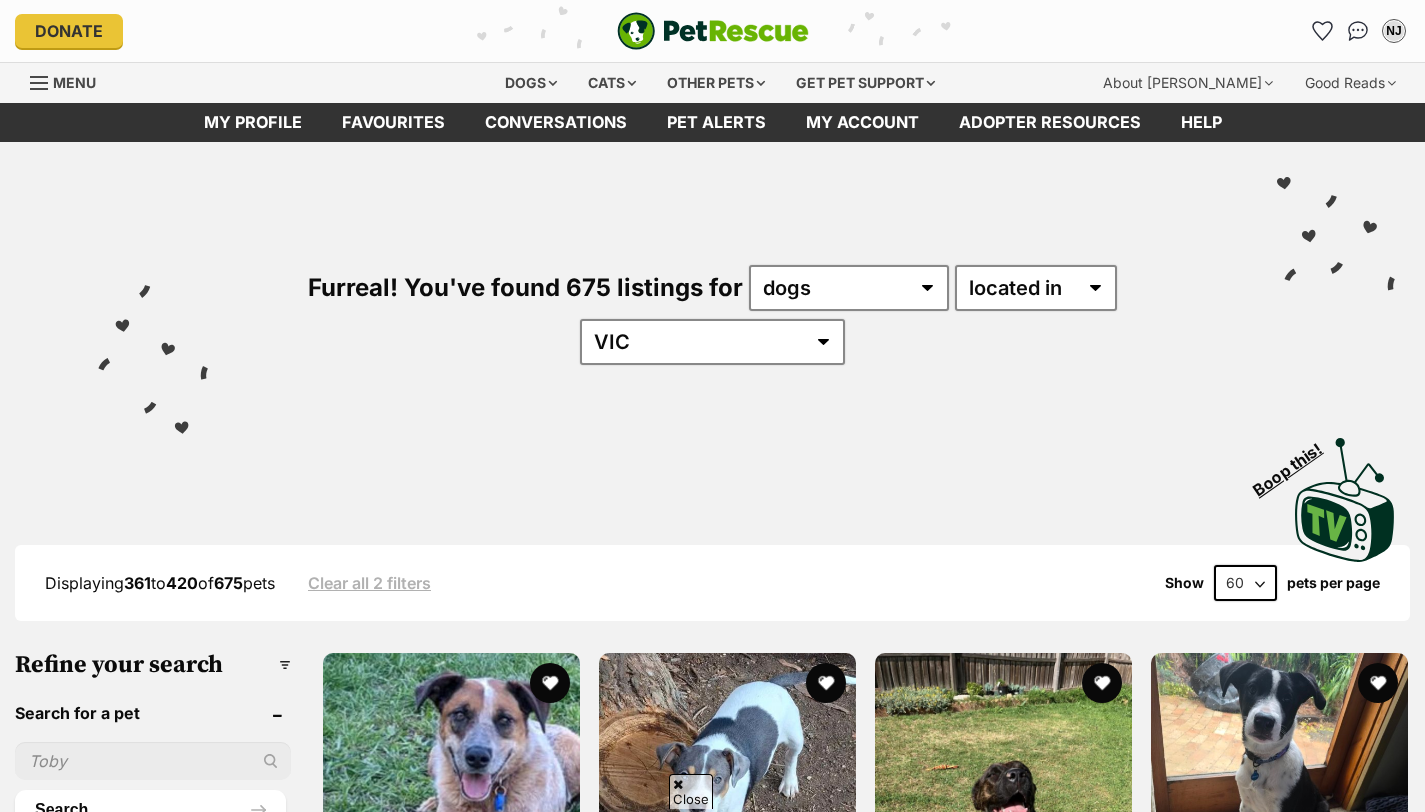 scroll, scrollTop: 280, scrollLeft: 0, axis: vertical 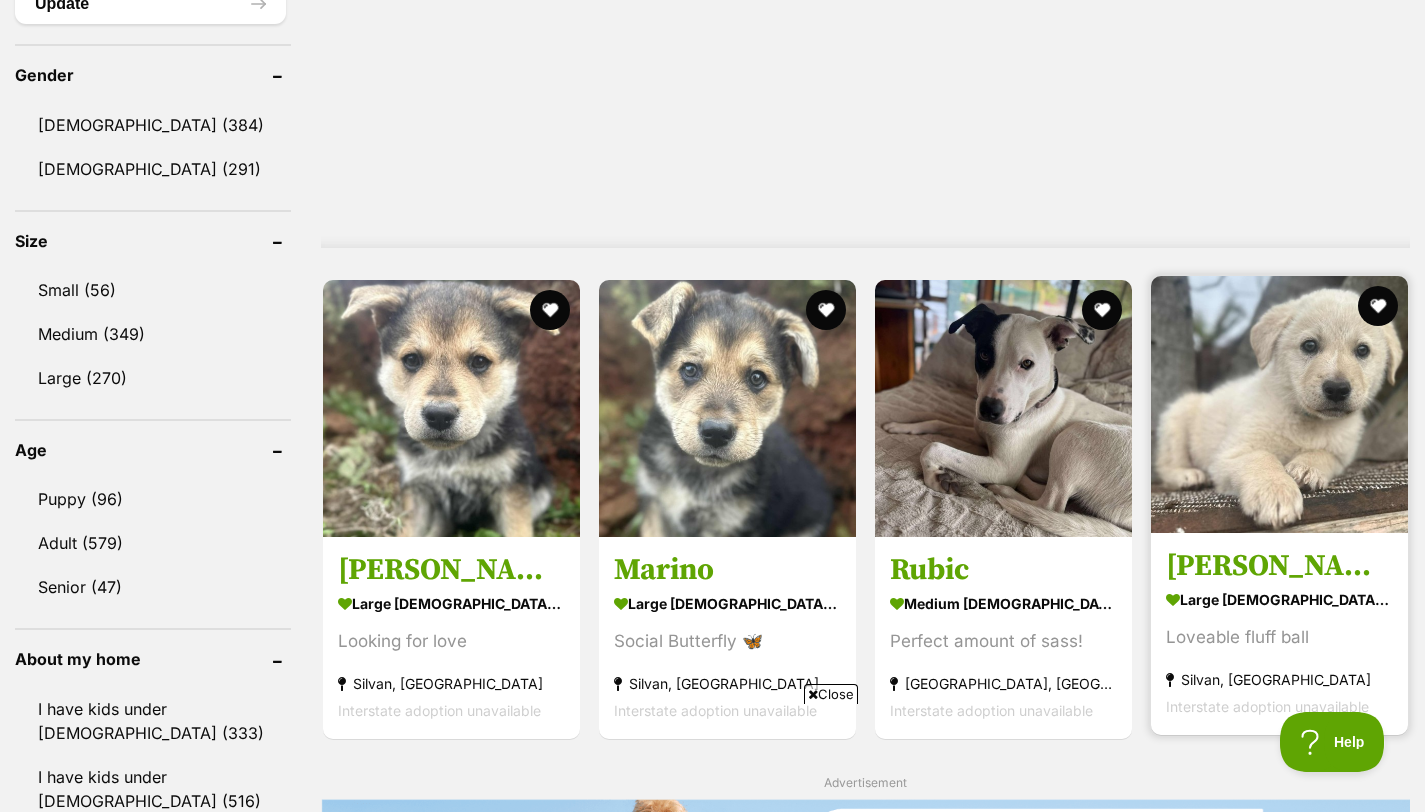click at bounding box center [1279, 404] 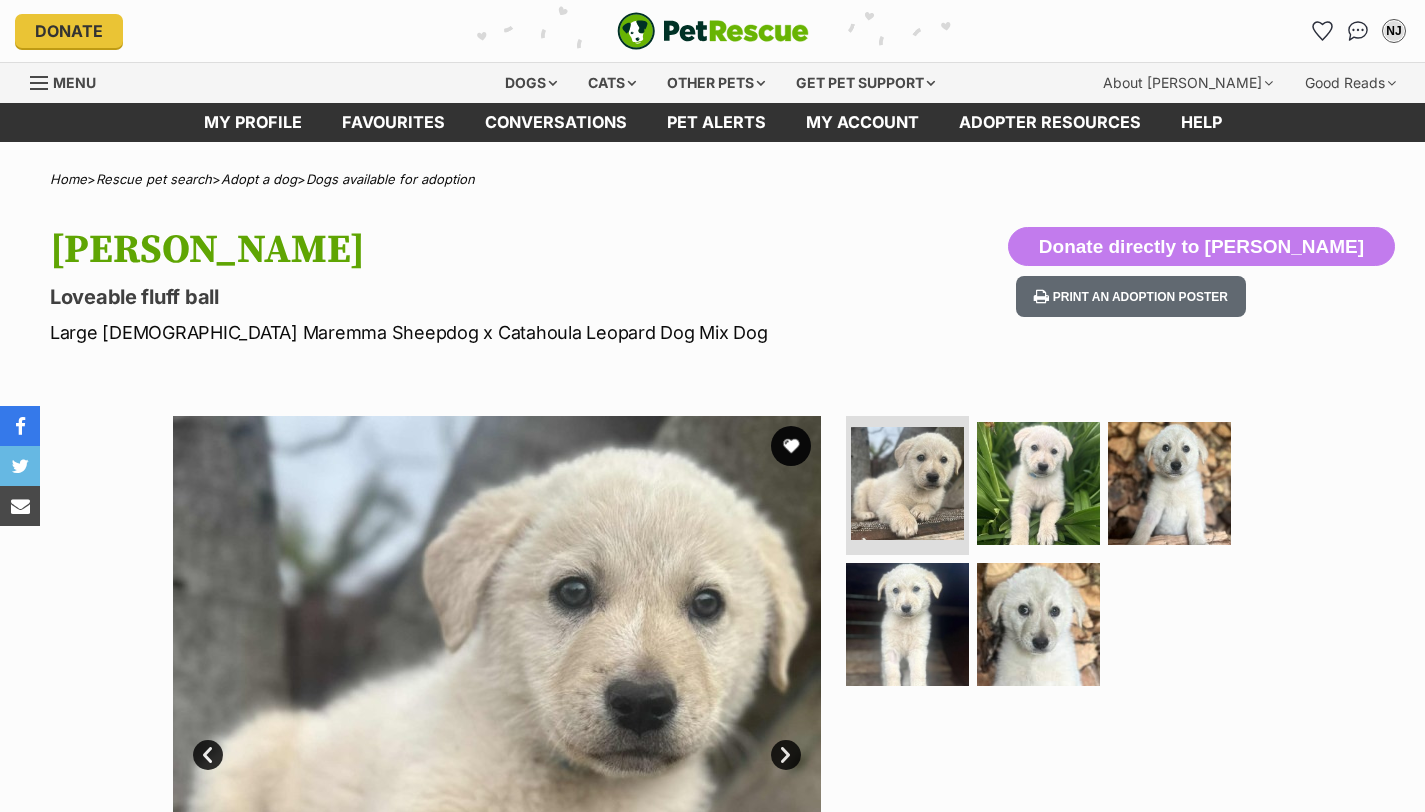 scroll, scrollTop: 0, scrollLeft: 0, axis: both 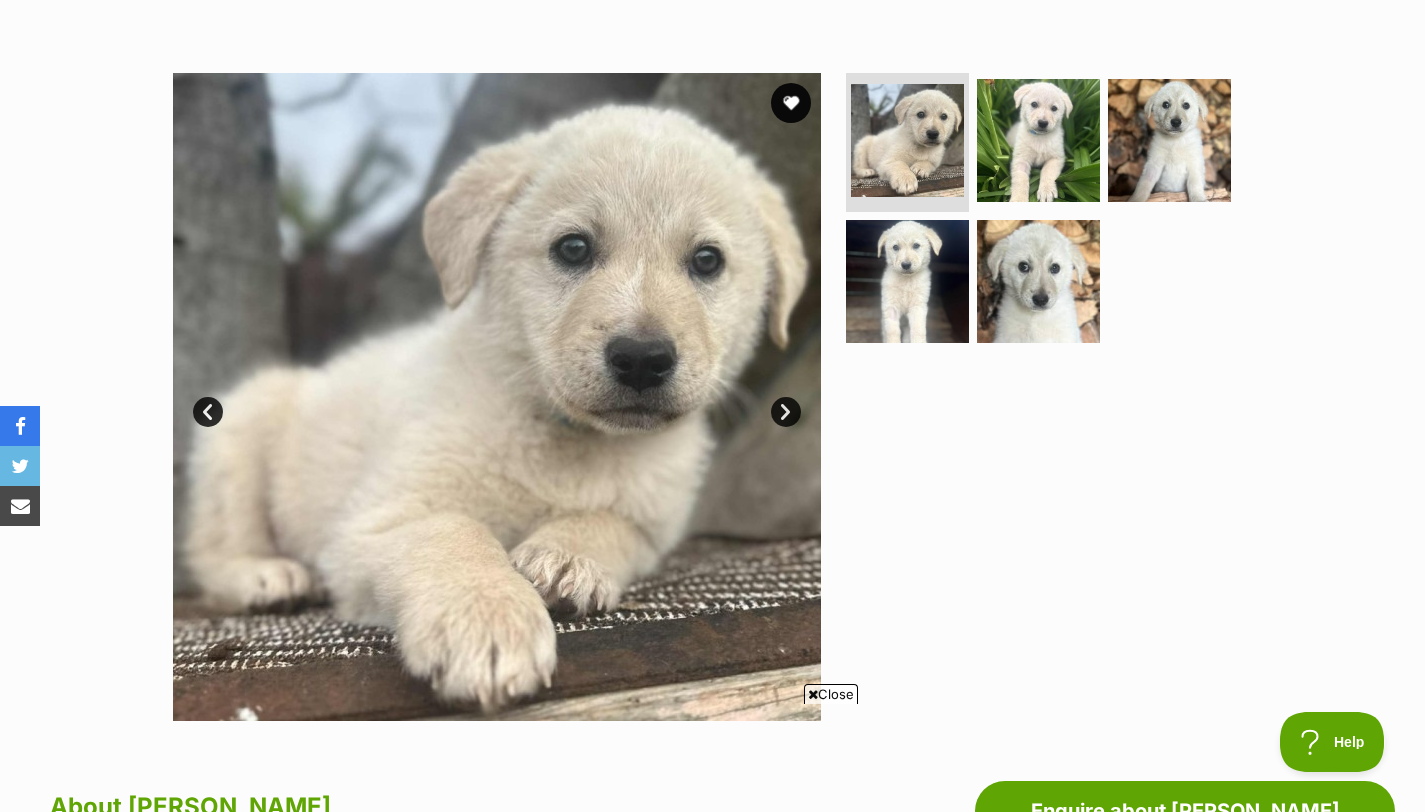 click on "Next" at bounding box center [786, 412] 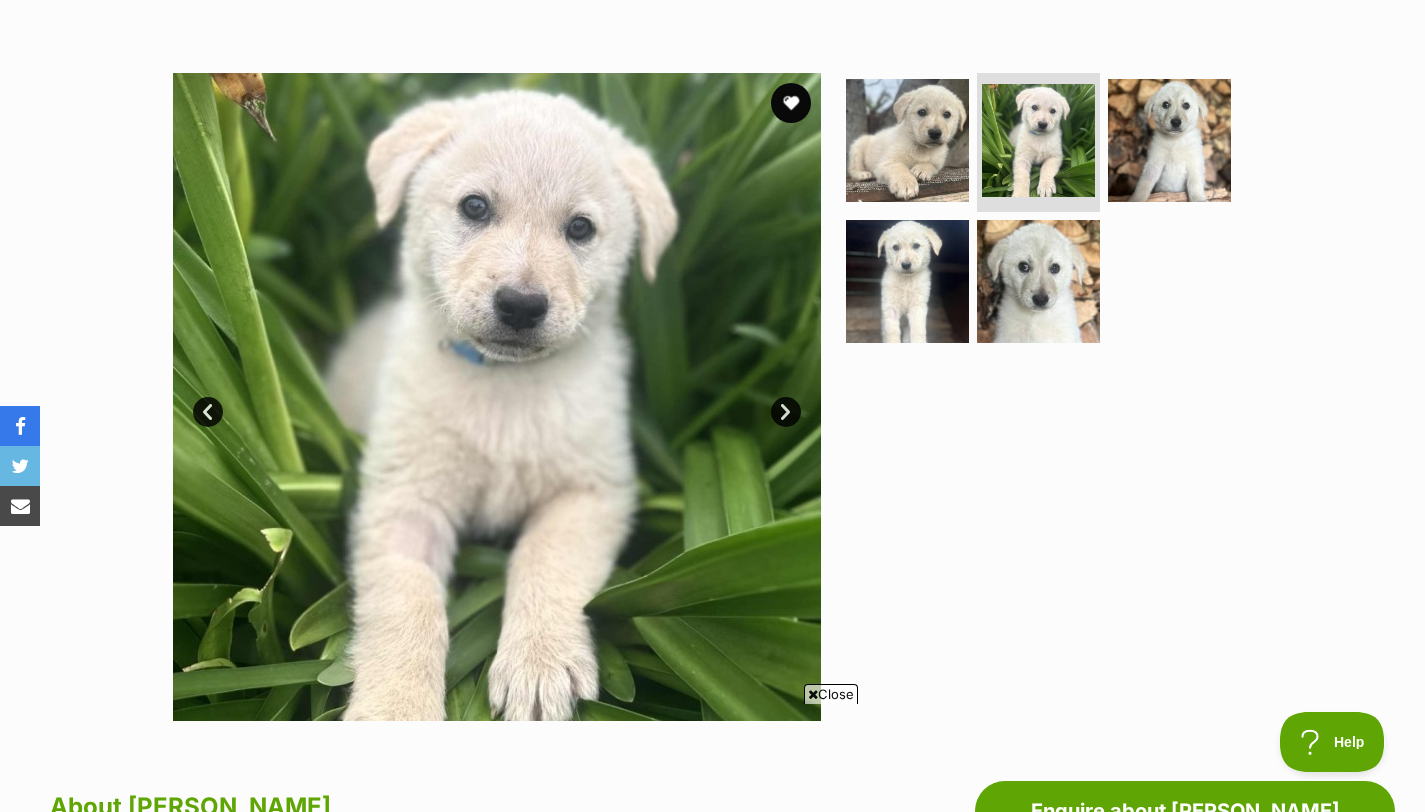 click on "Next" at bounding box center (786, 412) 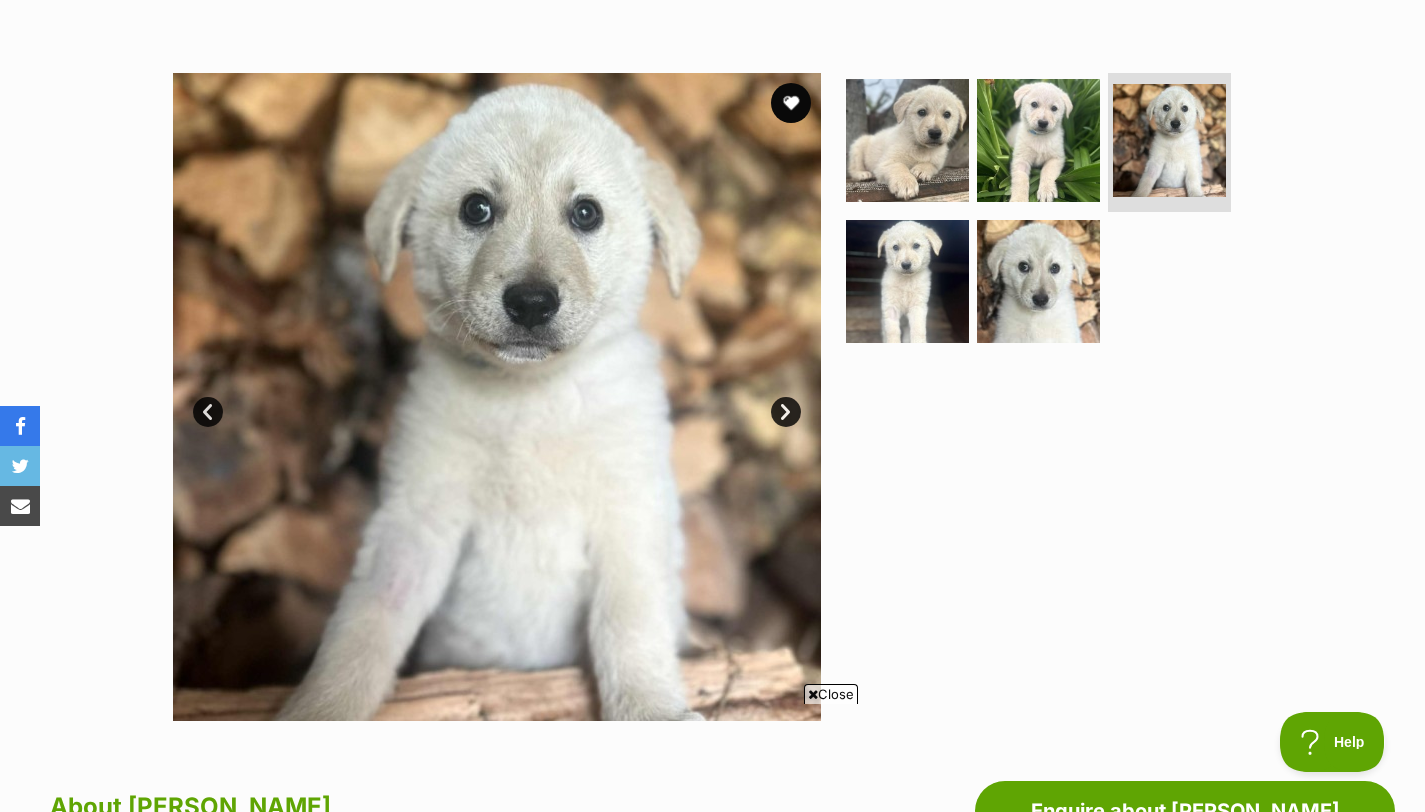click on "Next" at bounding box center (786, 412) 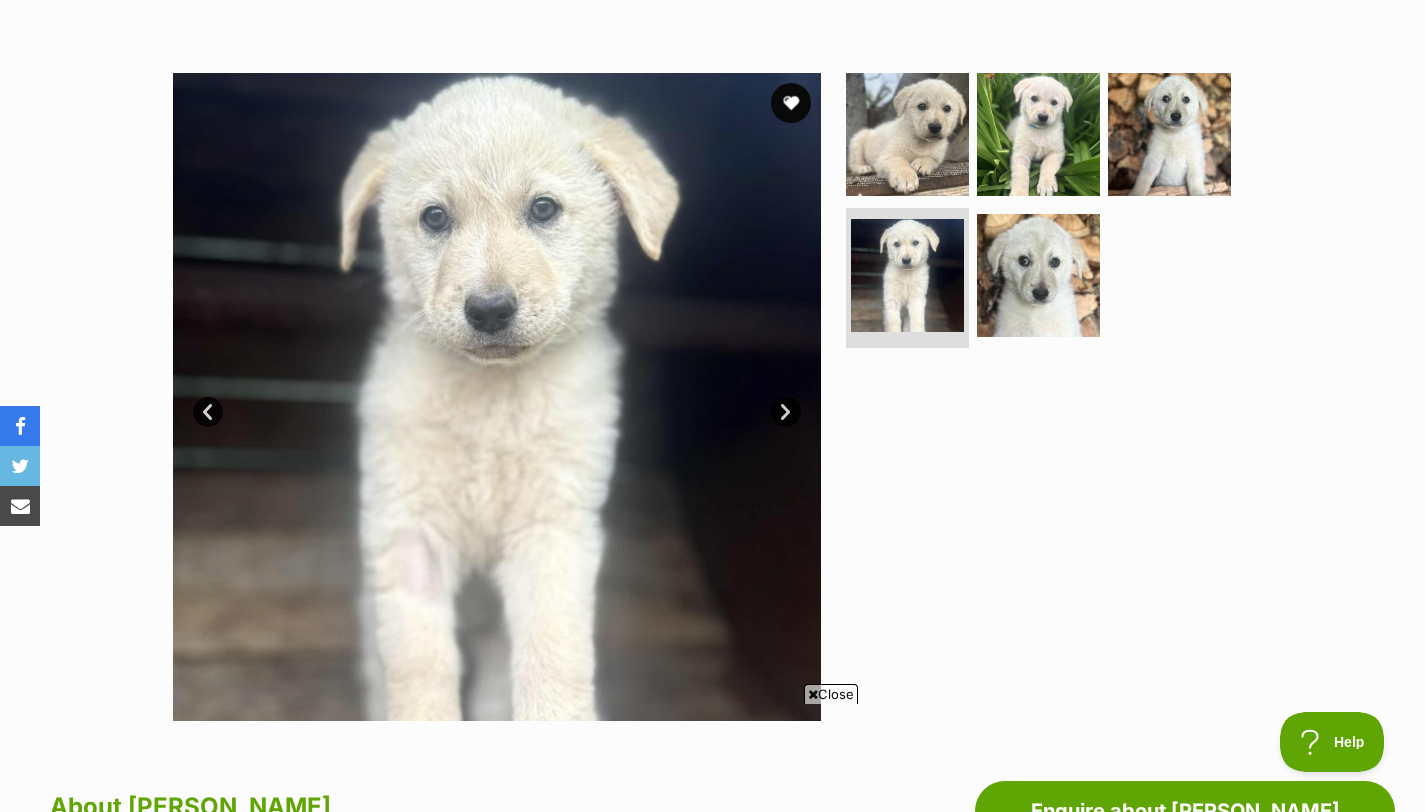 click on "Next" at bounding box center (786, 412) 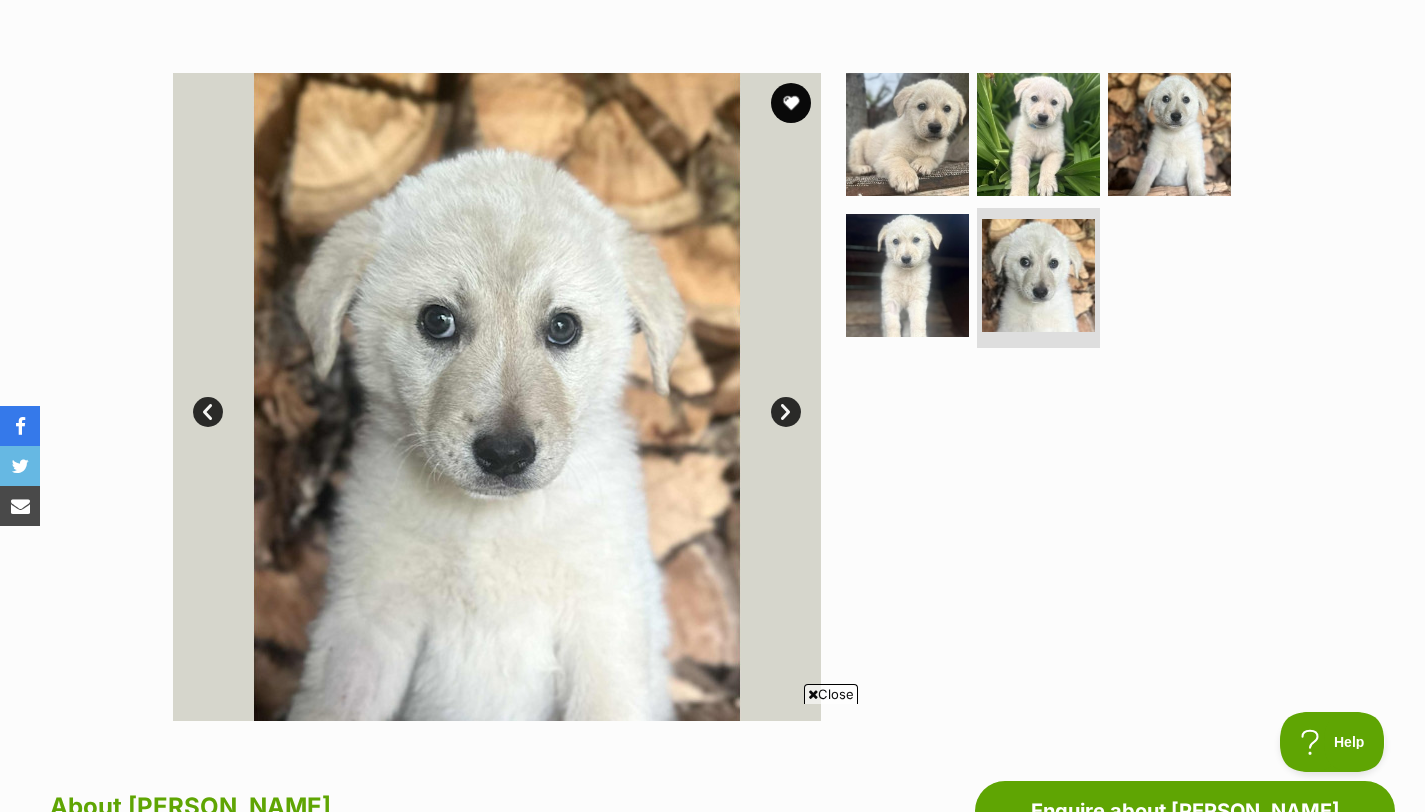 click on "Next" at bounding box center (786, 412) 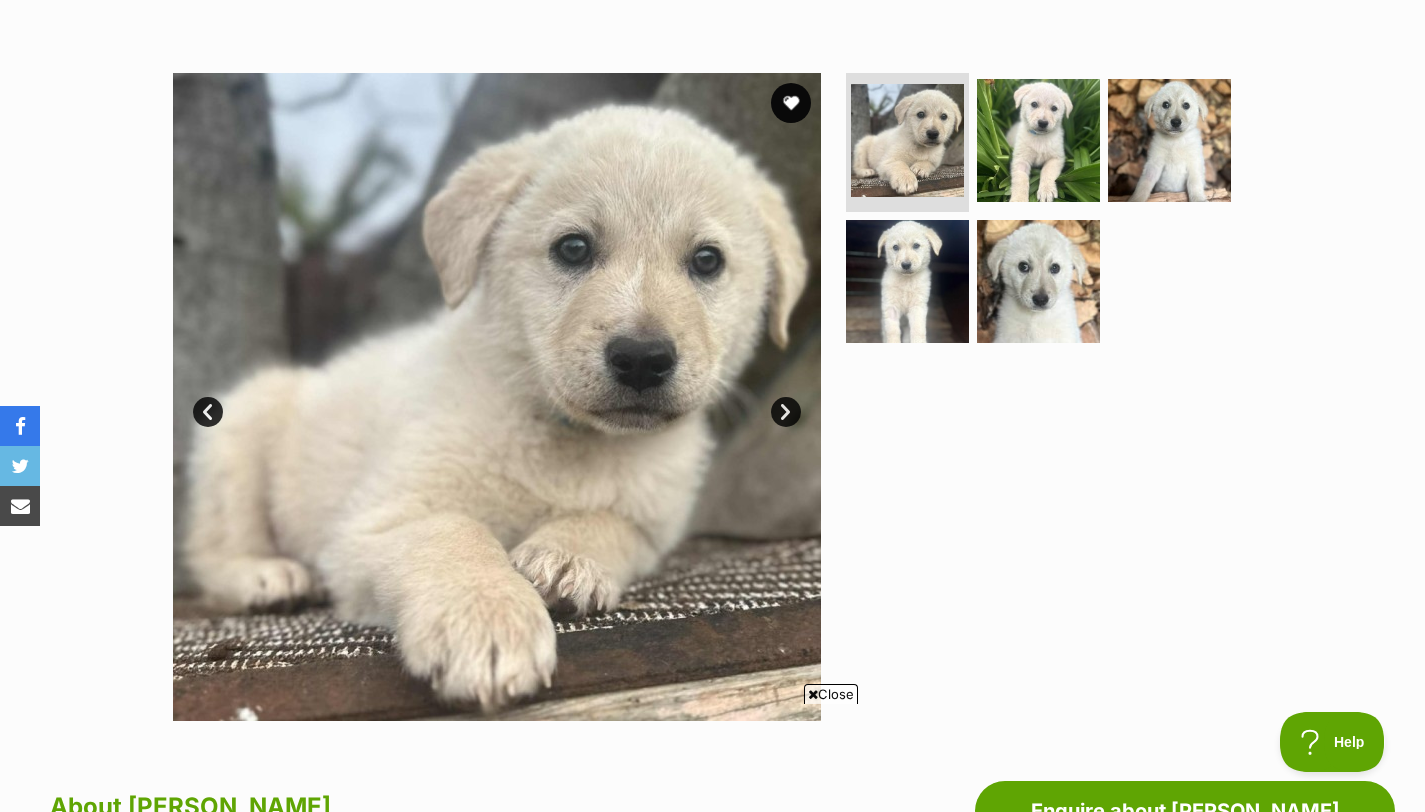 scroll, scrollTop: 0, scrollLeft: 0, axis: both 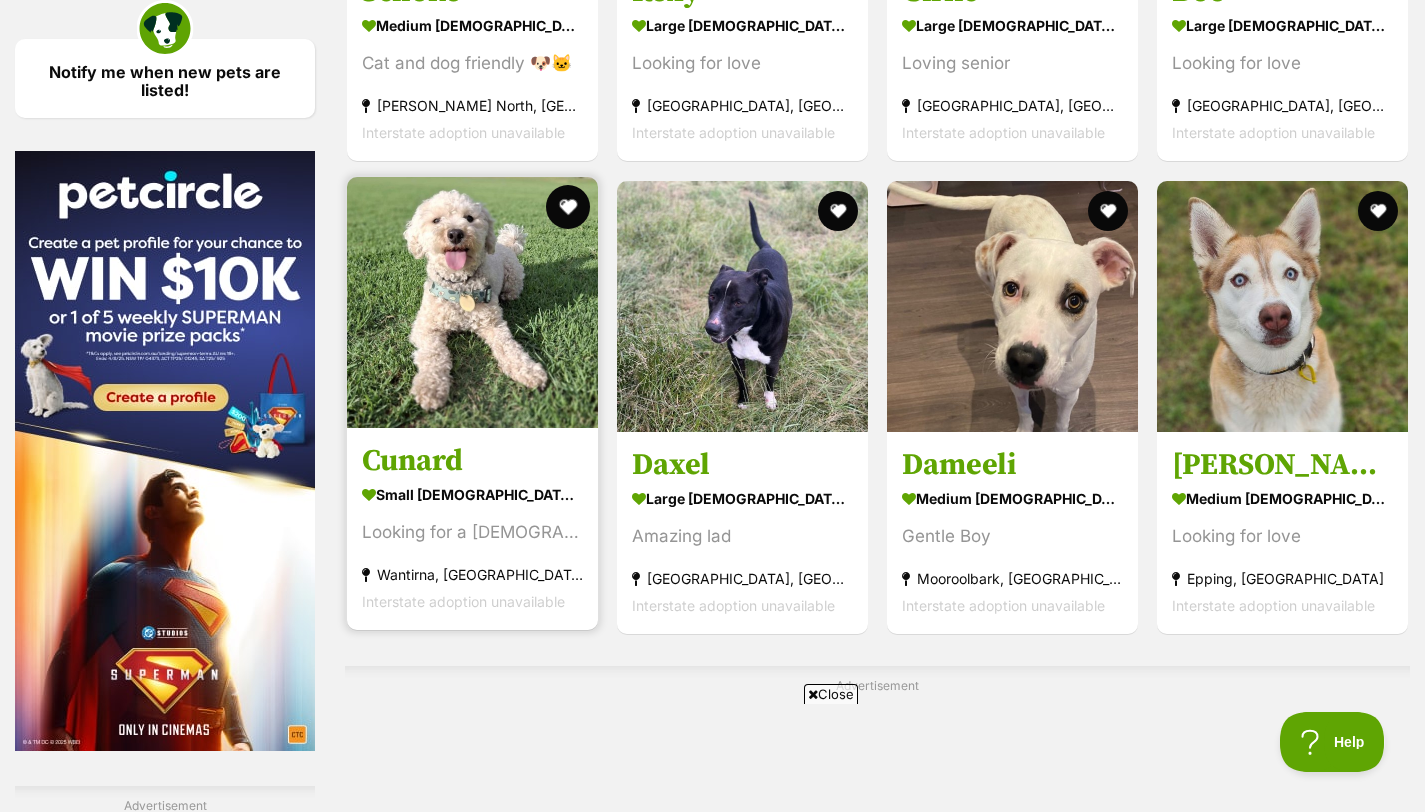 click at bounding box center [568, 207] 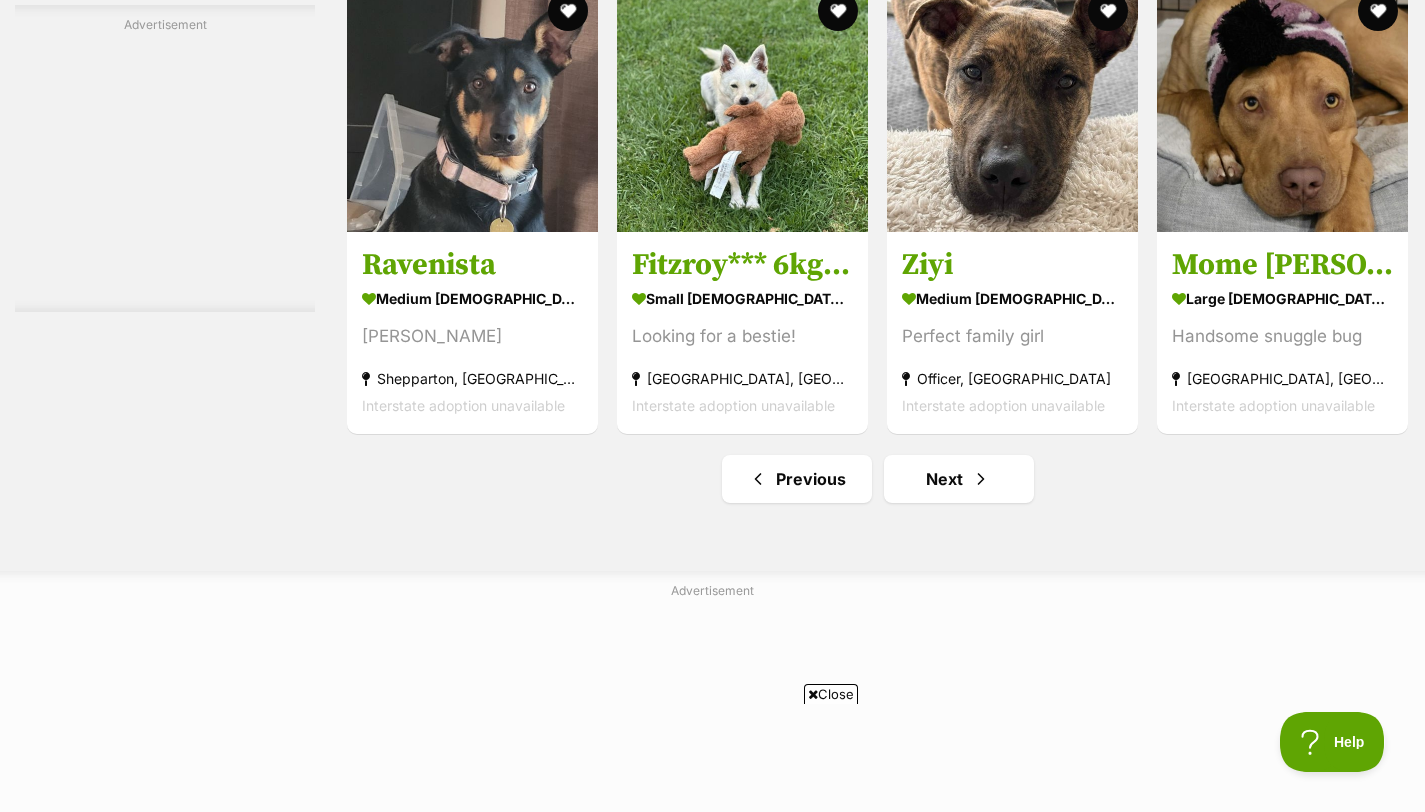 scroll, scrollTop: 10148, scrollLeft: 0, axis: vertical 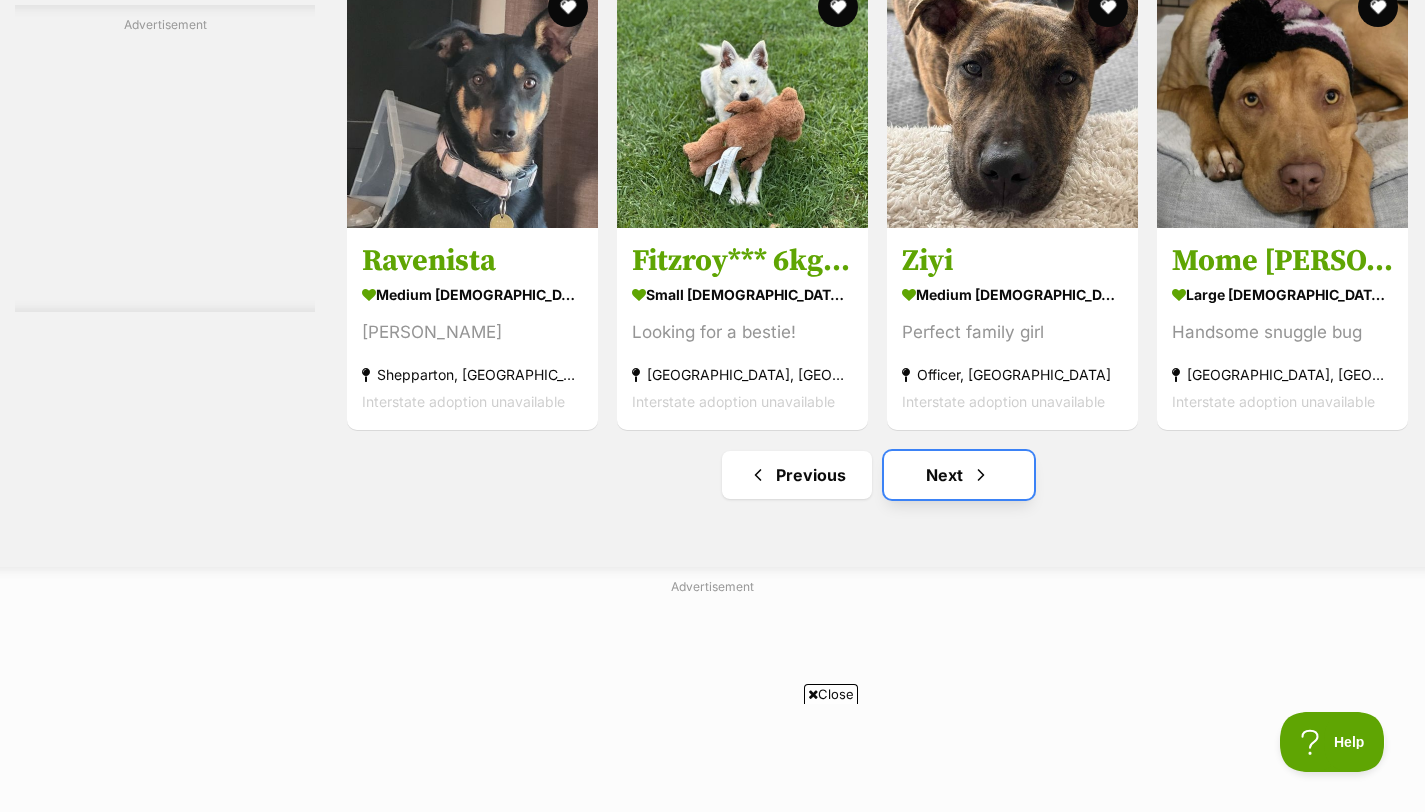 click at bounding box center (981, 475) 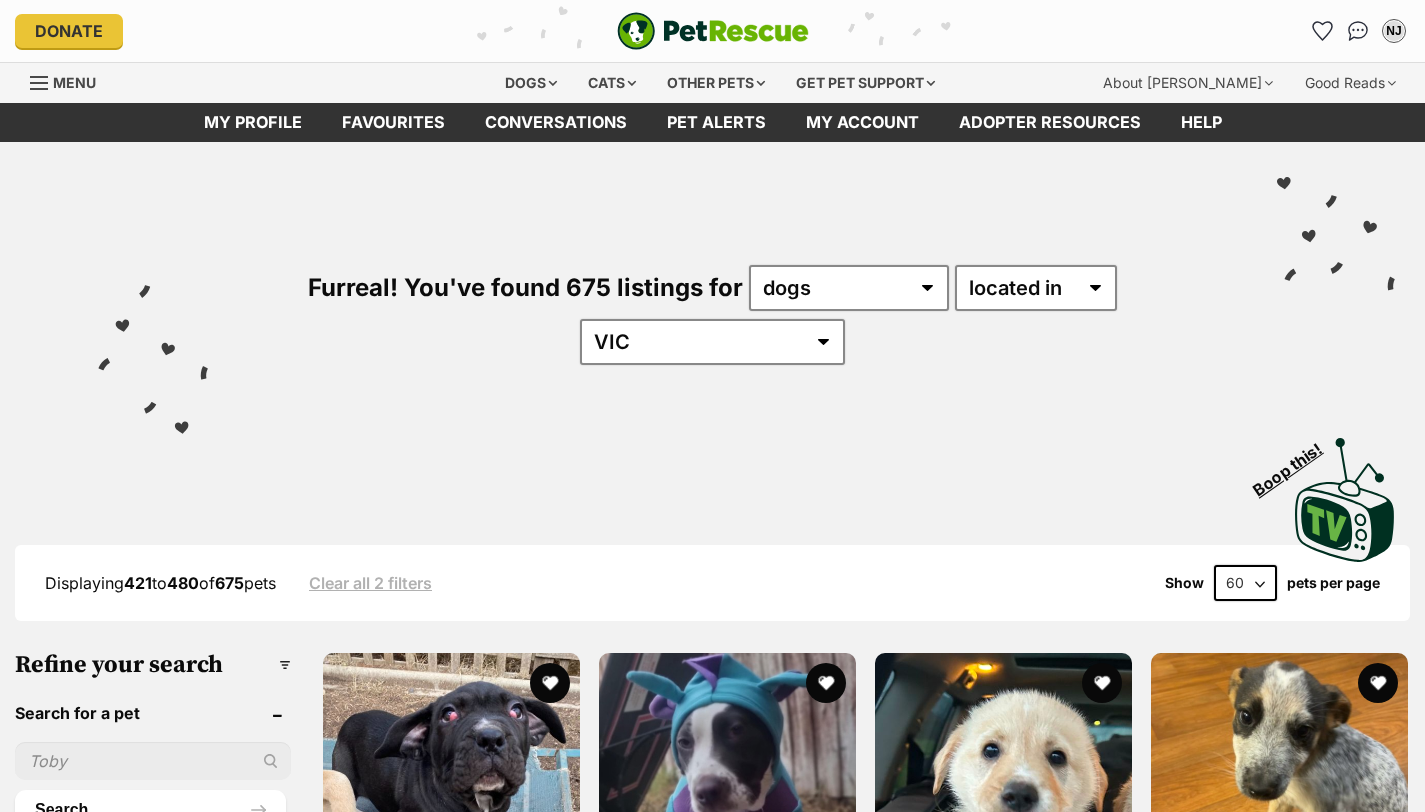 scroll, scrollTop: 0, scrollLeft: 0, axis: both 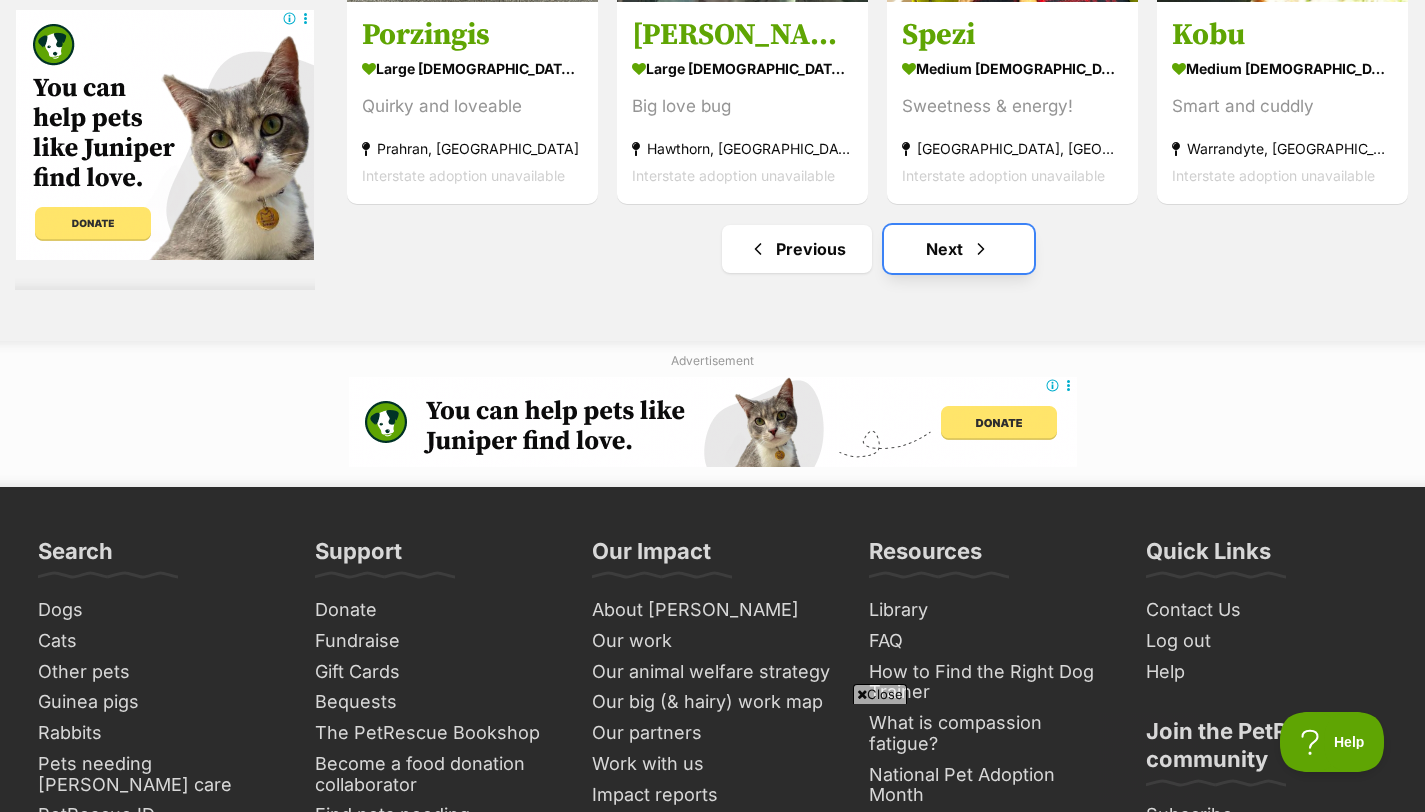 click on "Next" at bounding box center (959, 249) 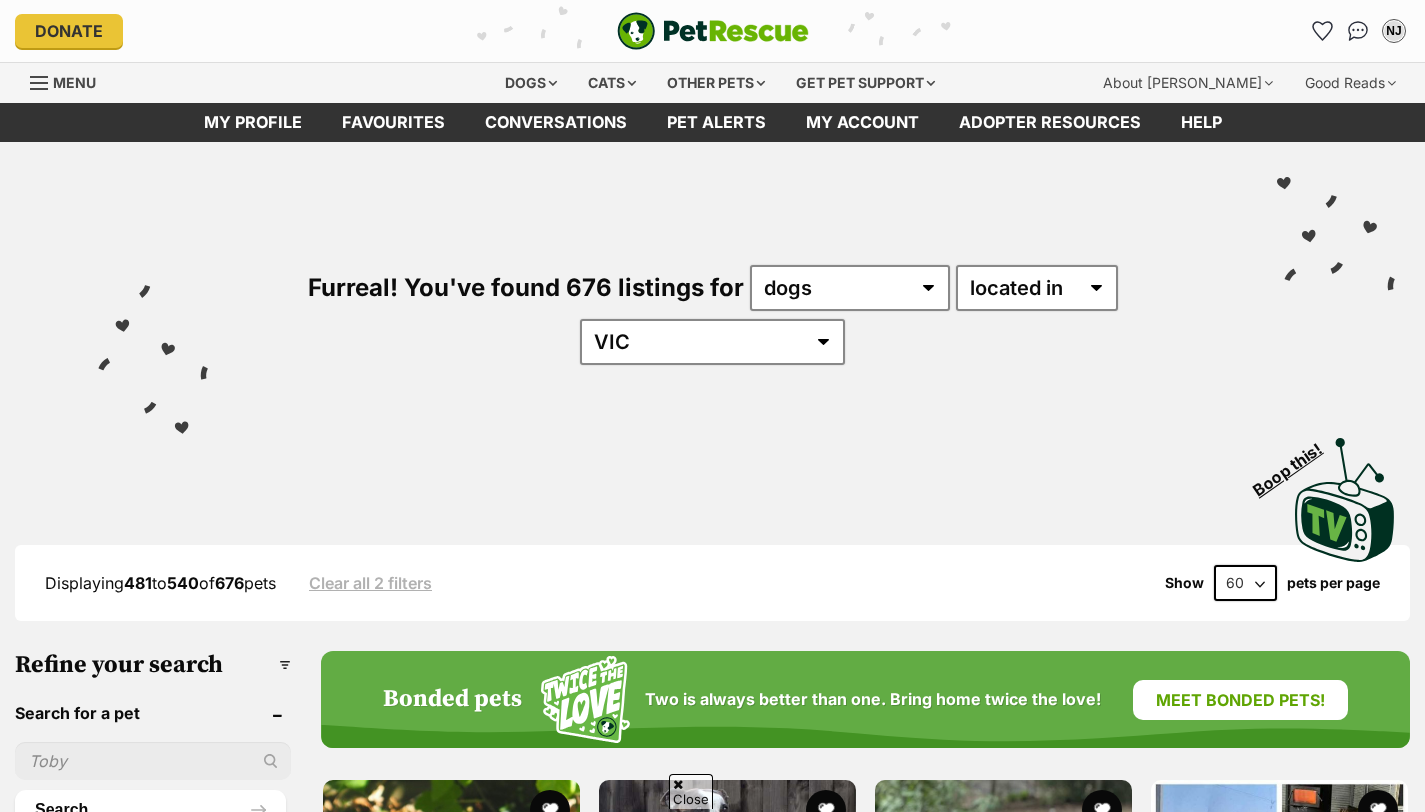 scroll, scrollTop: 323, scrollLeft: 0, axis: vertical 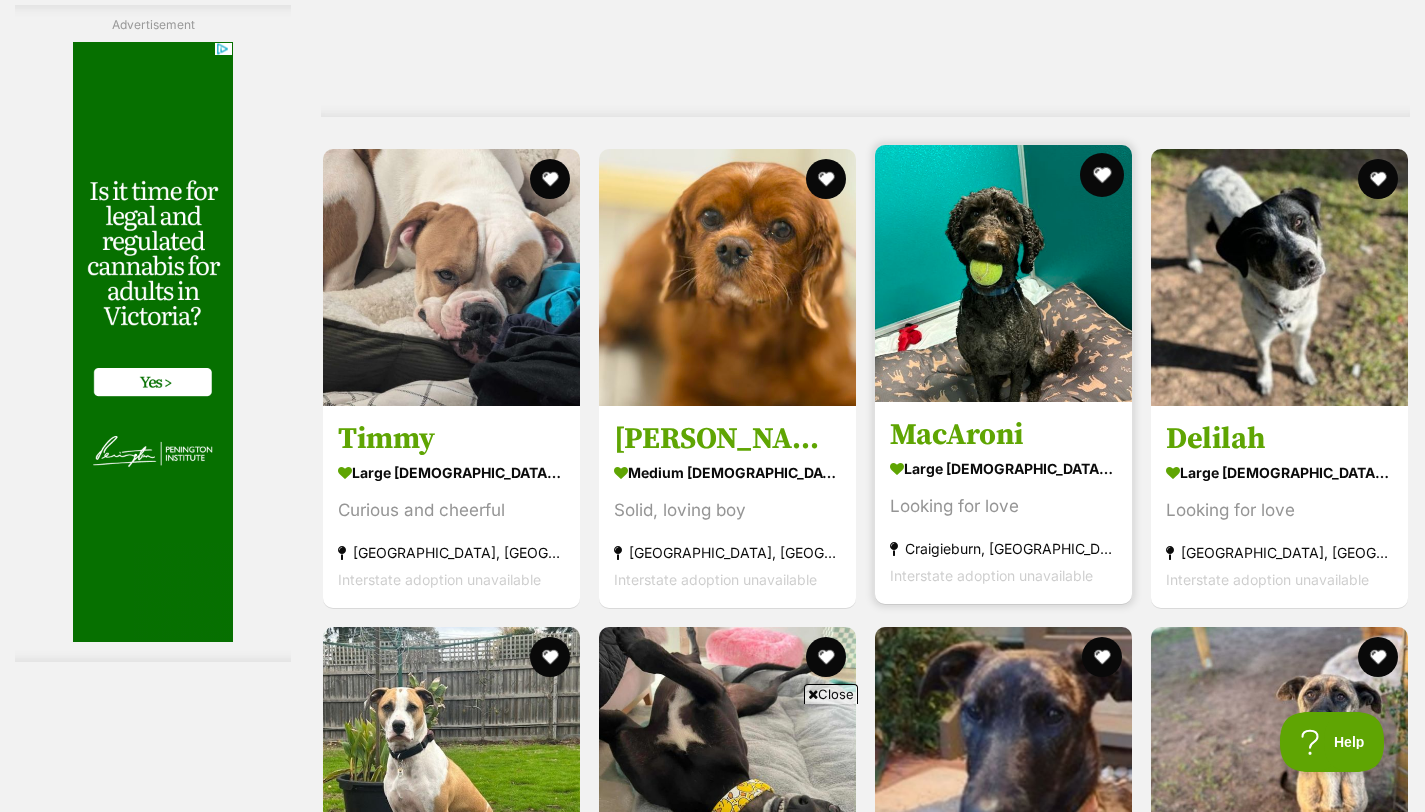 click at bounding box center [1102, 175] 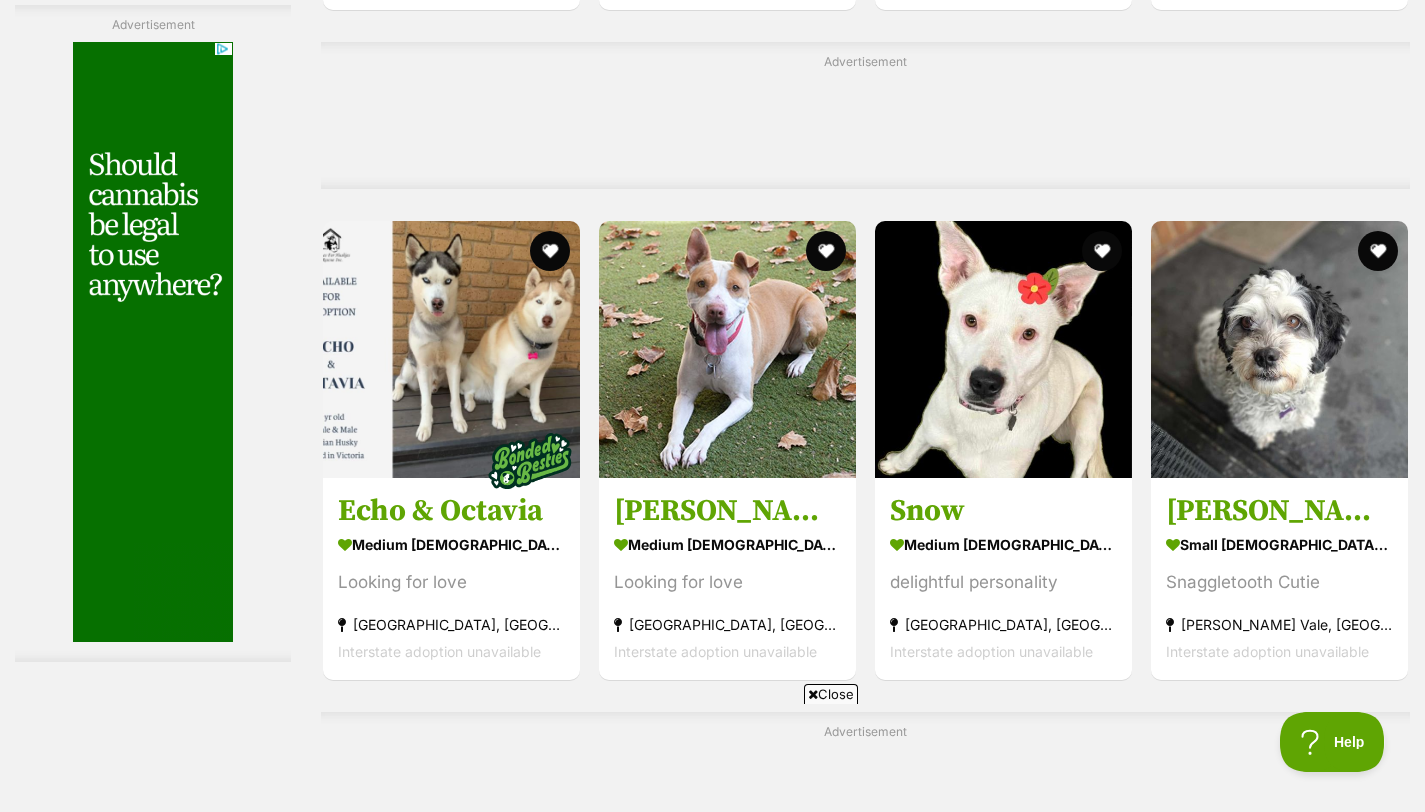 scroll, scrollTop: 7659, scrollLeft: 0, axis: vertical 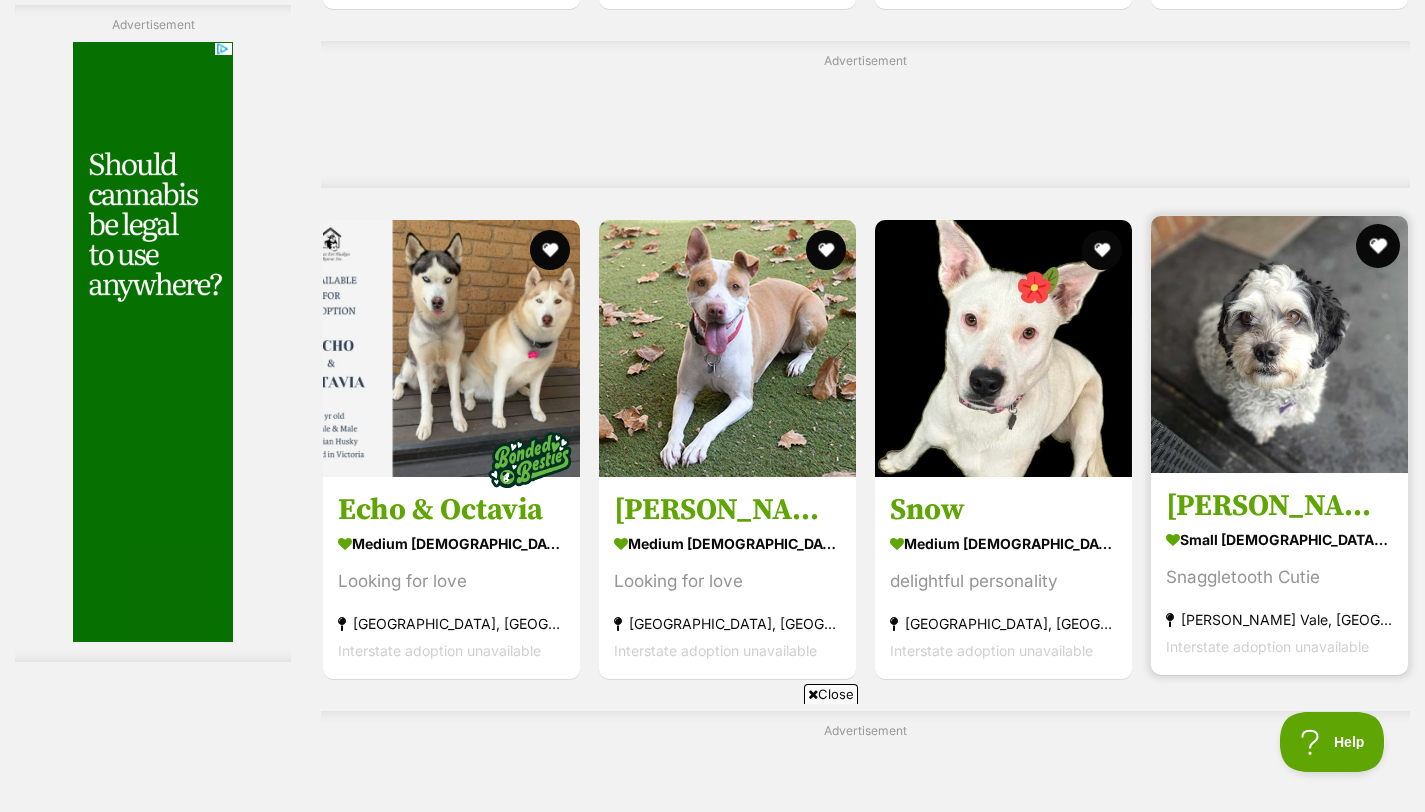 click at bounding box center [1378, 246] 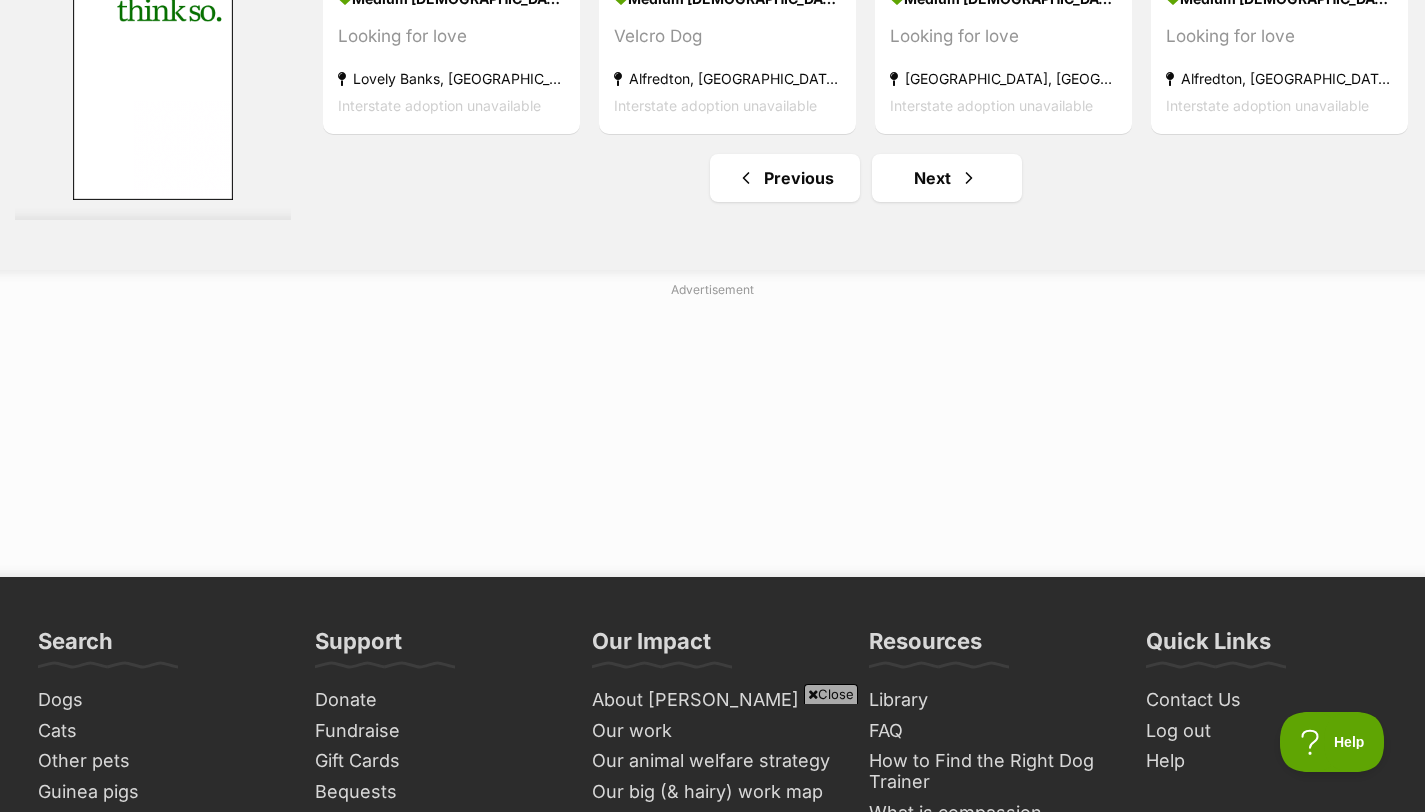 scroll, scrollTop: 10210, scrollLeft: 0, axis: vertical 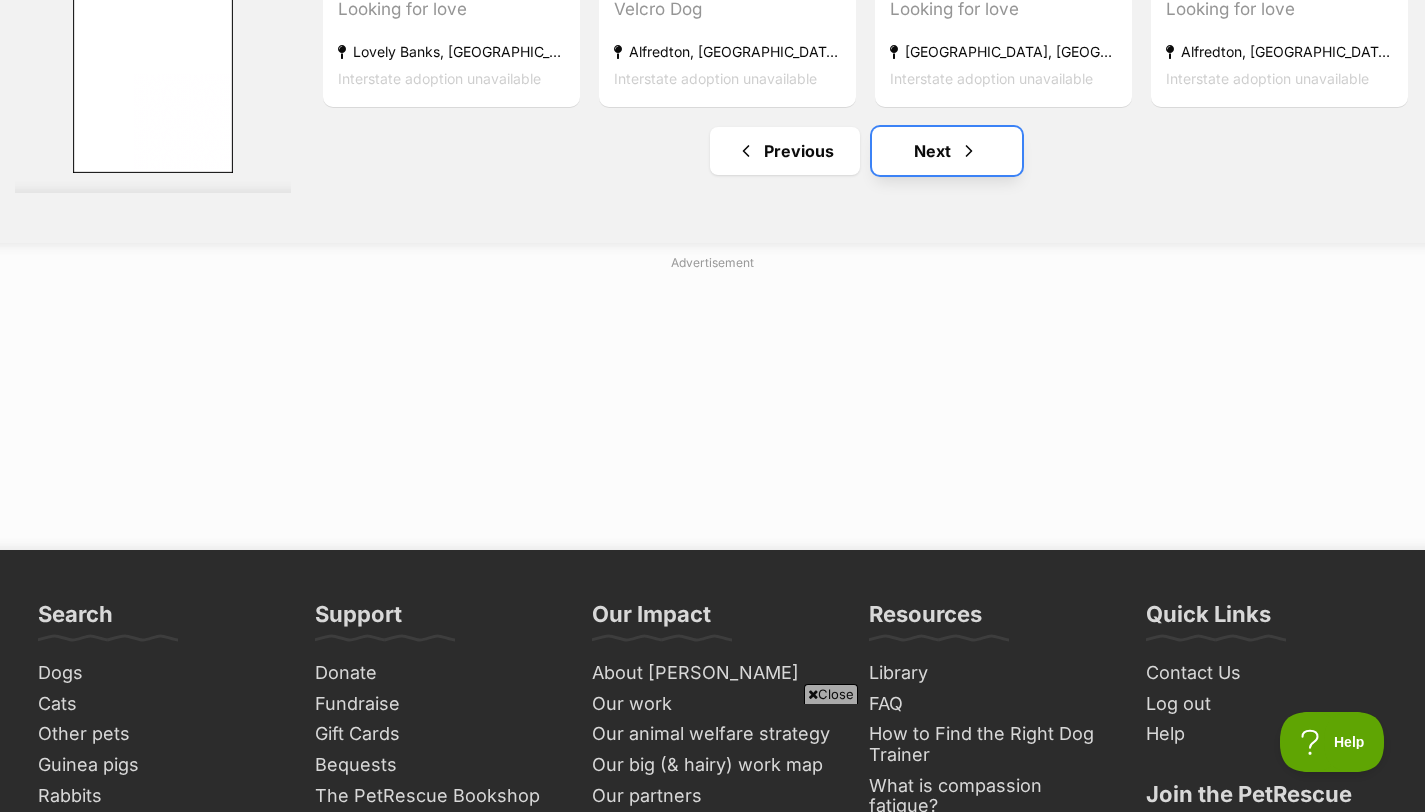 click on "Next" at bounding box center [947, 151] 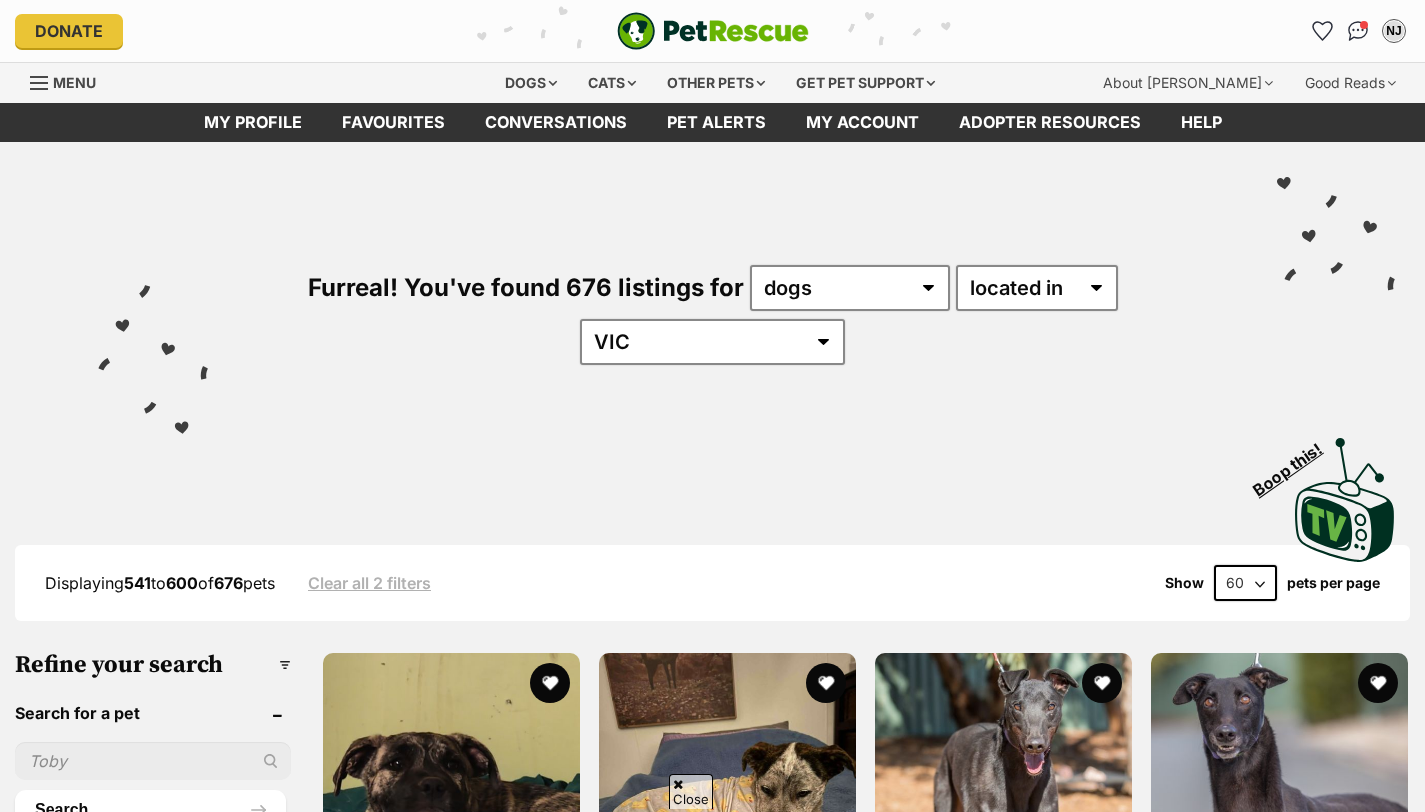 scroll, scrollTop: 275, scrollLeft: 0, axis: vertical 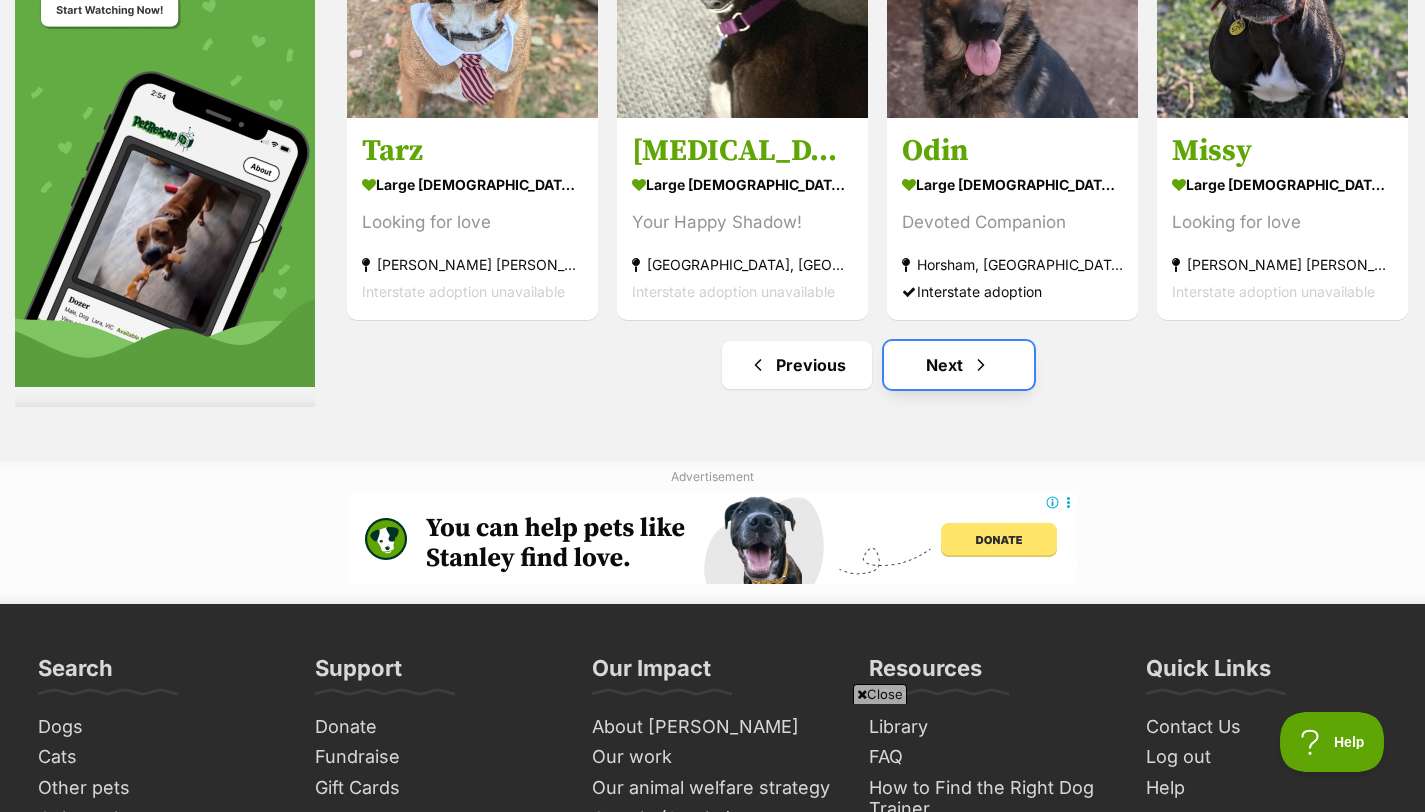 click on "Next" at bounding box center [959, 365] 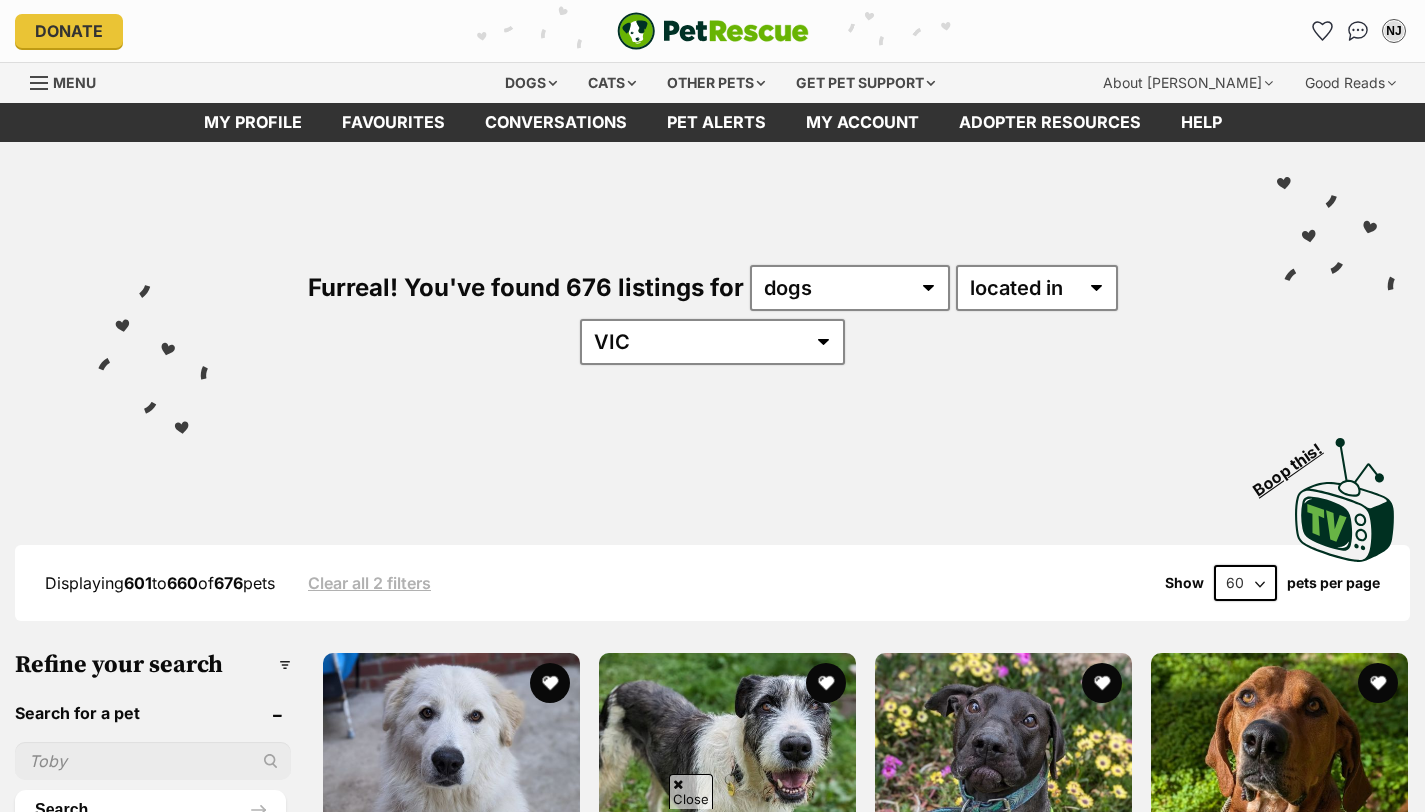 scroll, scrollTop: 497, scrollLeft: 0, axis: vertical 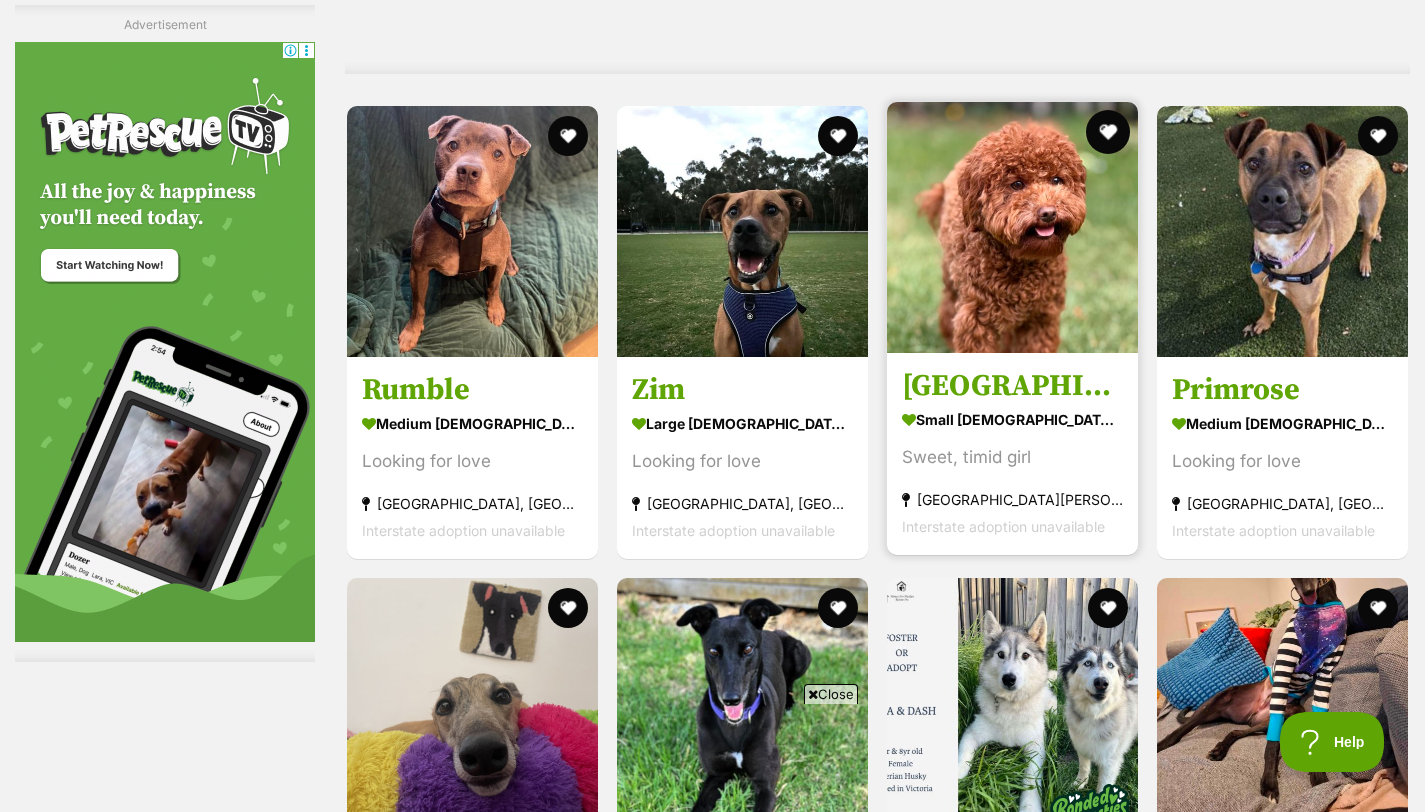 click at bounding box center (1108, 132) 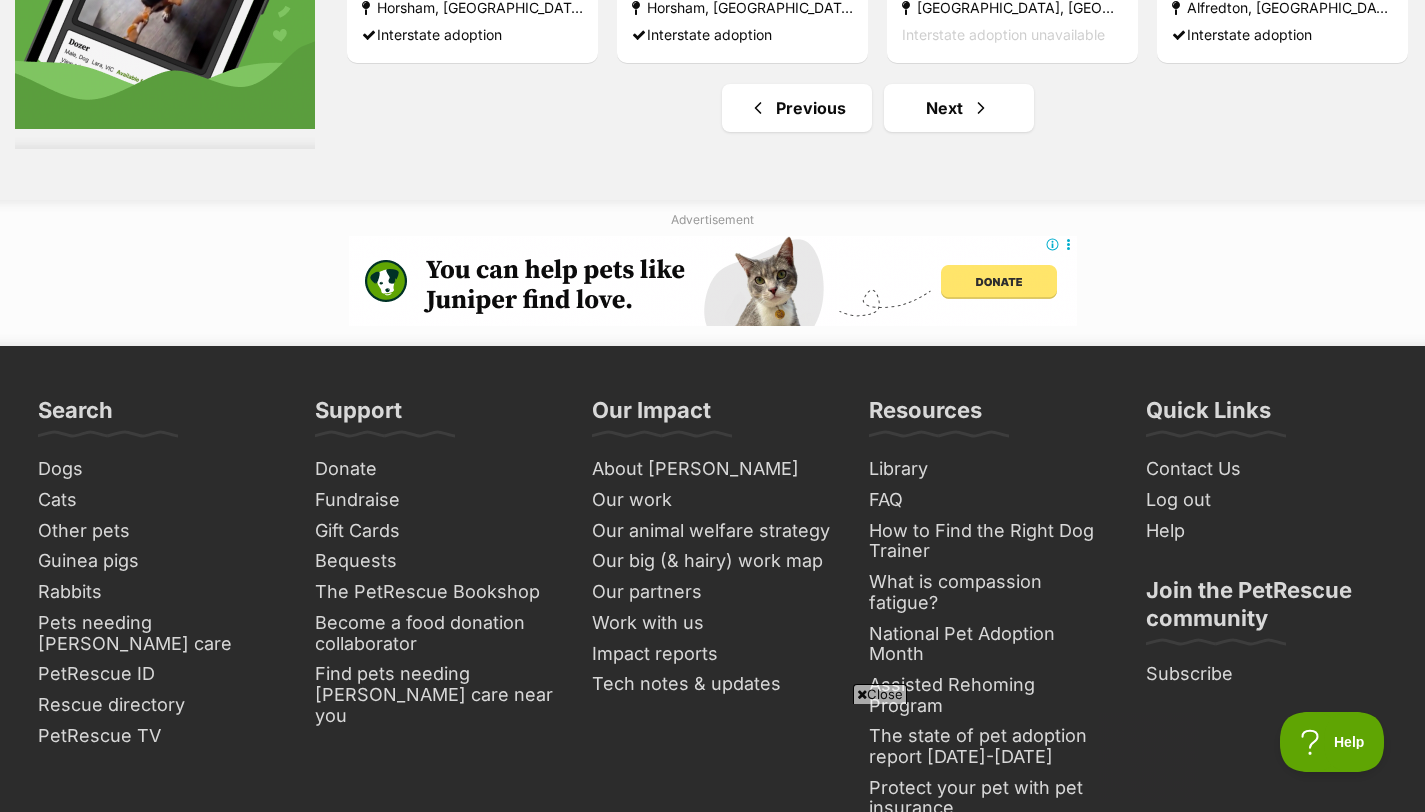 scroll, scrollTop: 10358, scrollLeft: 0, axis: vertical 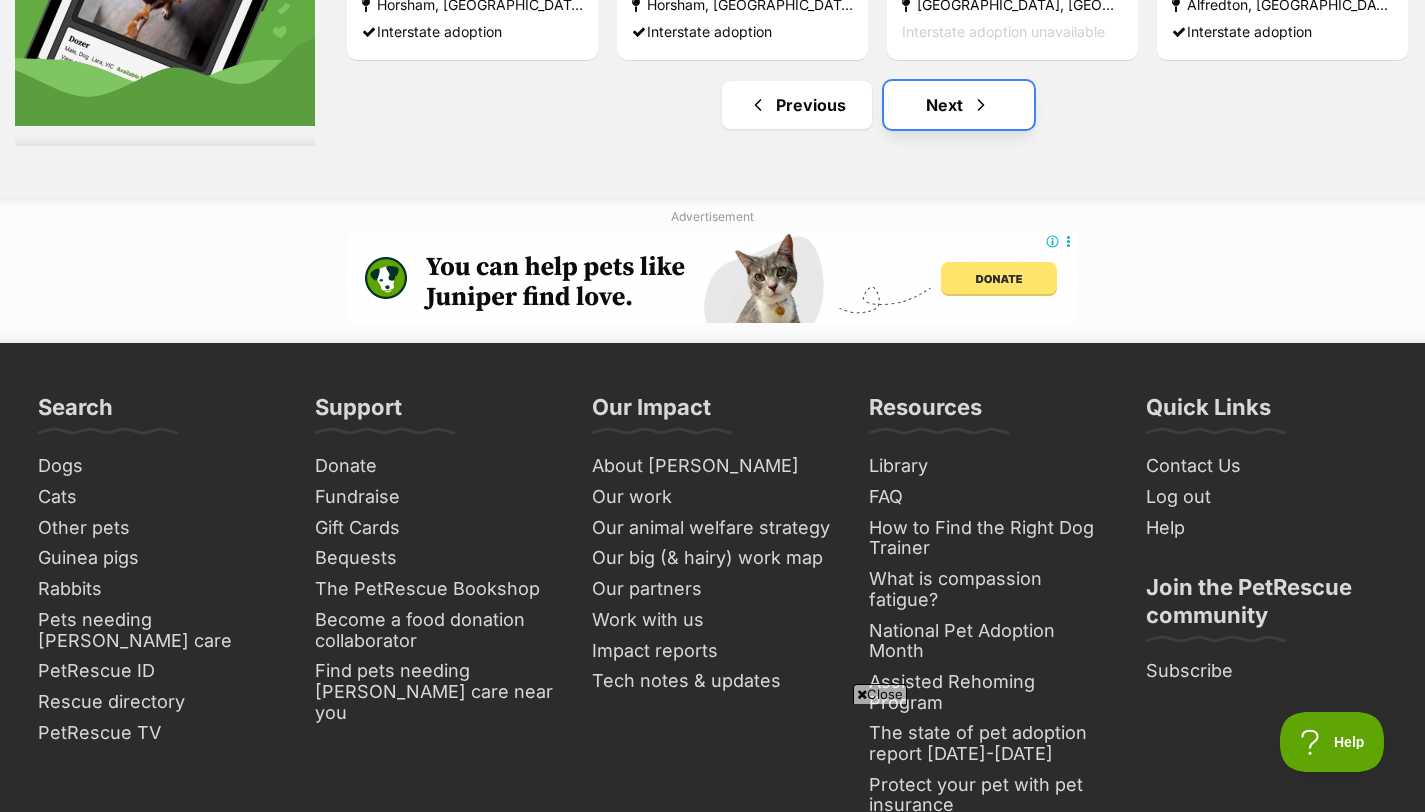 click on "Next" at bounding box center [959, 105] 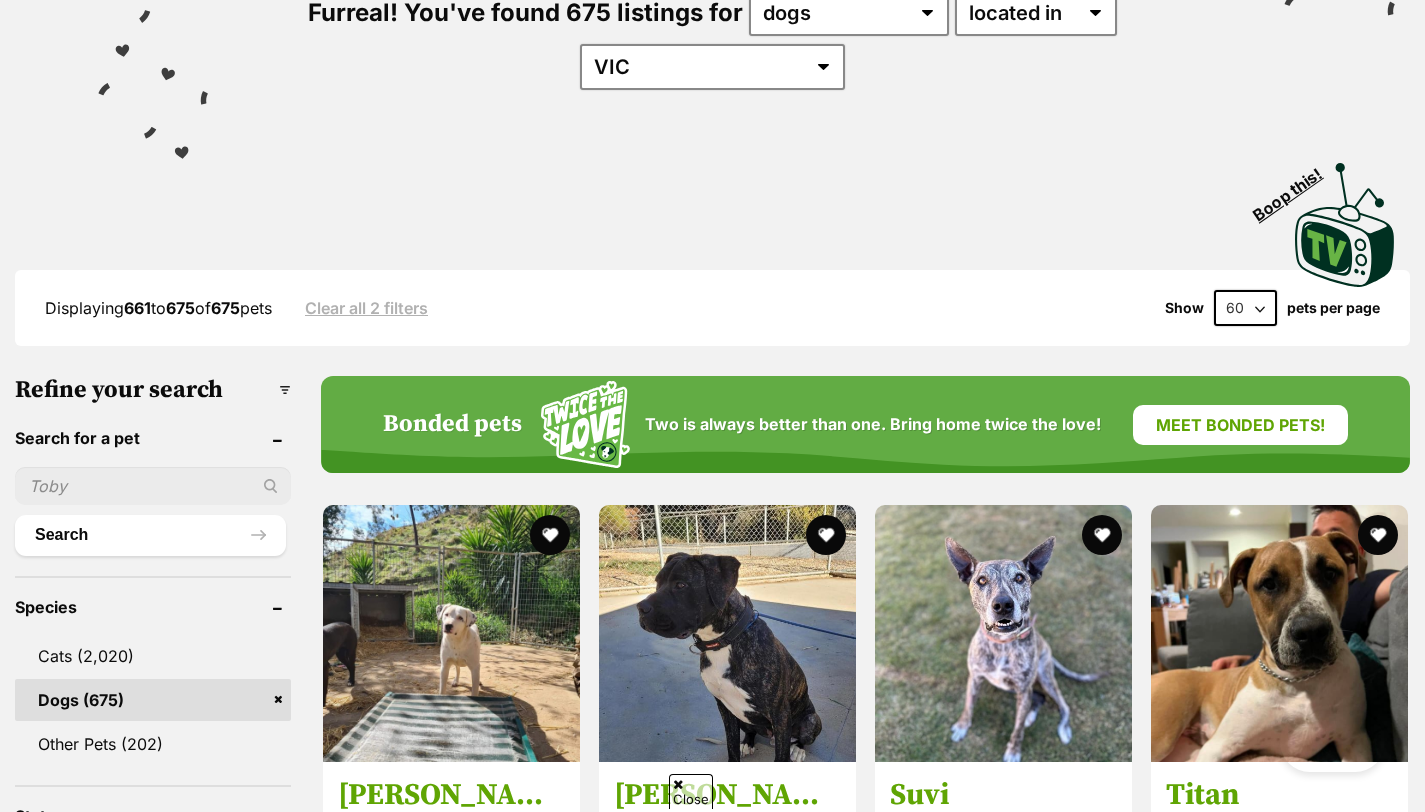 scroll, scrollTop: 561, scrollLeft: 0, axis: vertical 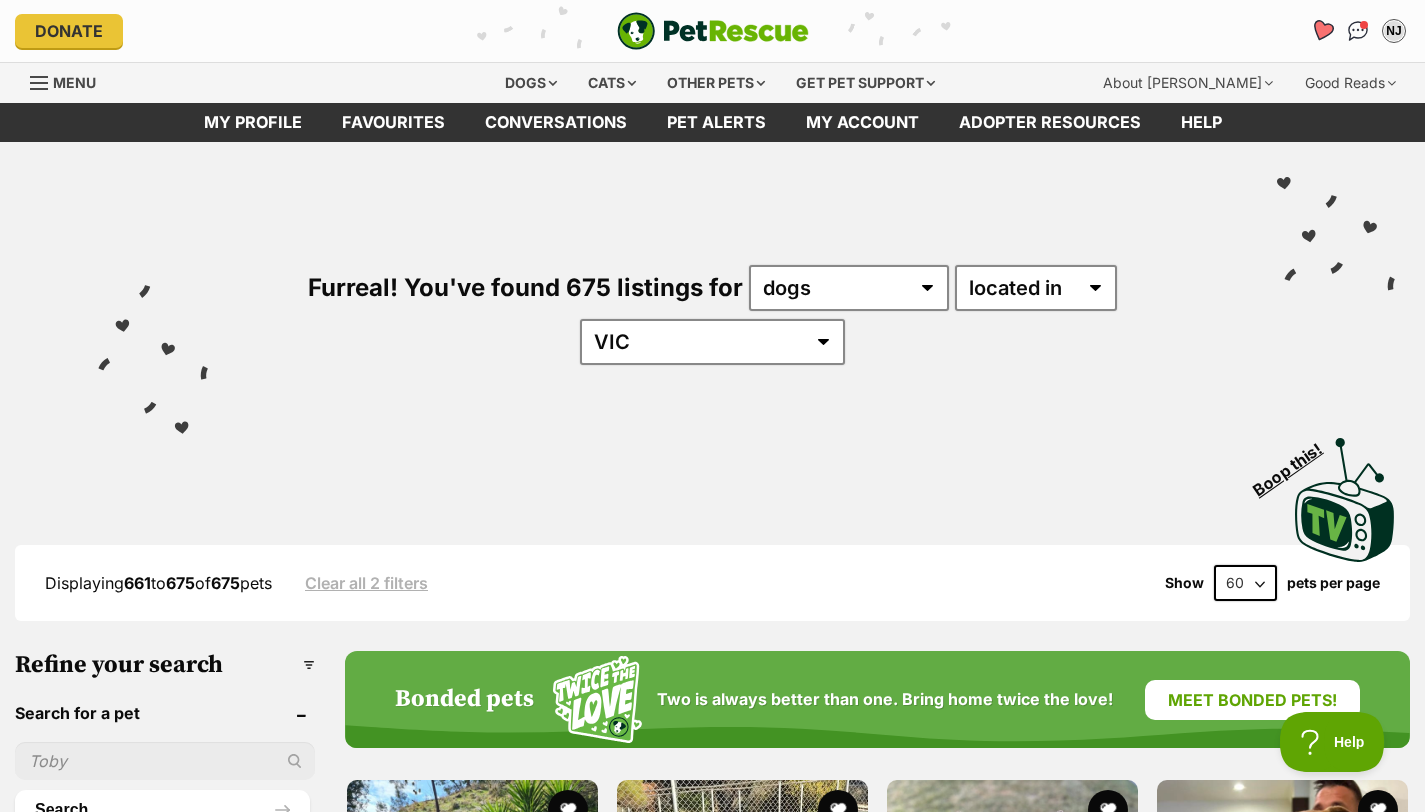 click 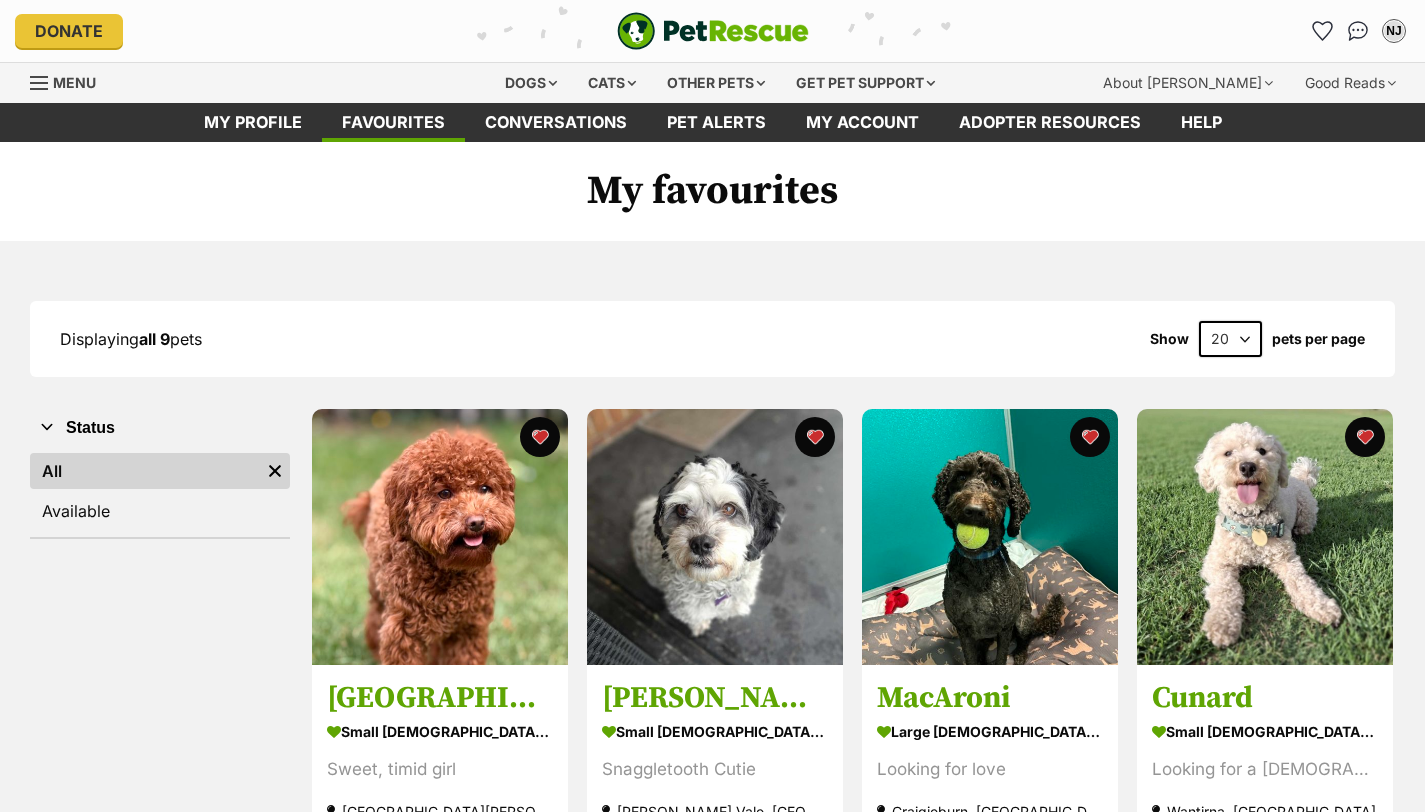 scroll, scrollTop: 0, scrollLeft: 0, axis: both 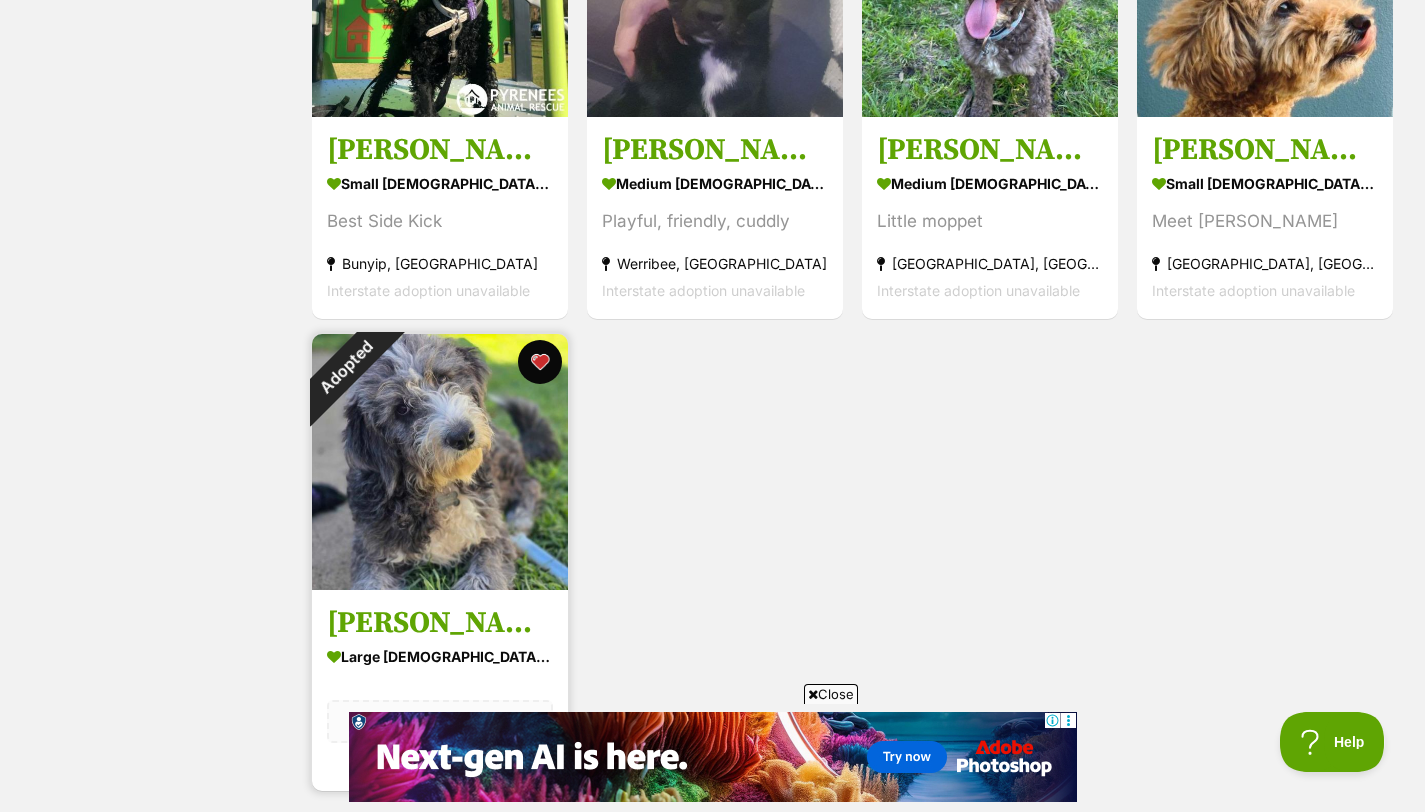 click at bounding box center [540, 362] 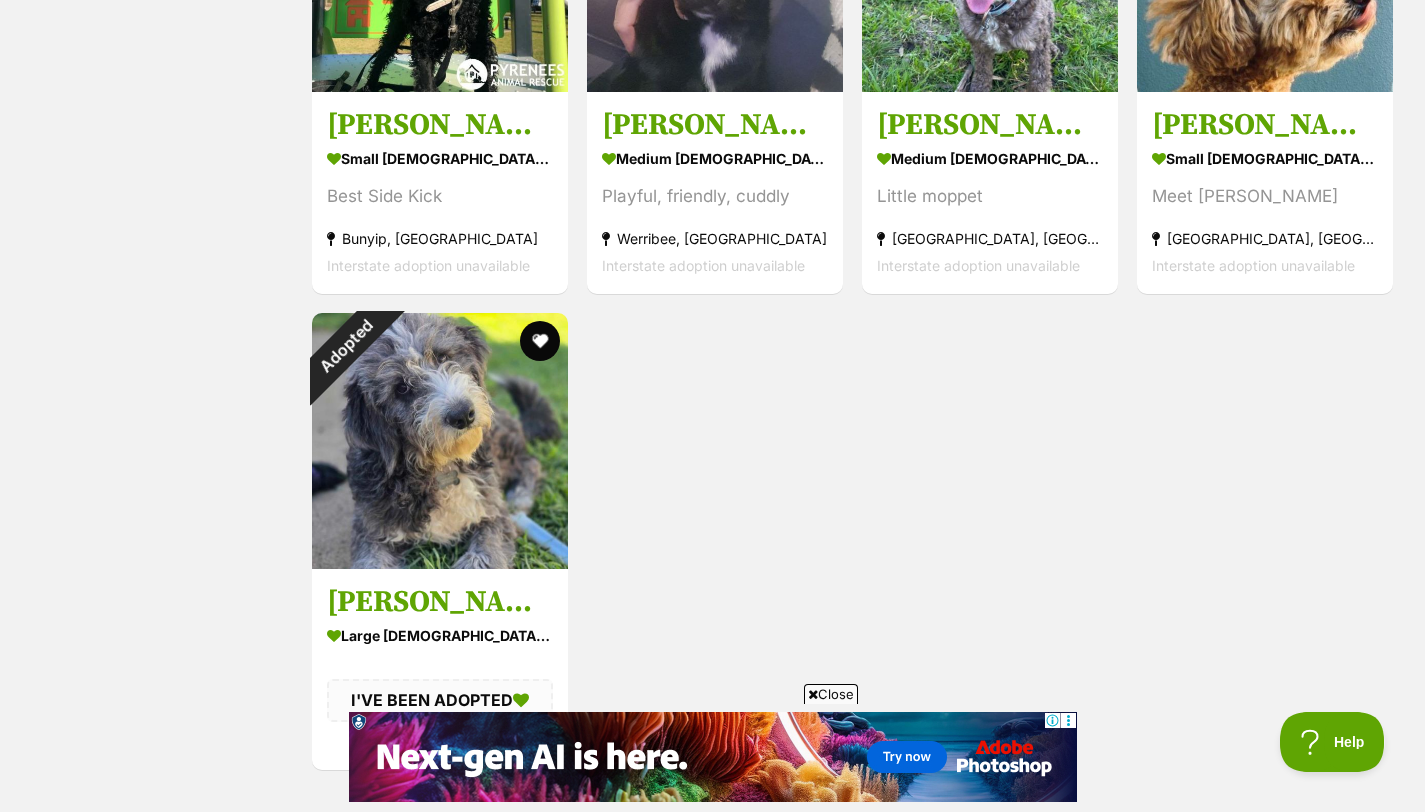 scroll, scrollTop: 1064, scrollLeft: 0, axis: vertical 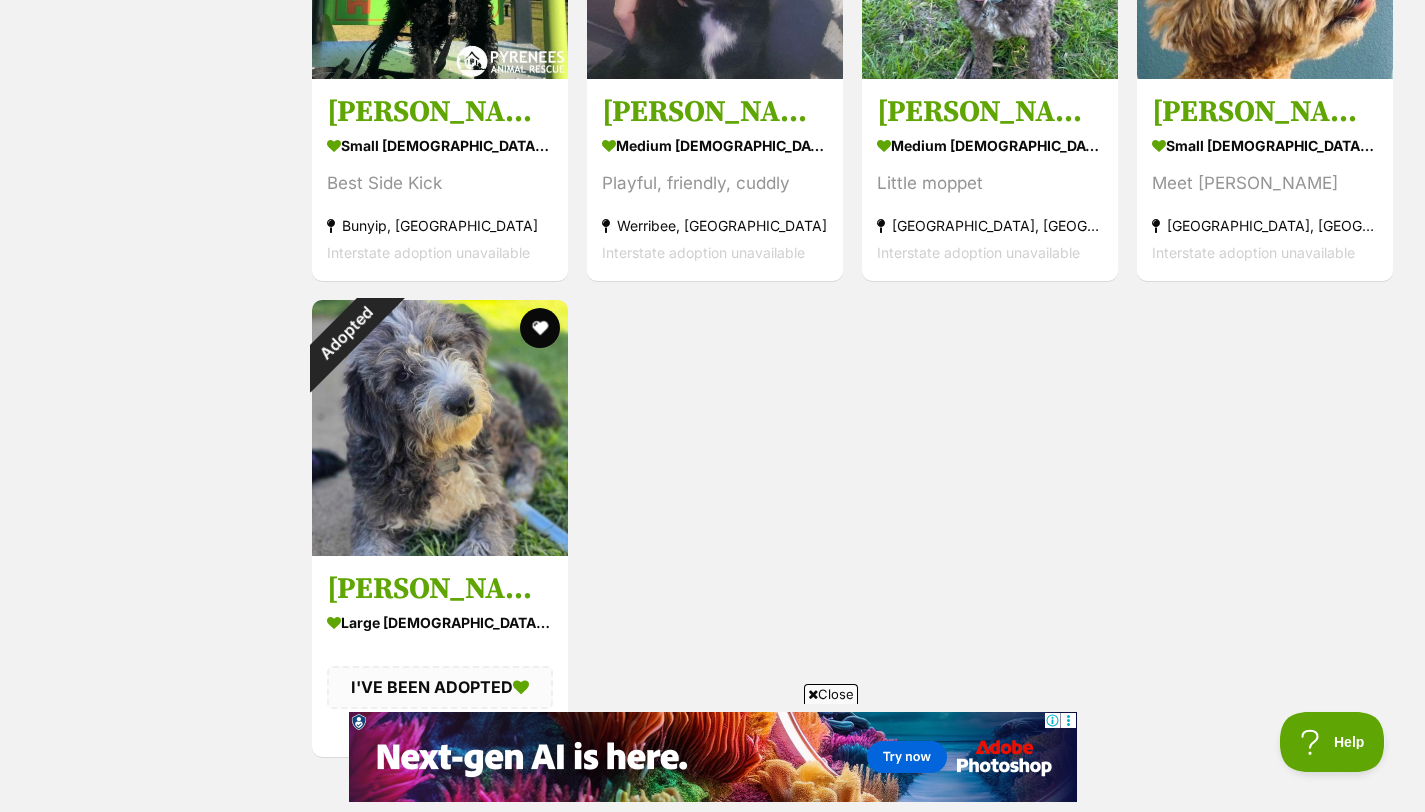 click on "Close" at bounding box center [831, 694] 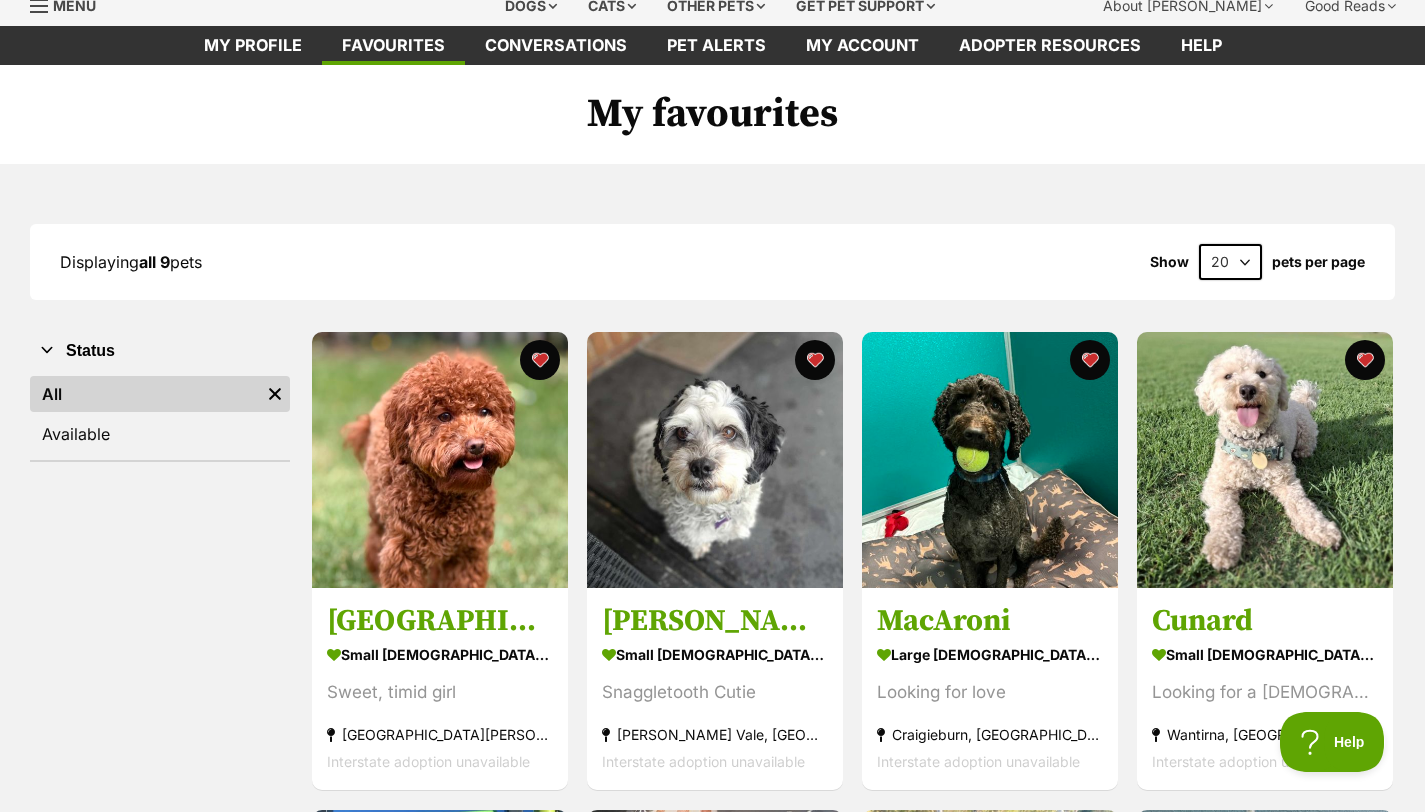 scroll, scrollTop: 80, scrollLeft: 0, axis: vertical 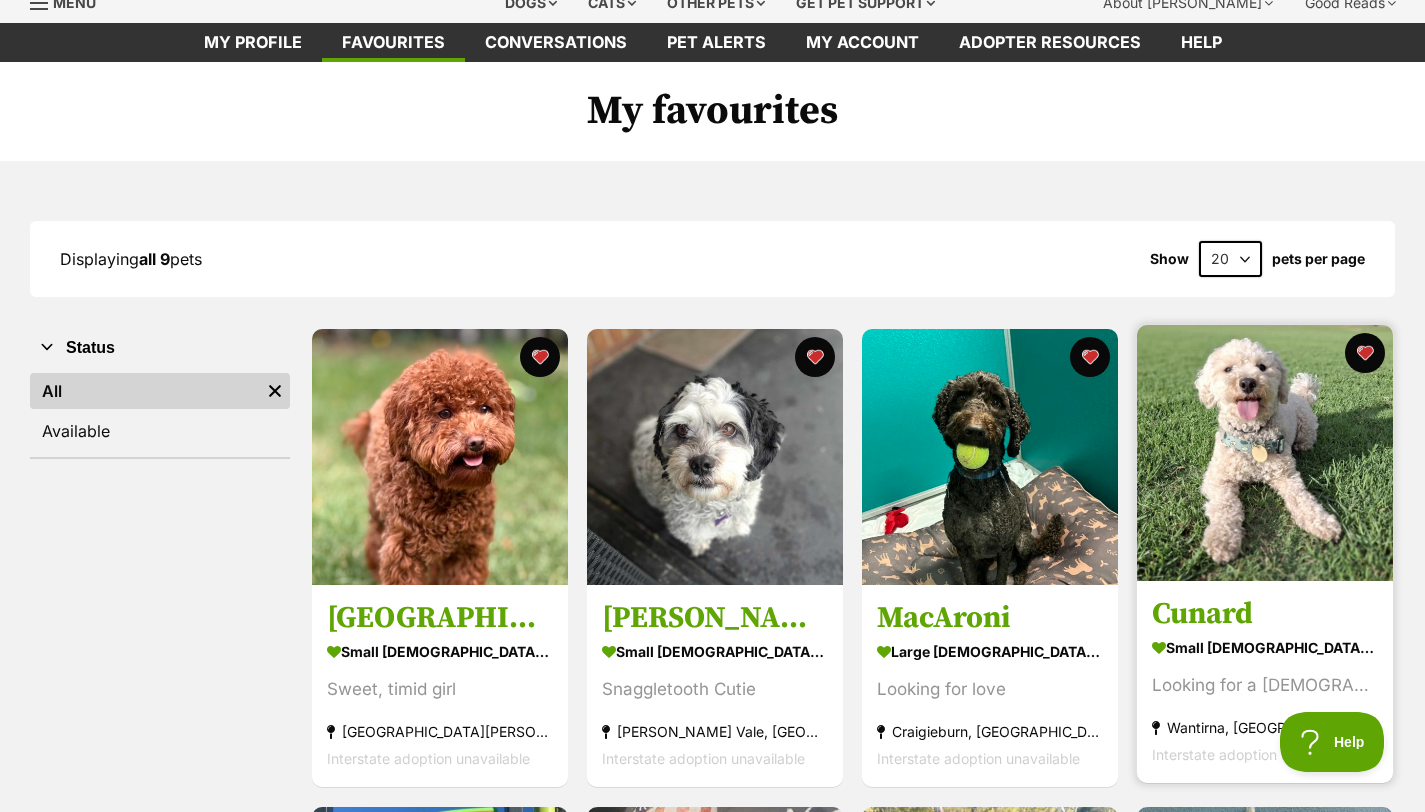 click at bounding box center (1265, 453) 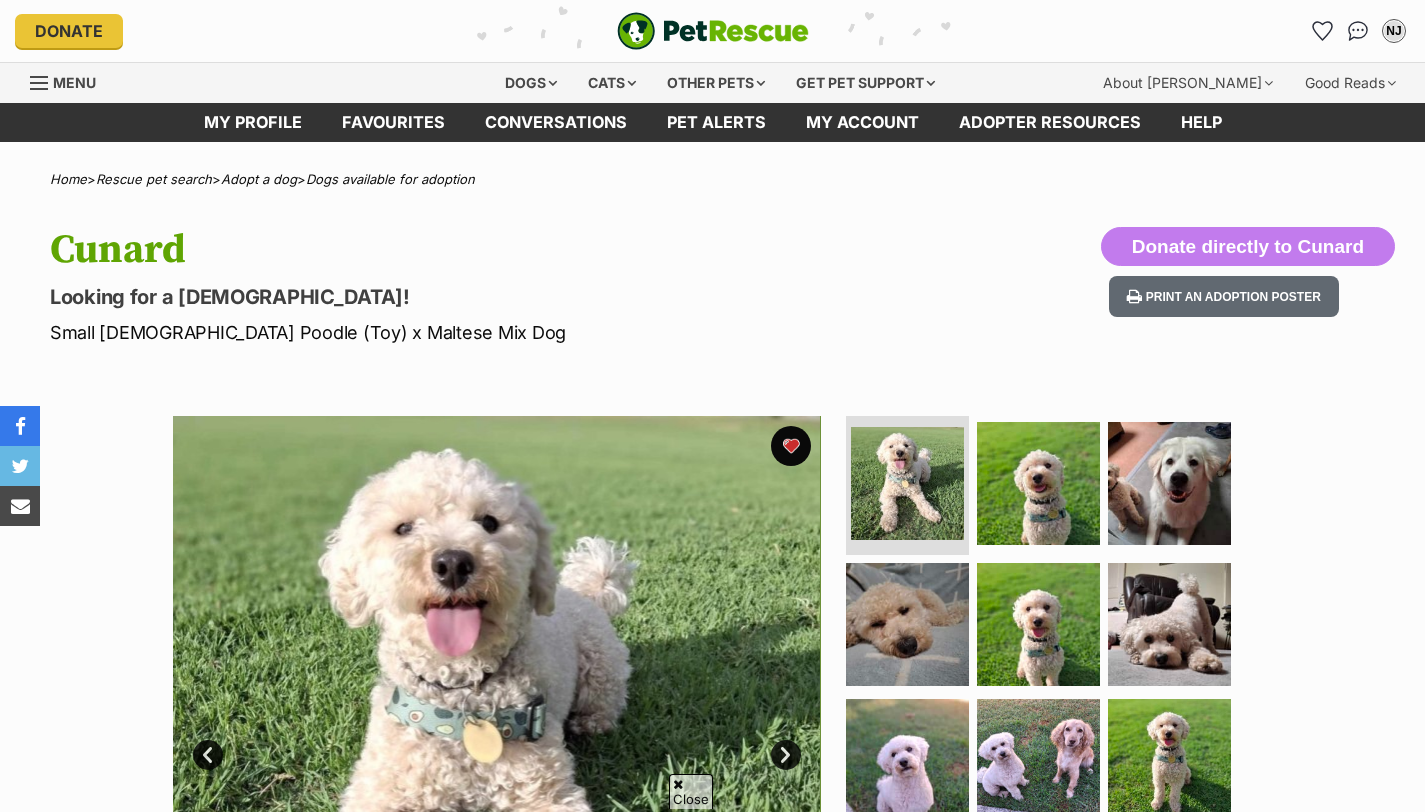 scroll, scrollTop: 331, scrollLeft: 0, axis: vertical 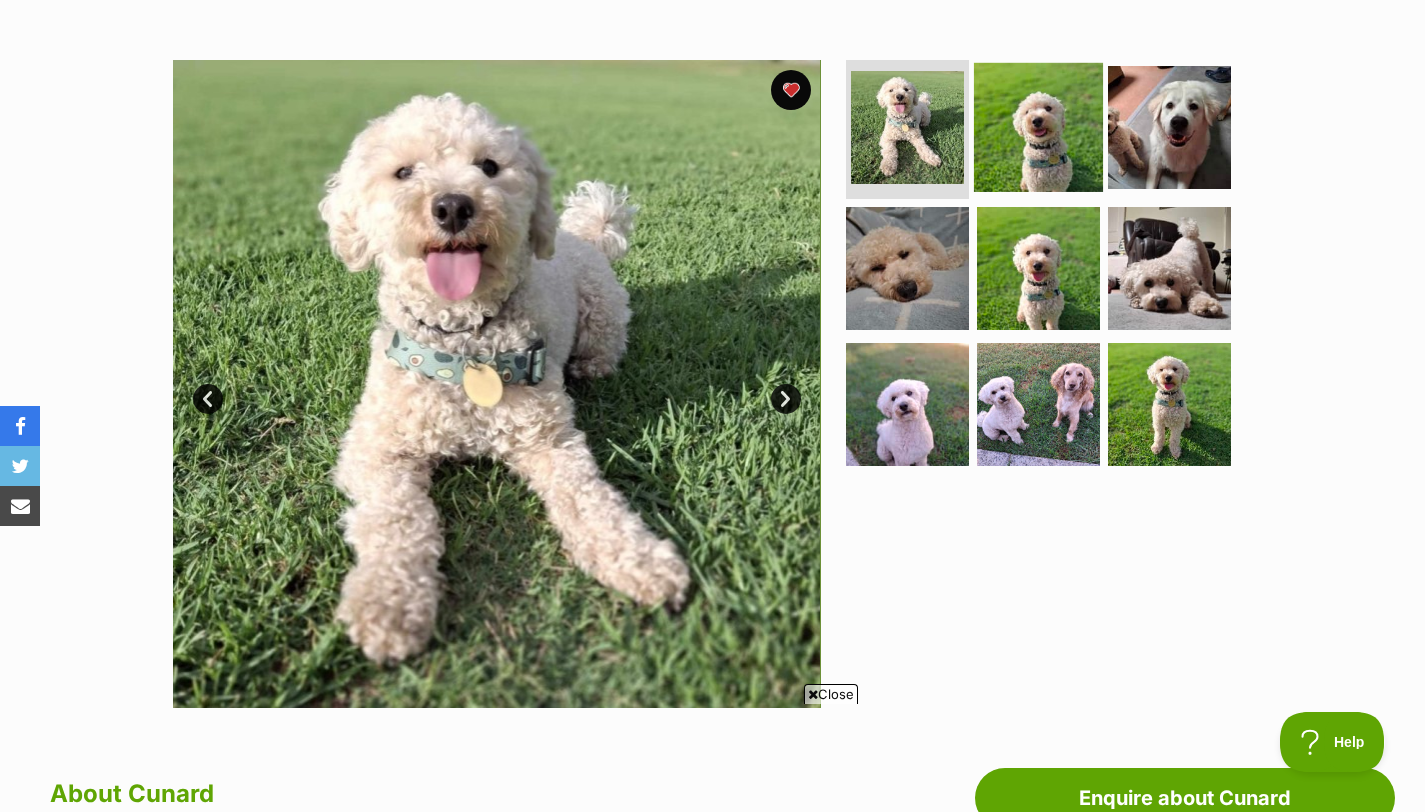 click at bounding box center [1038, 126] 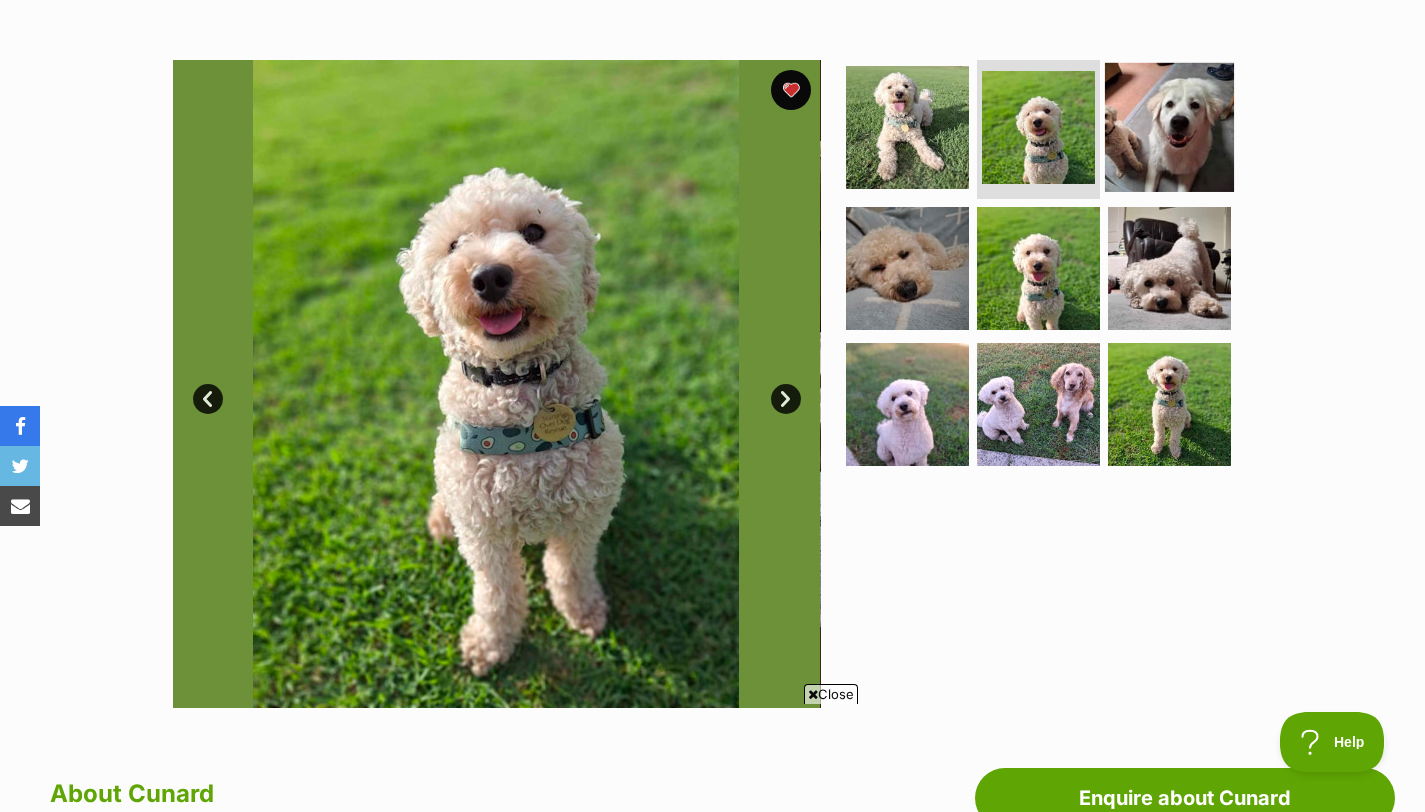 click at bounding box center [1169, 126] 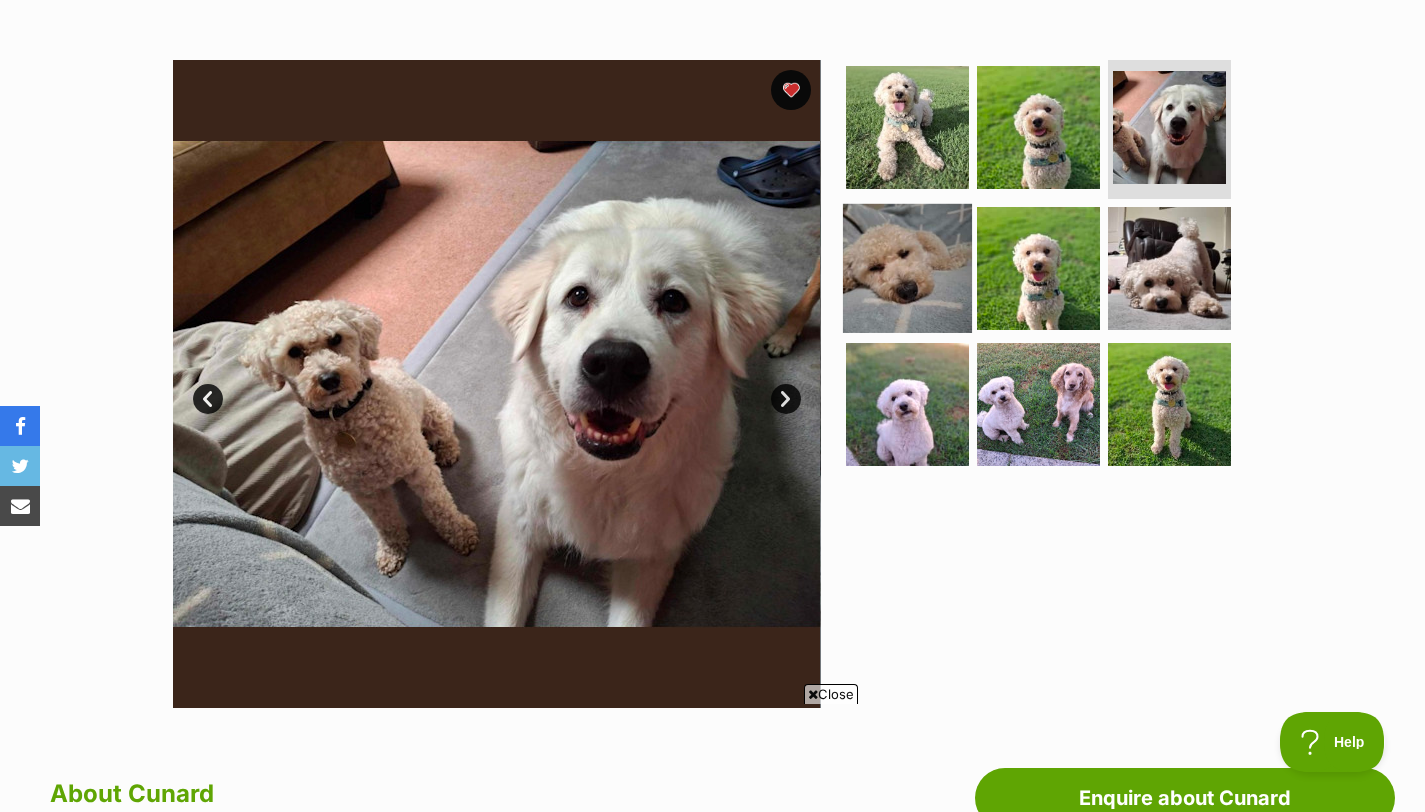 click at bounding box center [907, 268] 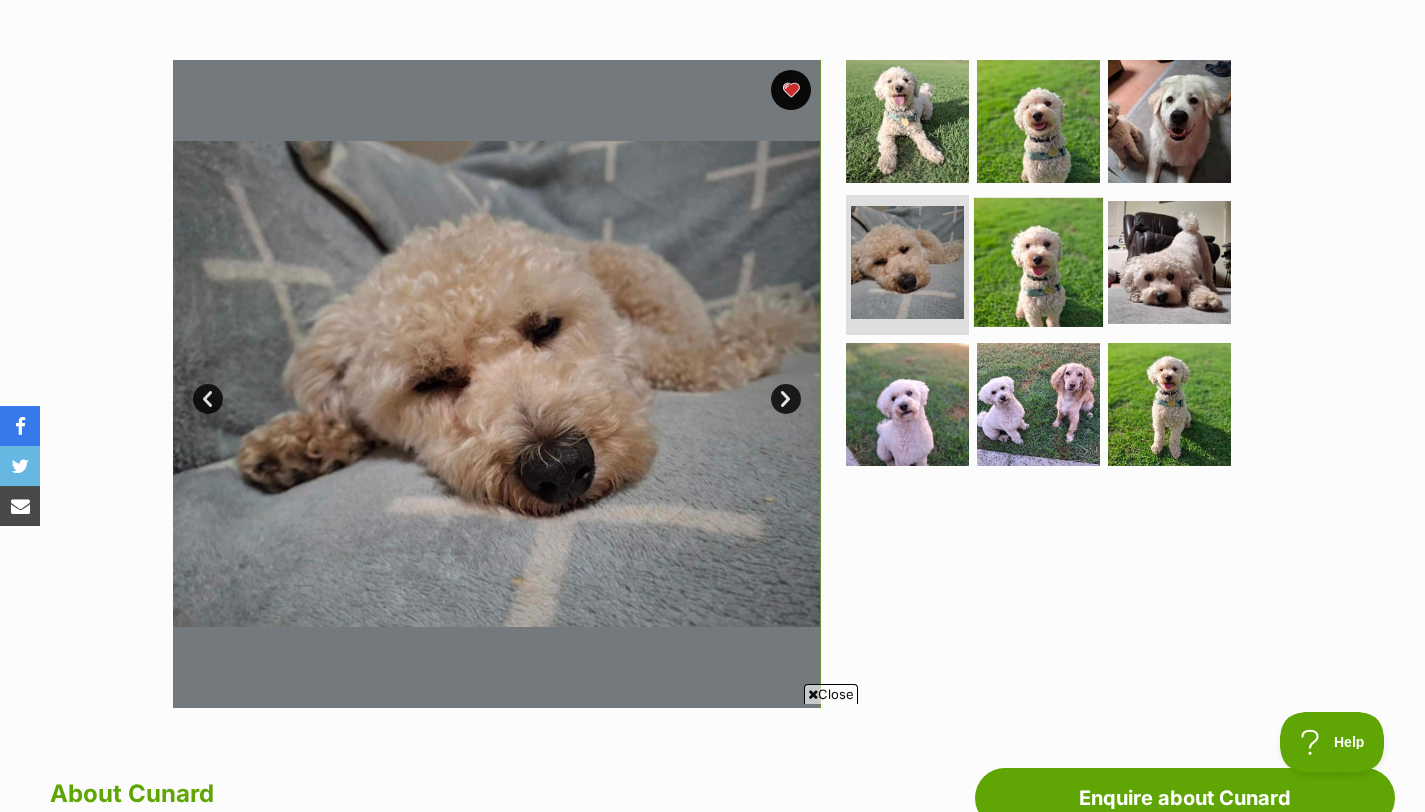 click at bounding box center (1038, 262) 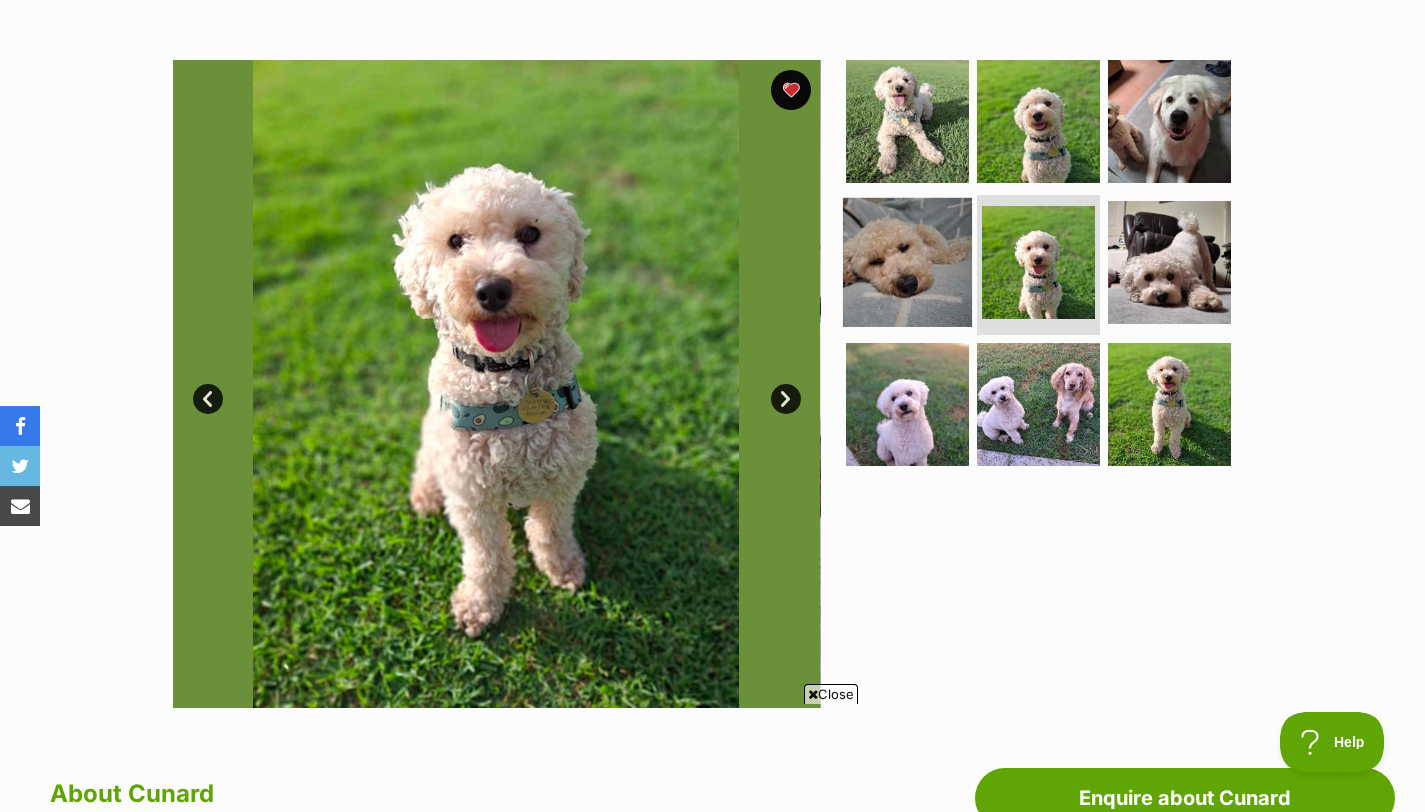click at bounding box center [907, 262] 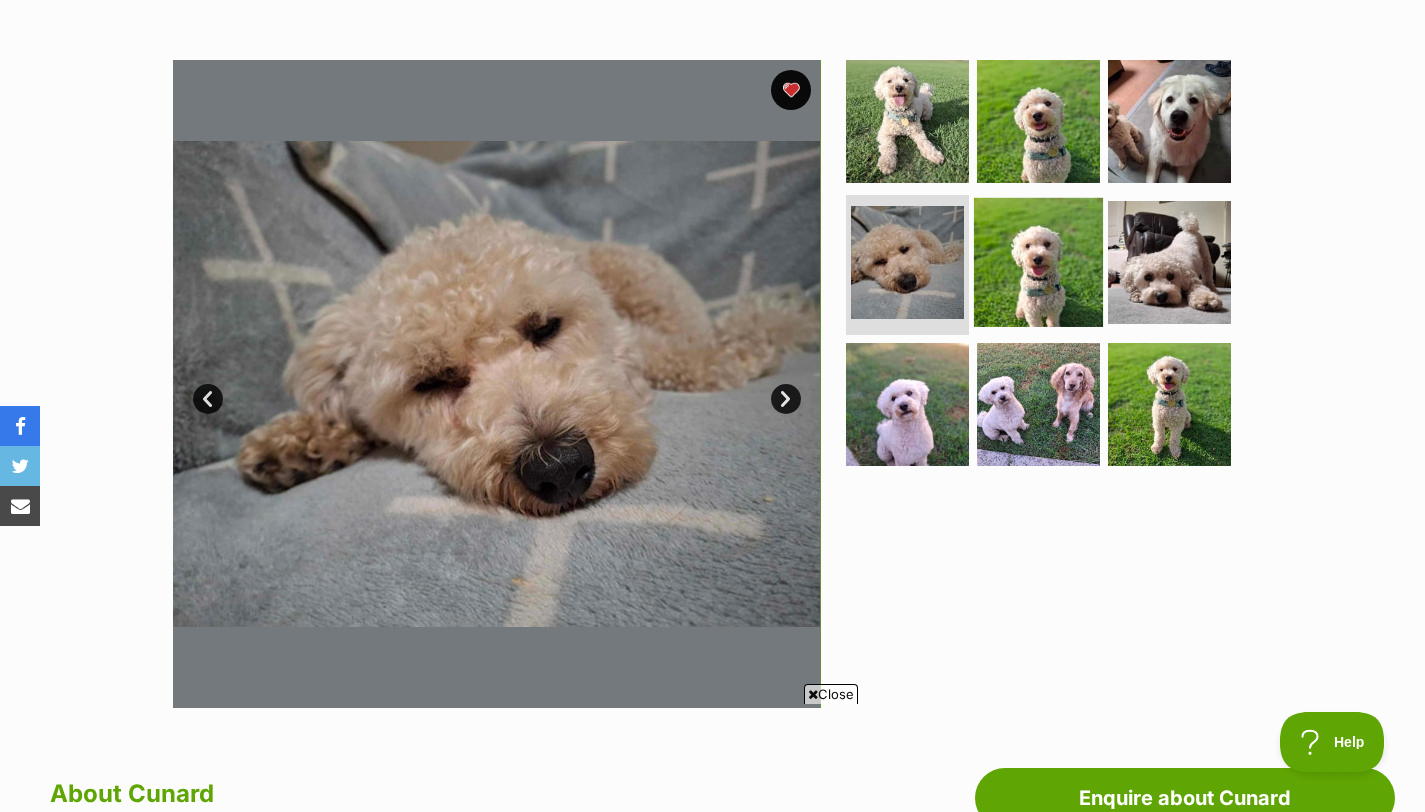 click at bounding box center [1038, 262] 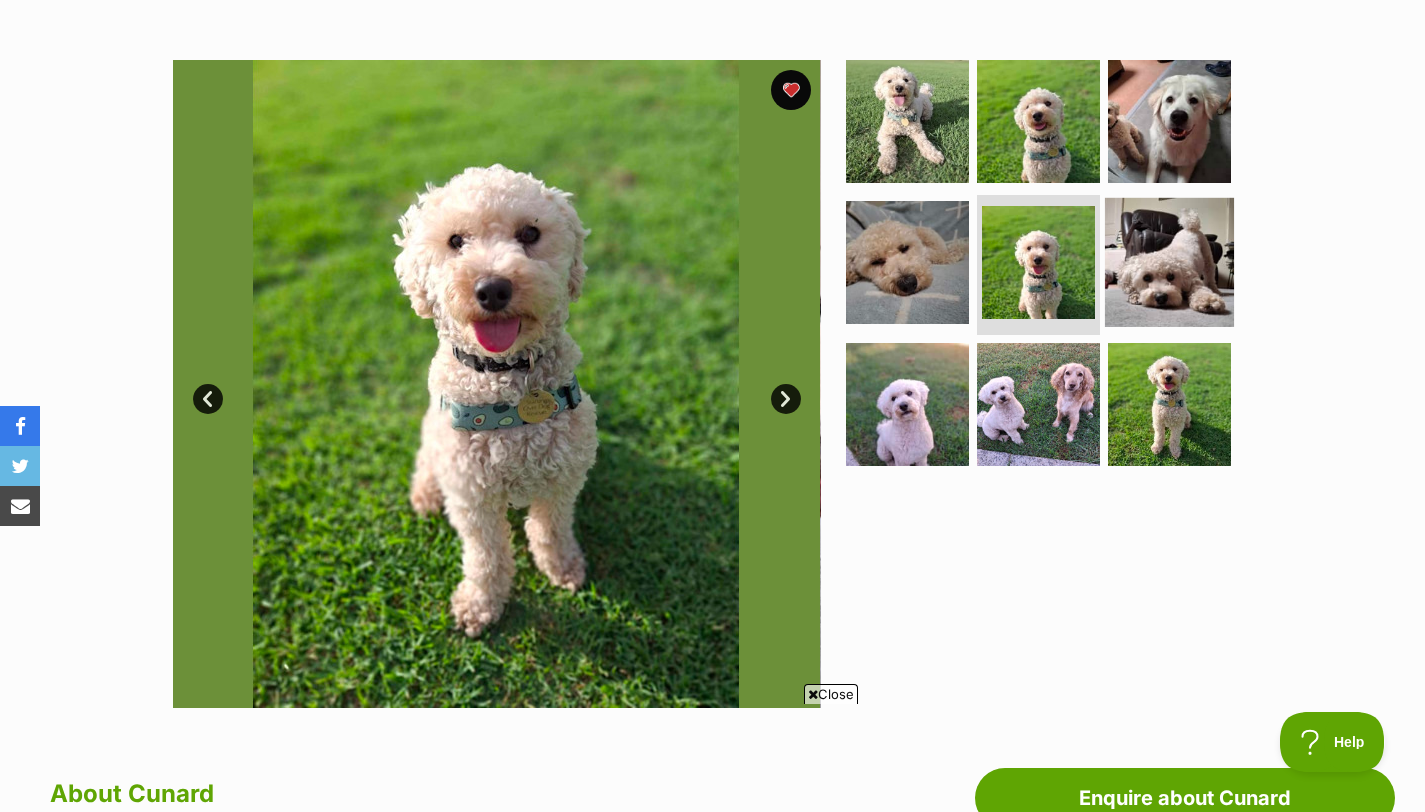 click at bounding box center [1169, 262] 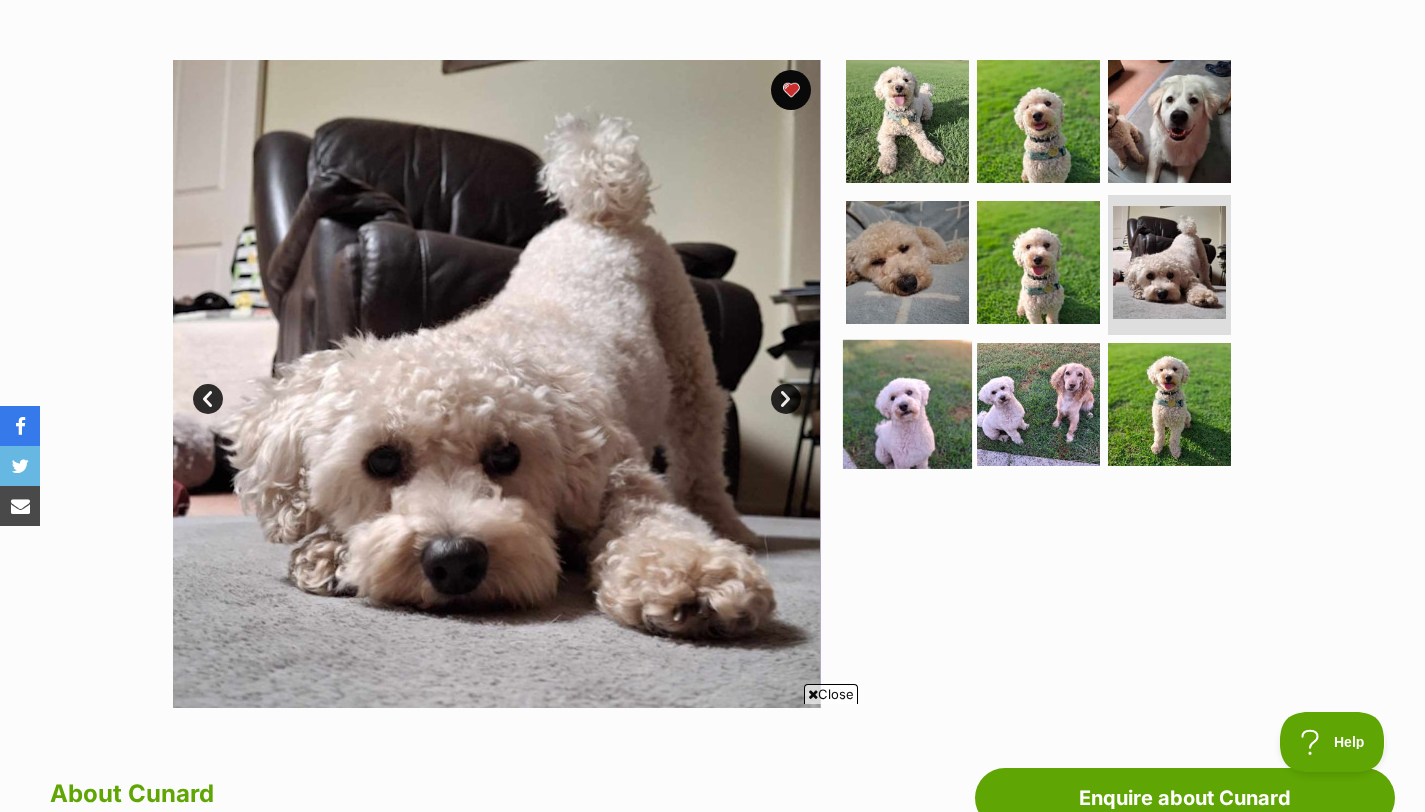 click at bounding box center [907, 404] 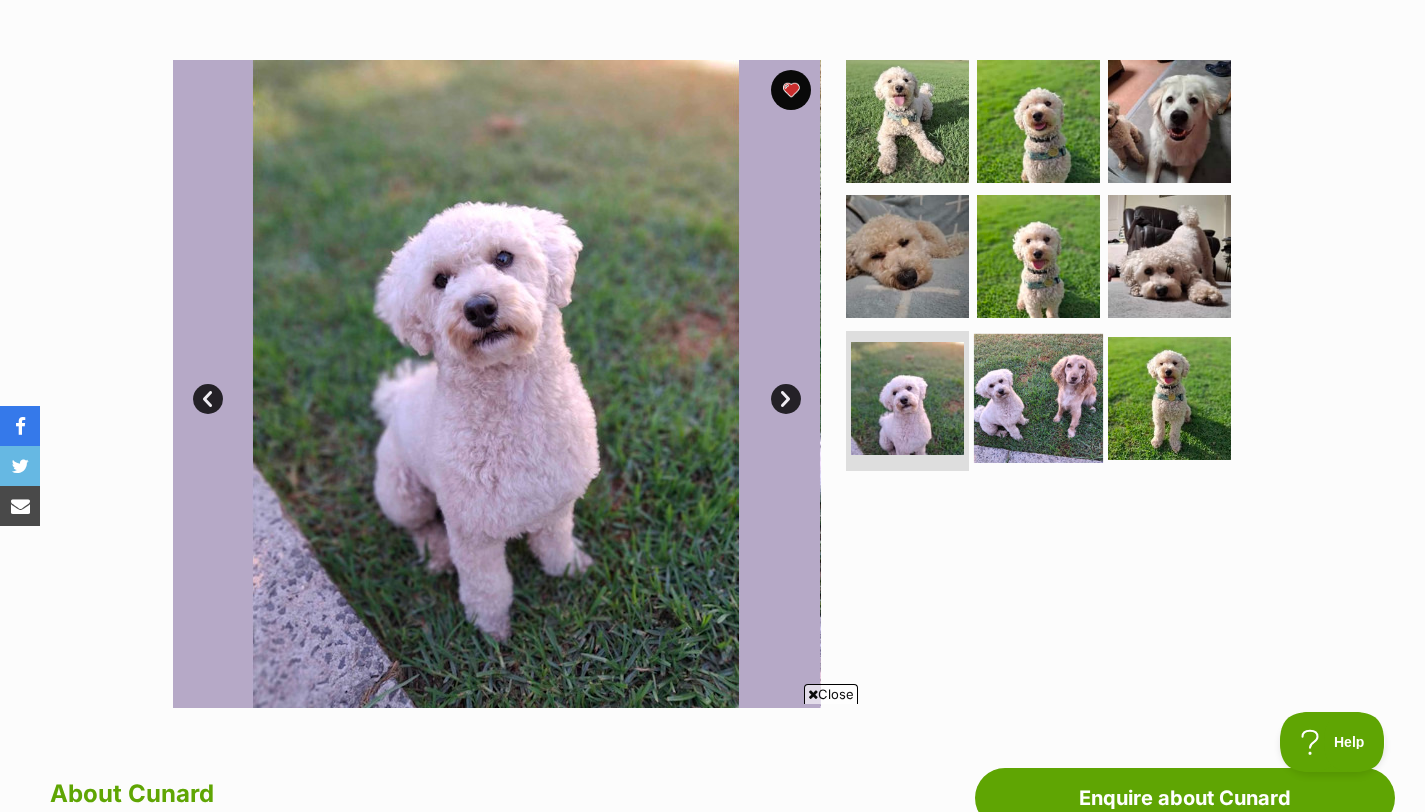 click at bounding box center (1038, 398) 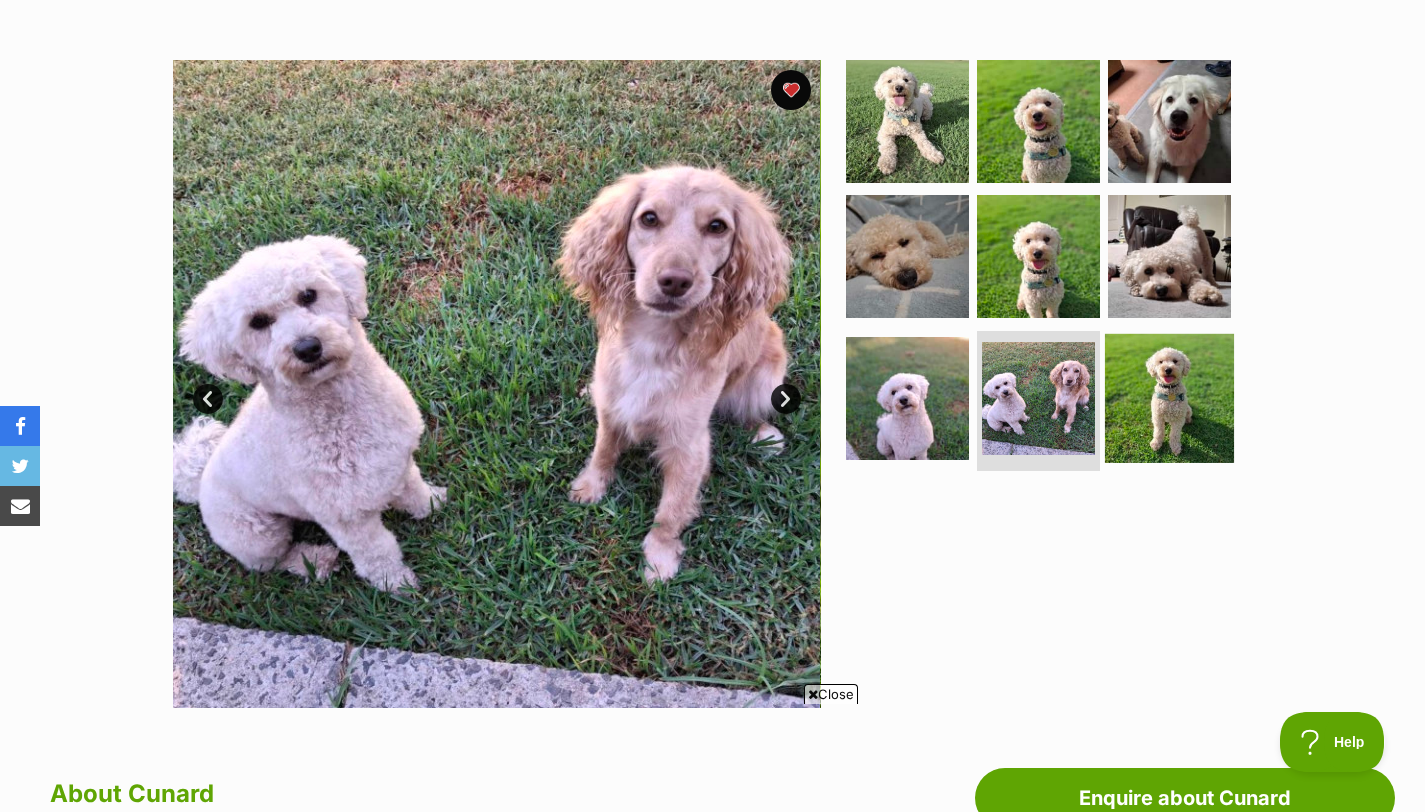 click at bounding box center (1169, 398) 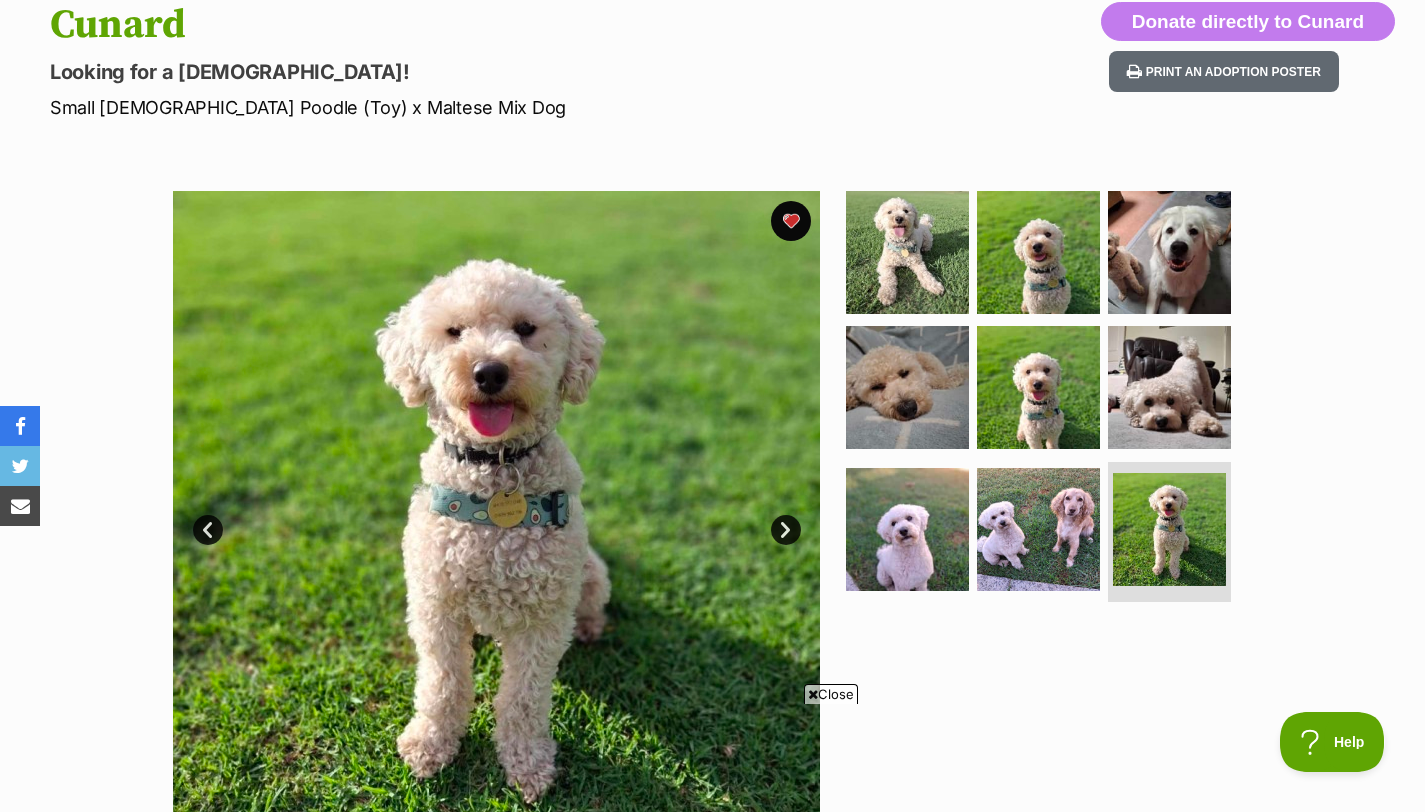 scroll, scrollTop: 200, scrollLeft: 0, axis: vertical 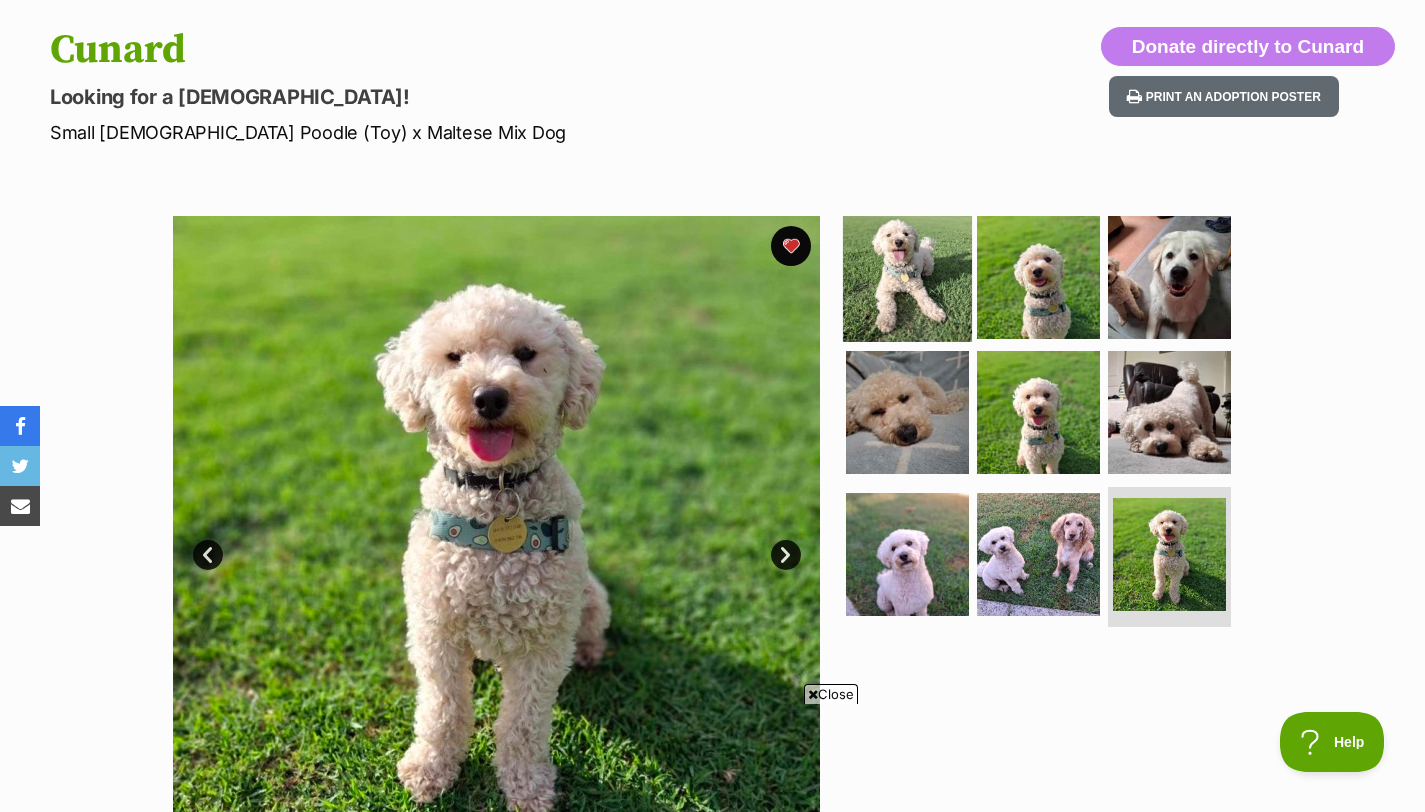 click at bounding box center (907, 276) 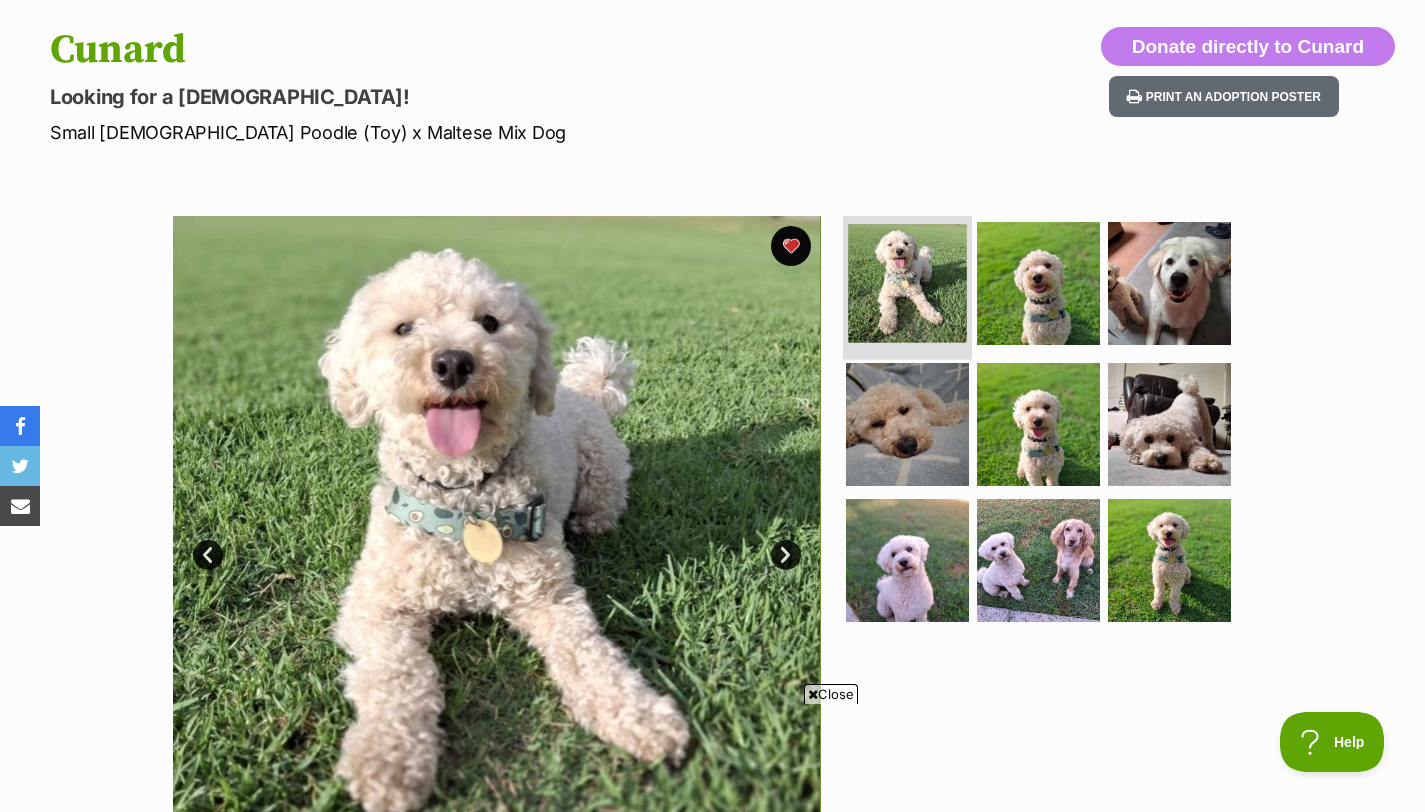 click at bounding box center [907, 283] 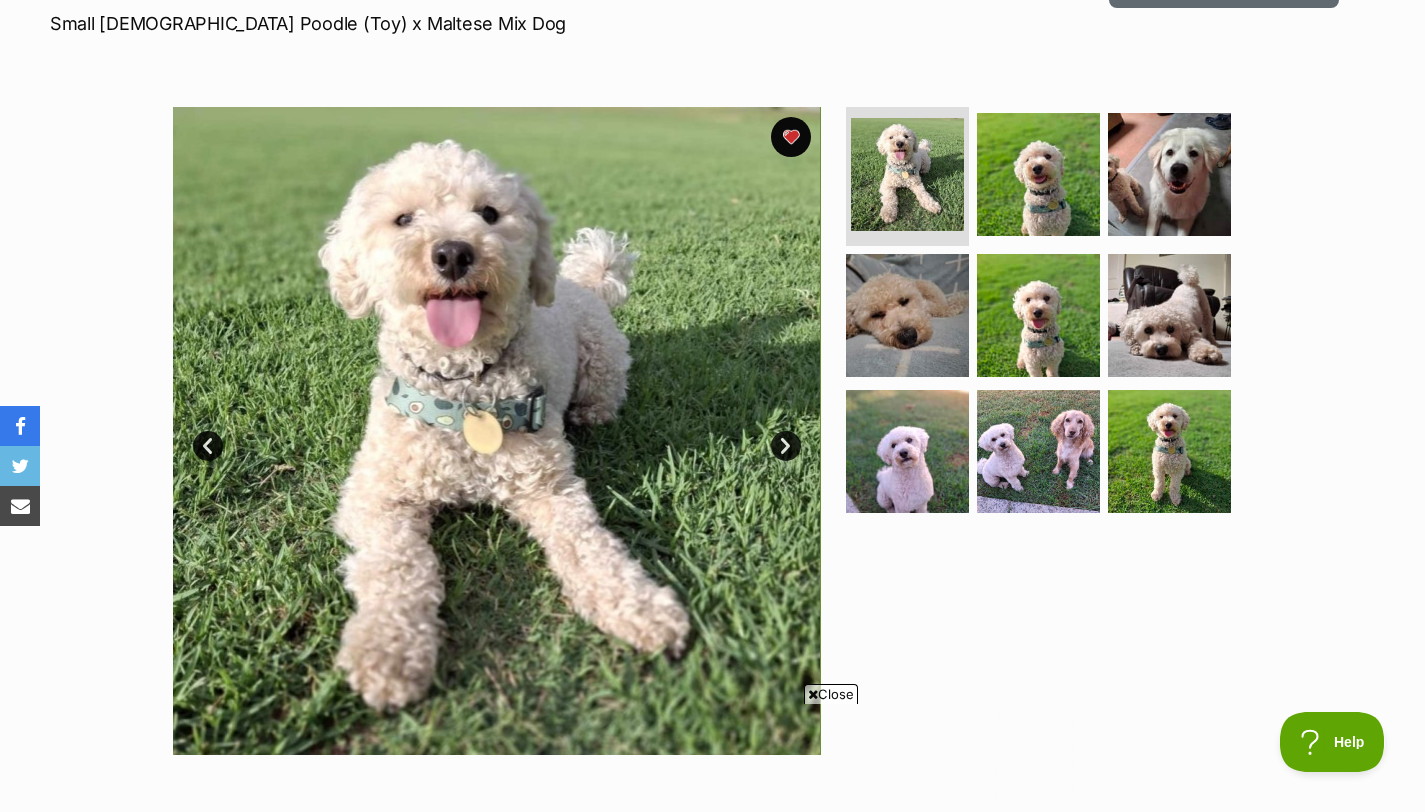 scroll, scrollTop: 0, scrollLeft: 0, axis: both 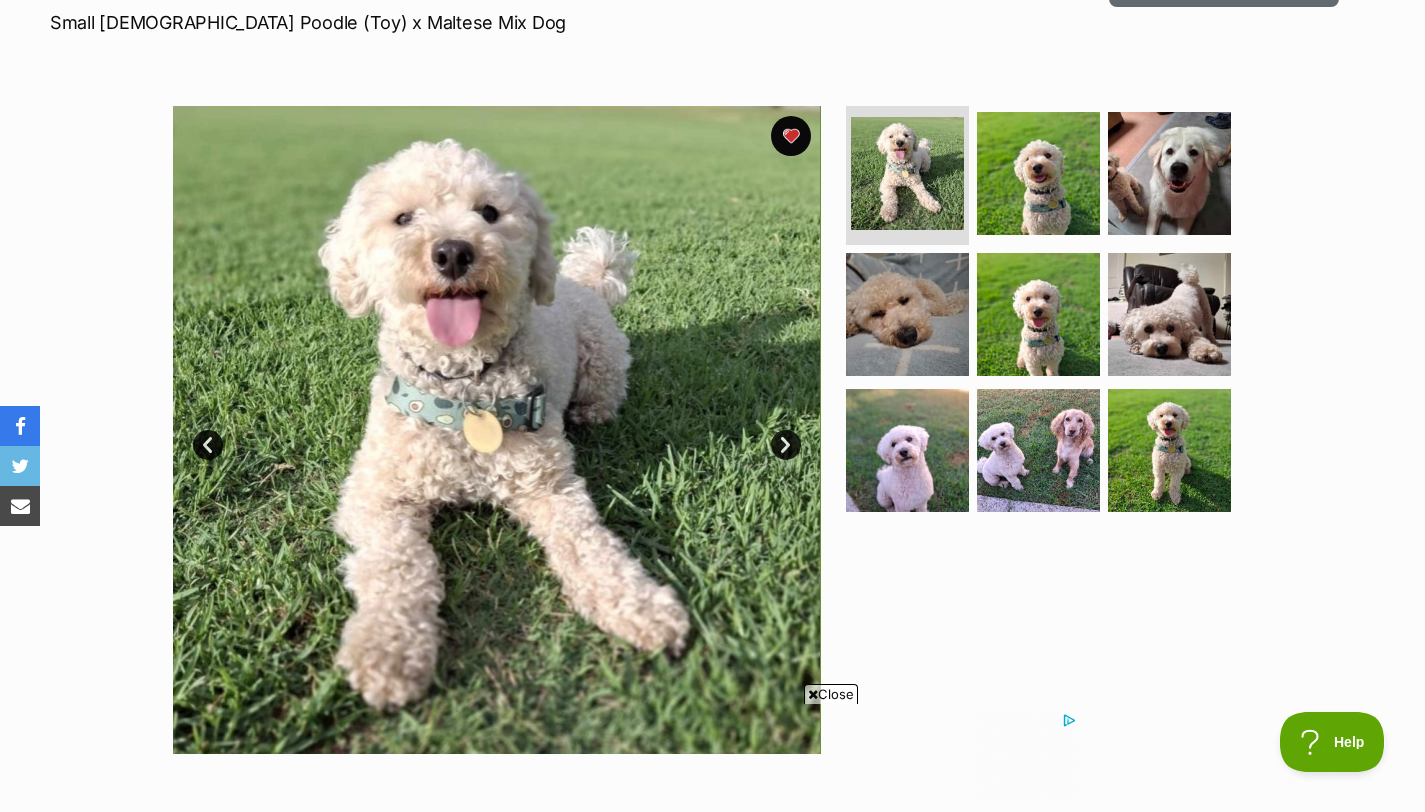 click on "Next" at bounding box center [786, 445] 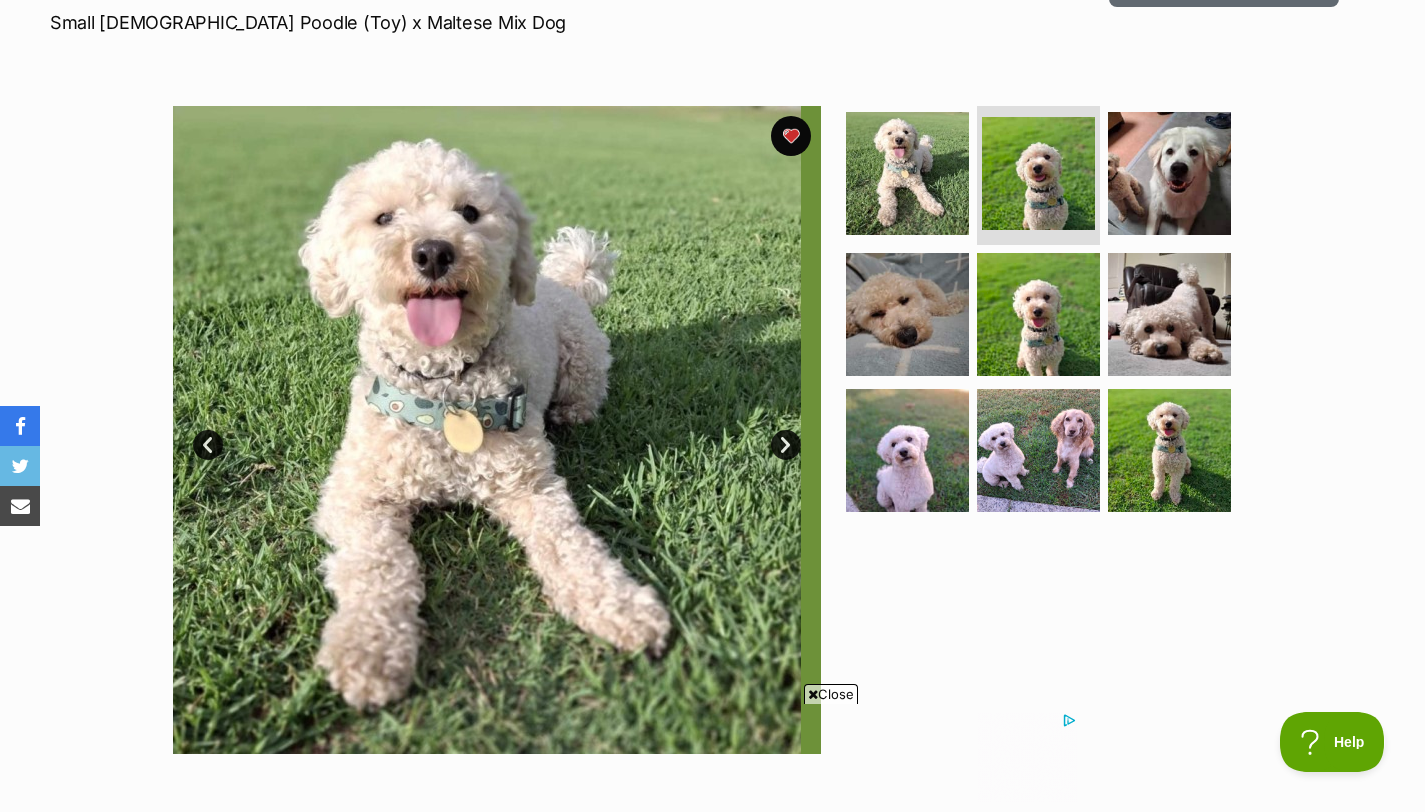scroll, scrollTop: 0, scrollLeft: 0, axis: both 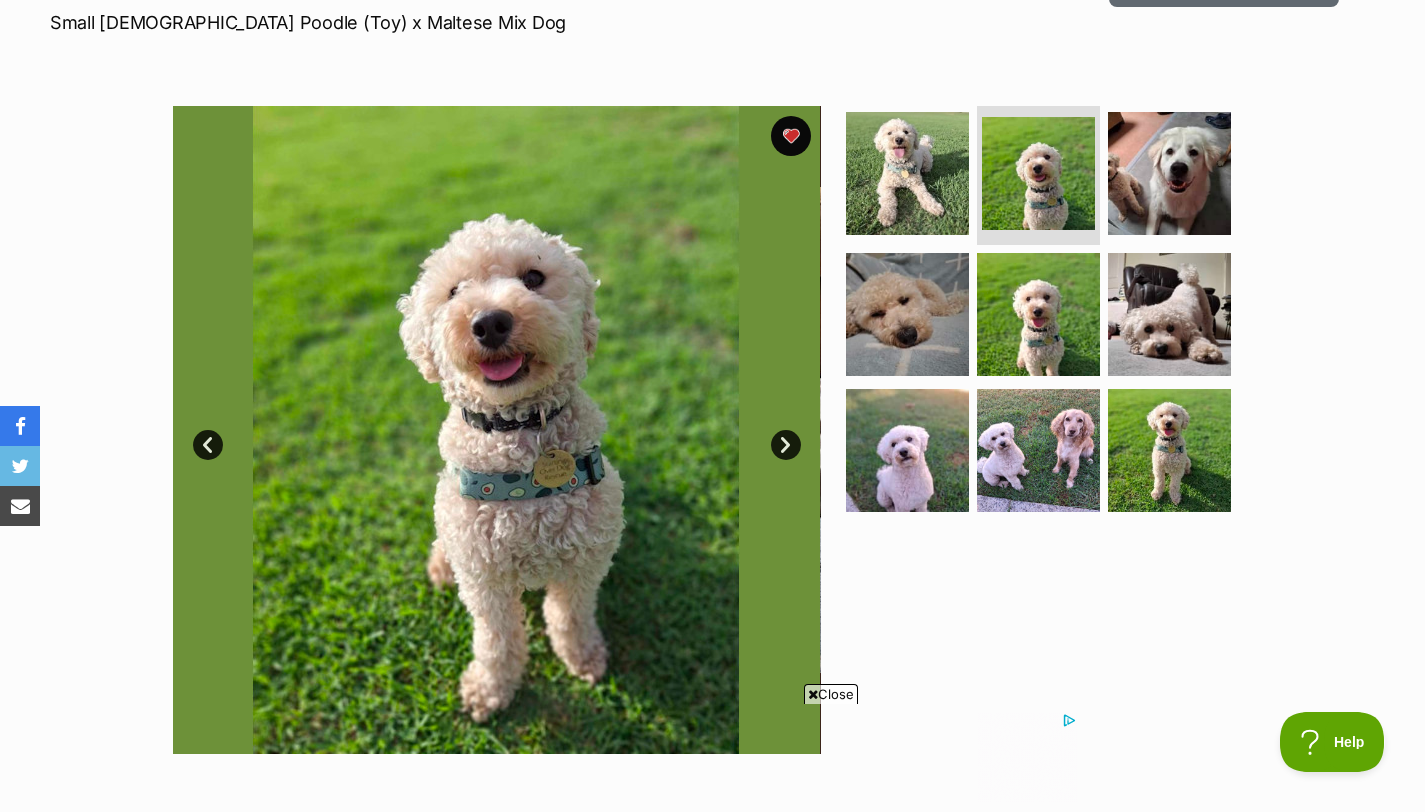 click on "Next" at bounding box center (786, 445) 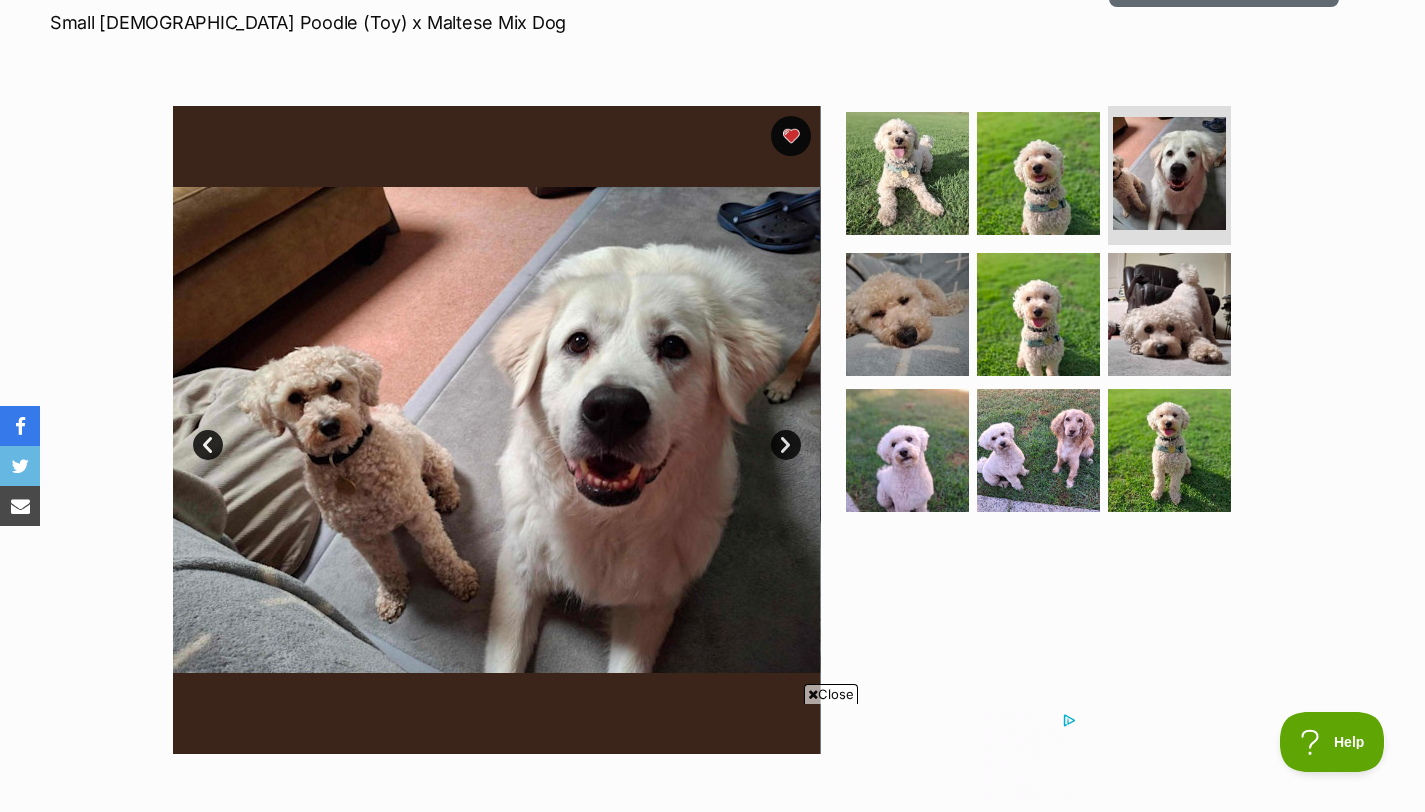 click on "Next" at bounding box center (786, 445) 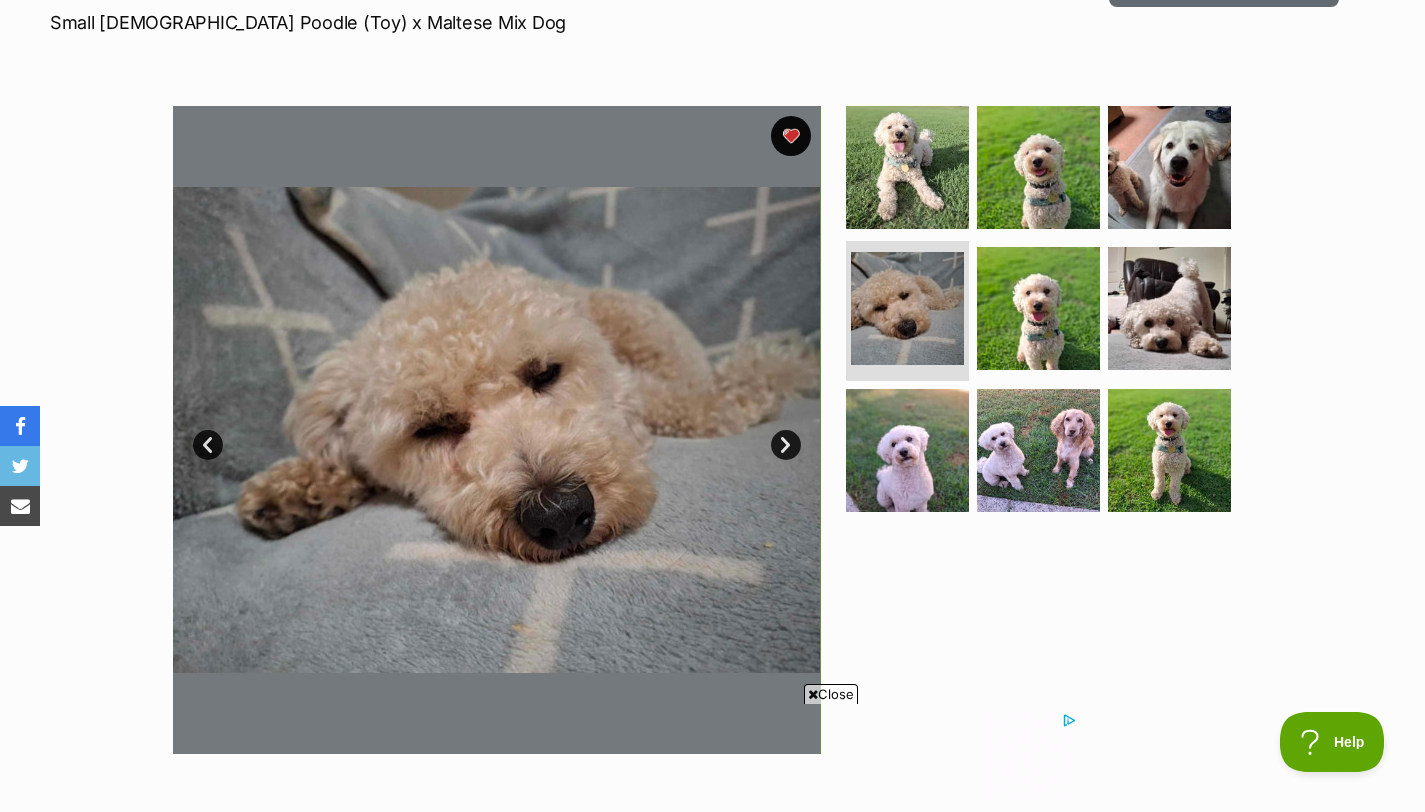 click on "Next" at bounding box center (786, 445) 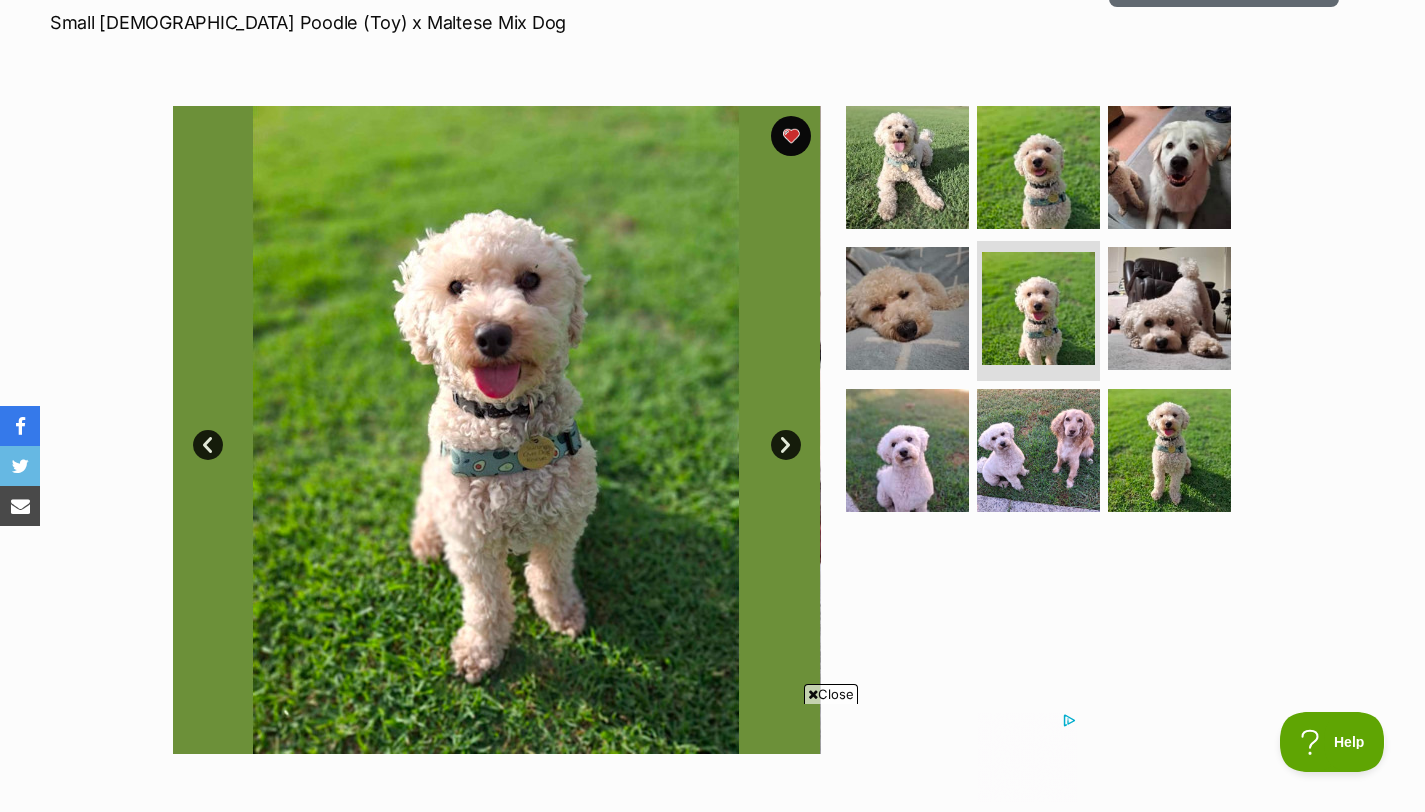 click on "Next" at bounding box center [786, 445] 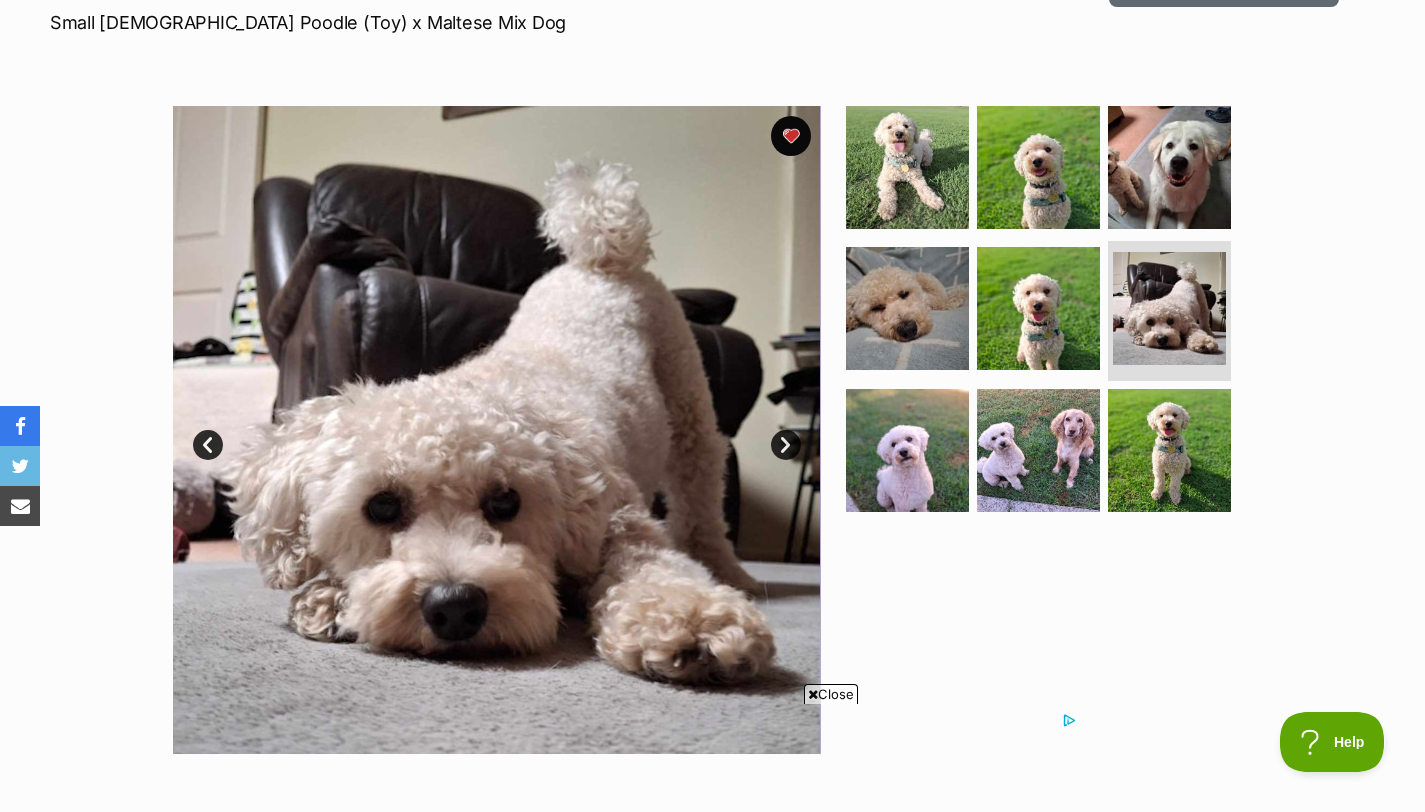 click on "Next" at bounding box center [786, 445] 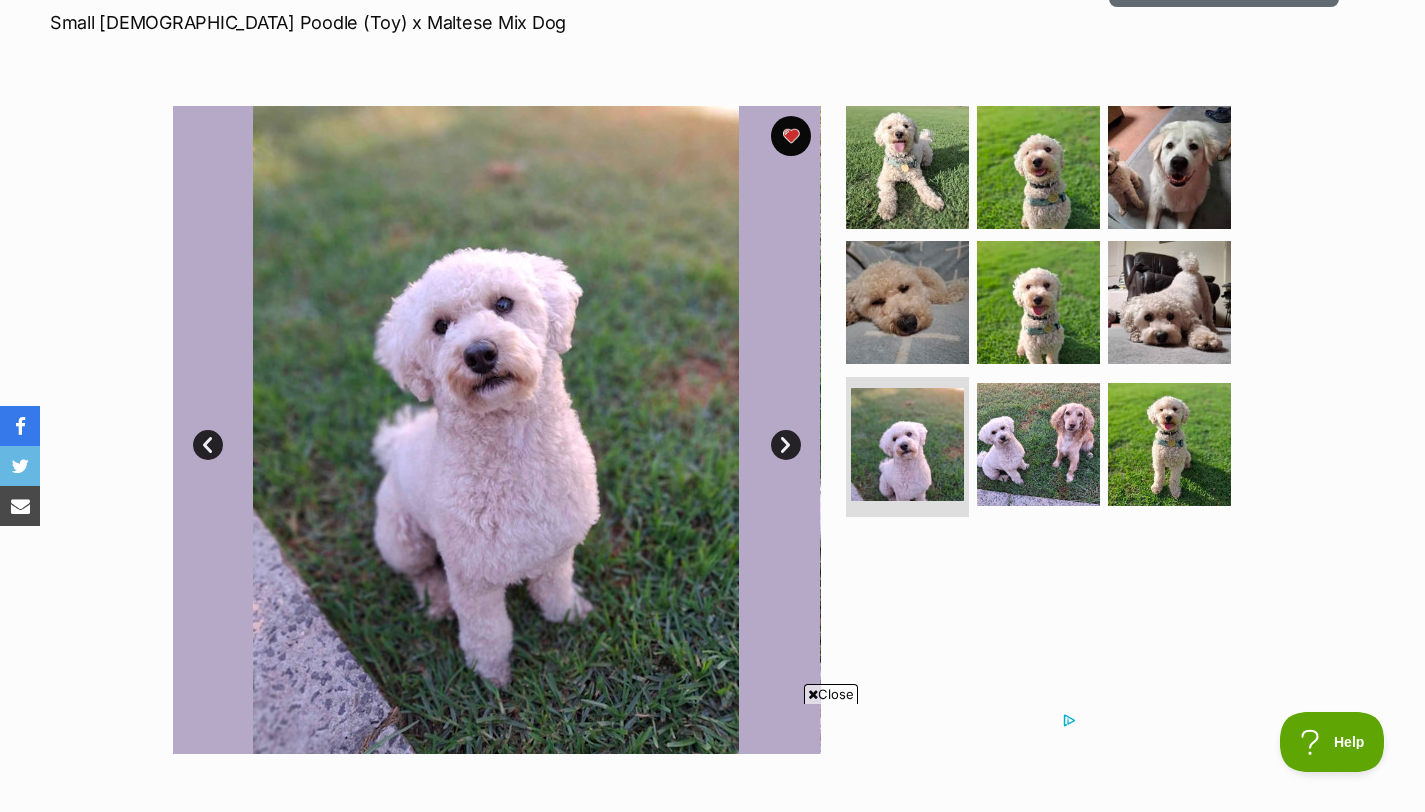 click on "Next" at bounding box center [786, 445] 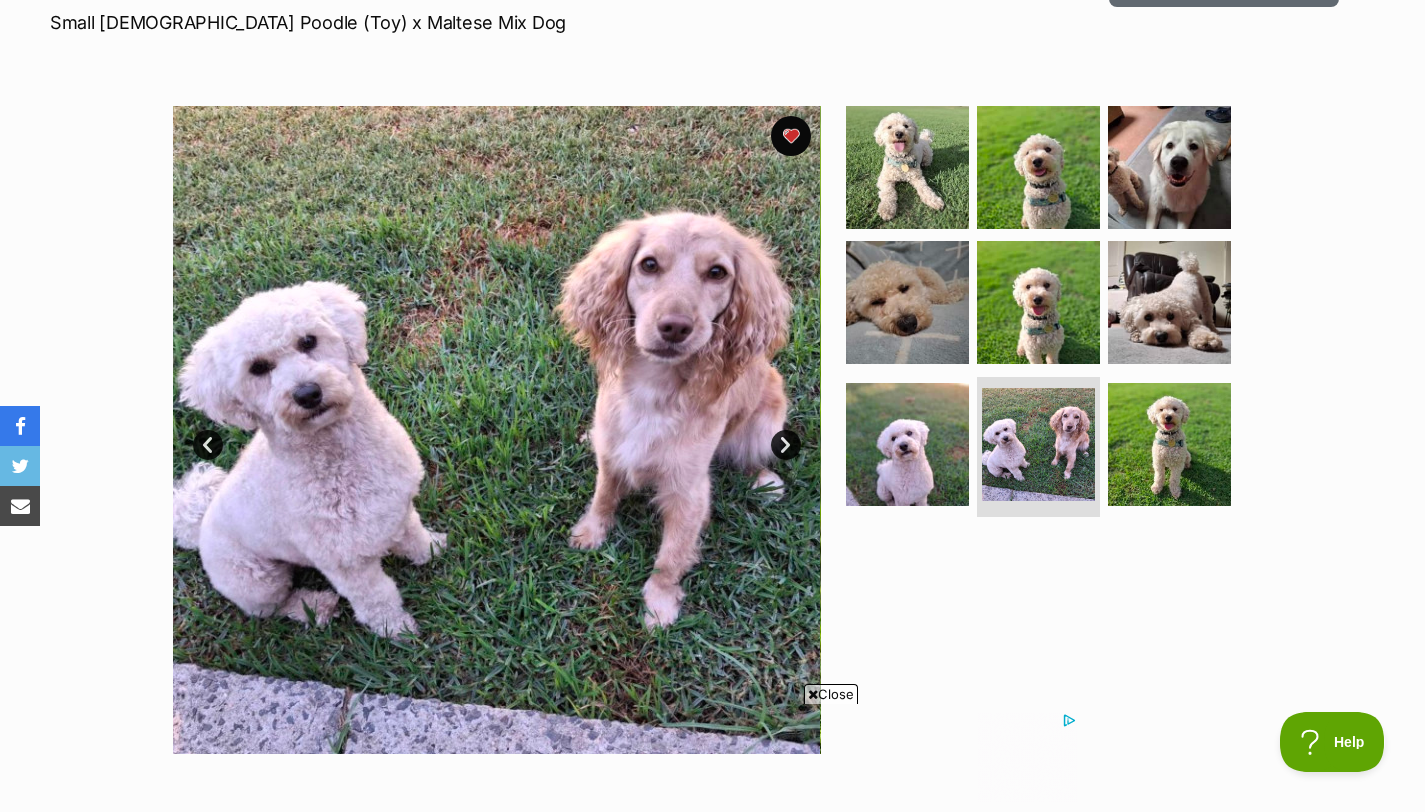 click on "Next" at bounding box center (786, 445) 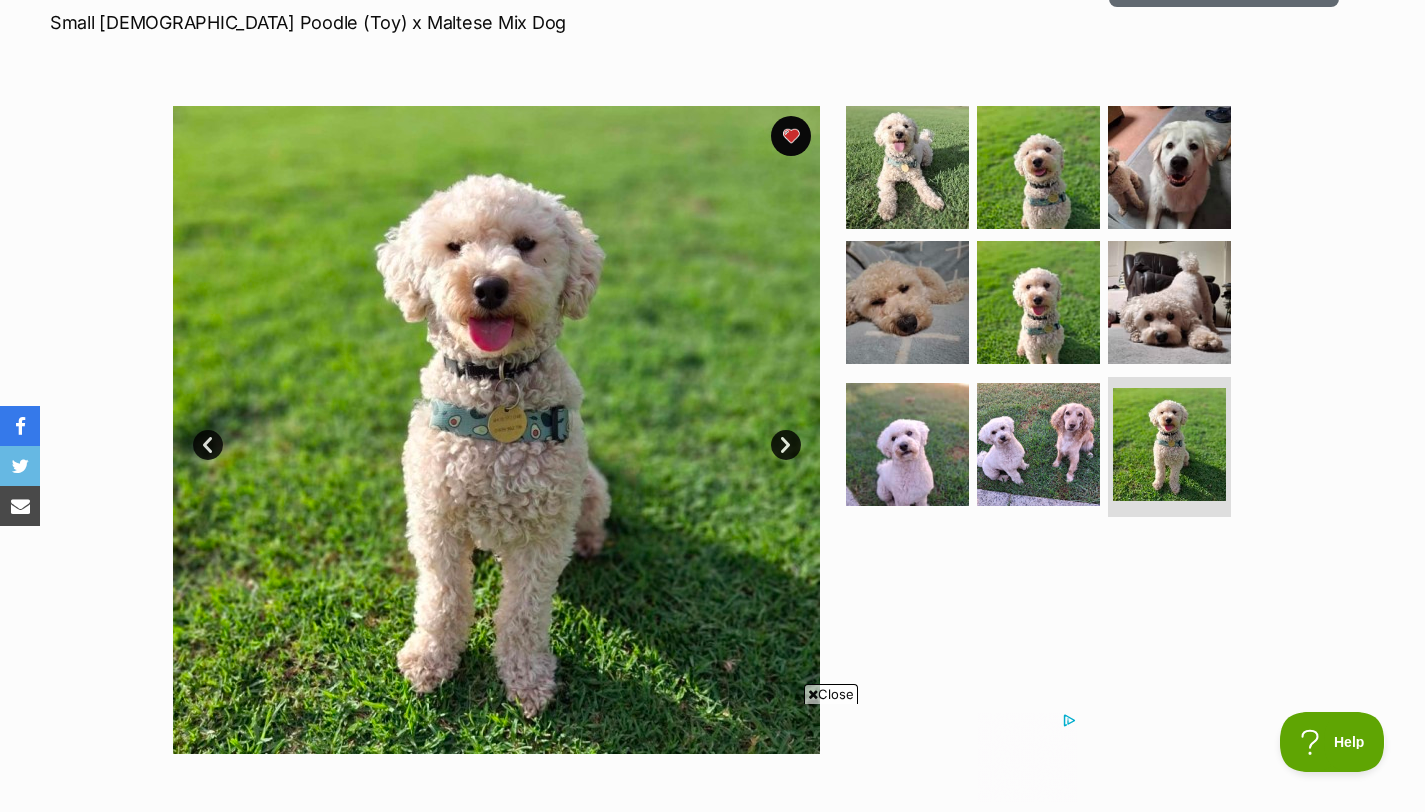 click on "Next" at bounding box center [786, 445] 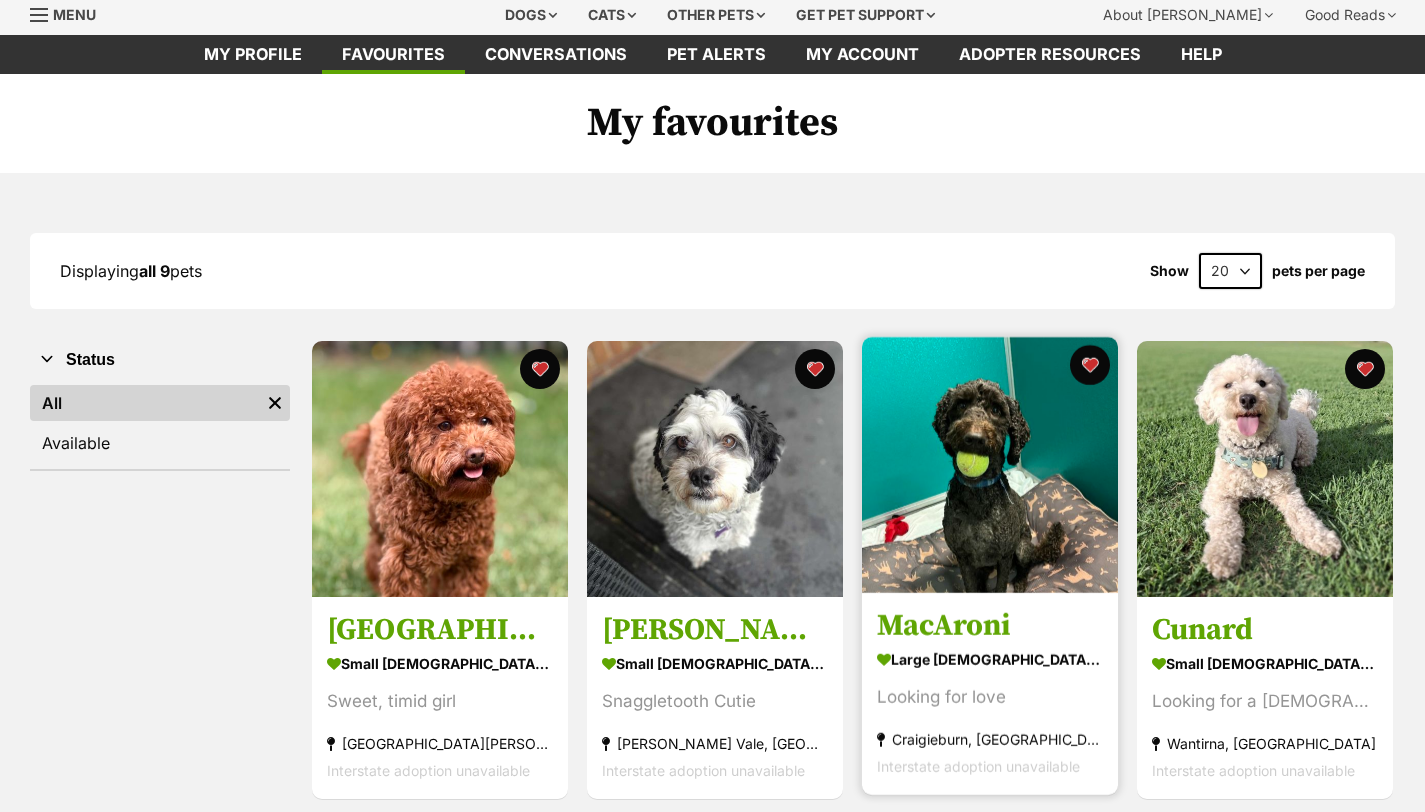 scroll, scrollTop: 68, scrollLeft: 0, axis: vertical 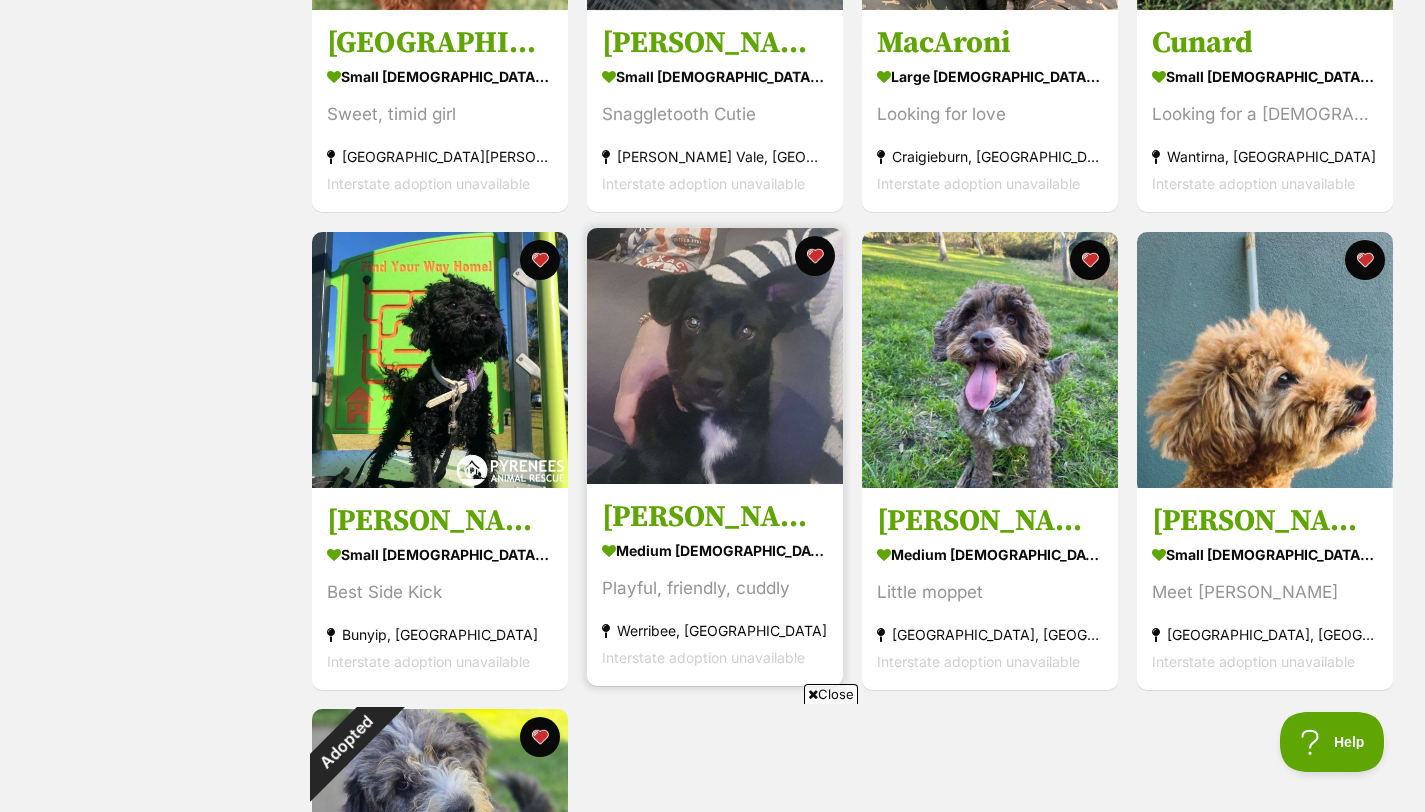 click at bounding box center [715, 356] 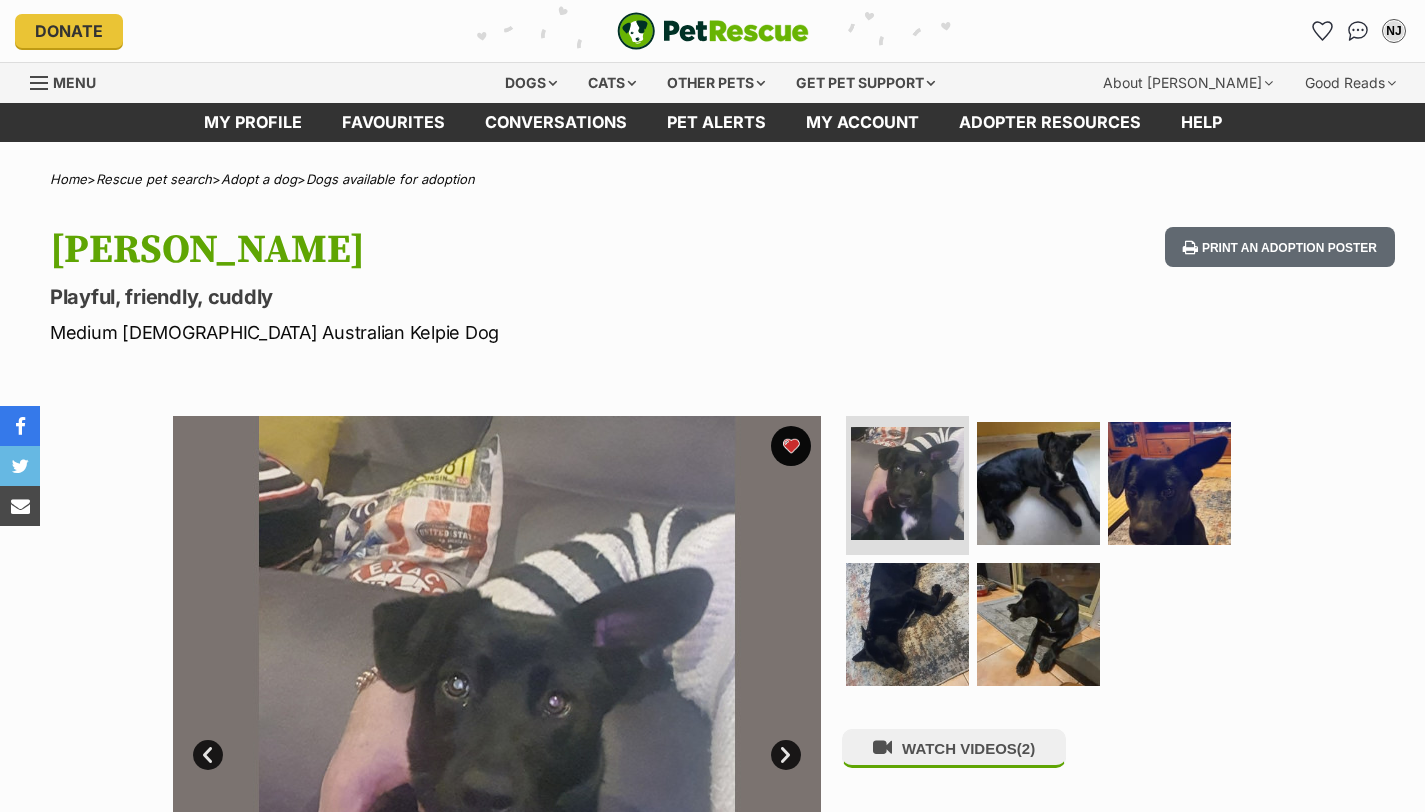 scroll, scrollTop: 0, scrollLeft: 0, axis: both 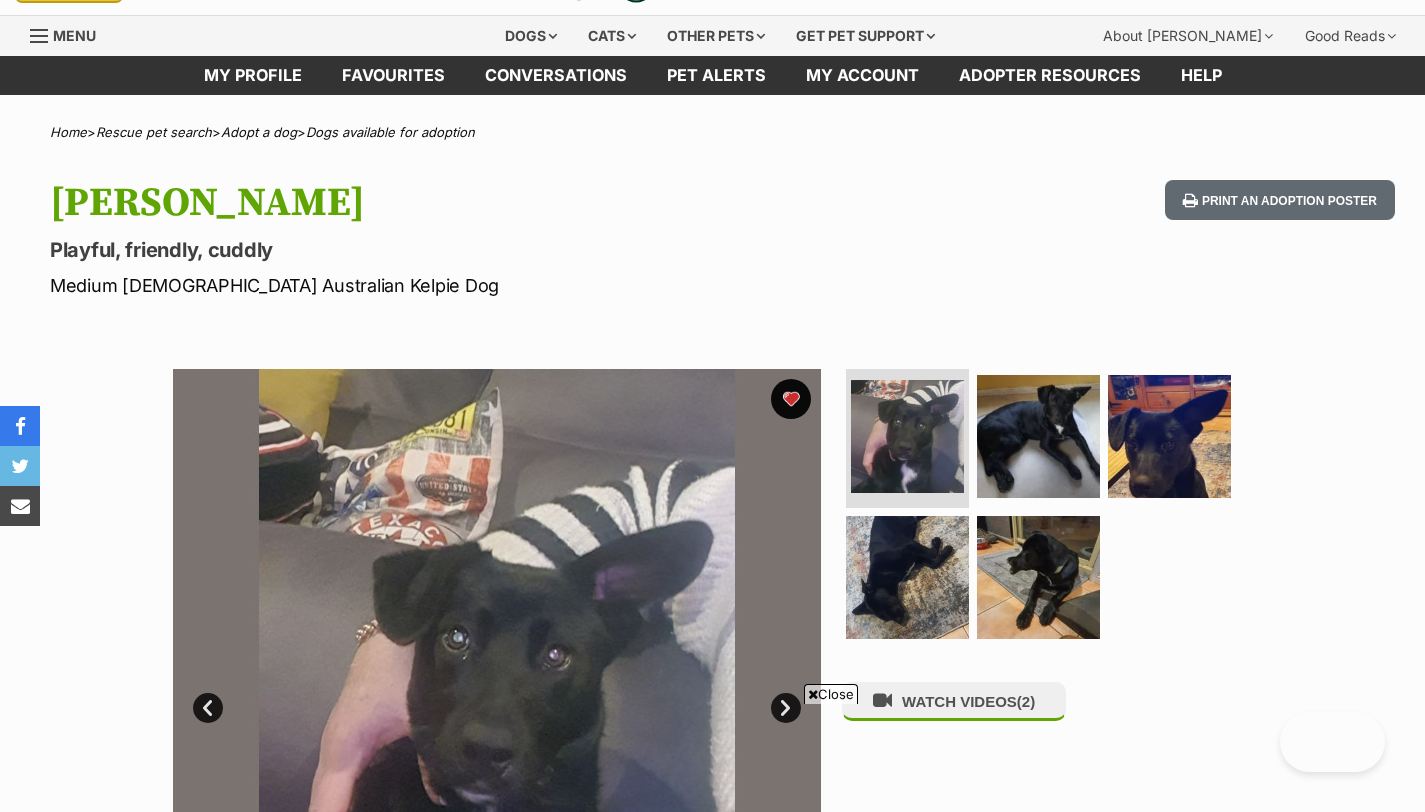 click on "Next" at bounding box center (786, 708) 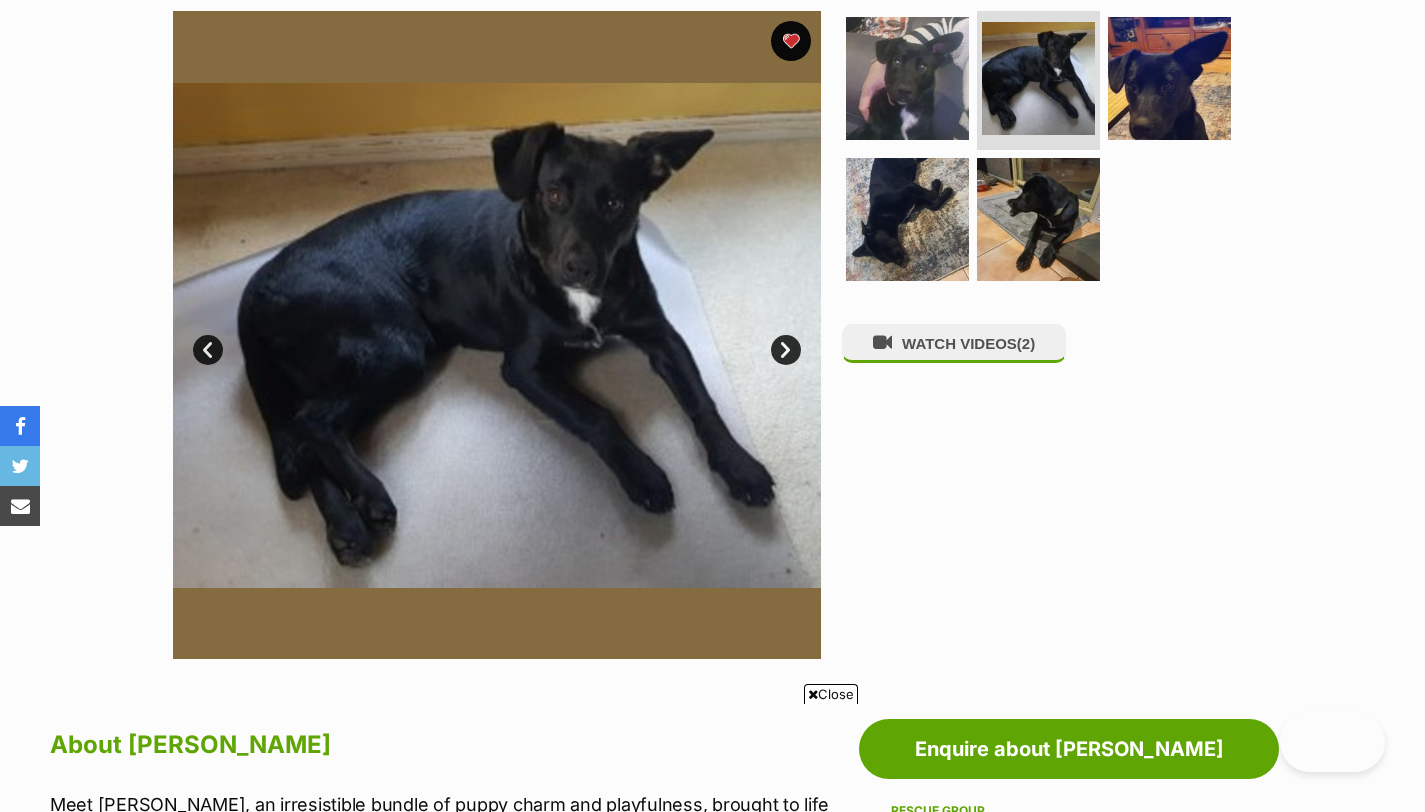 click on "Next" at bounding box center (786, 350) 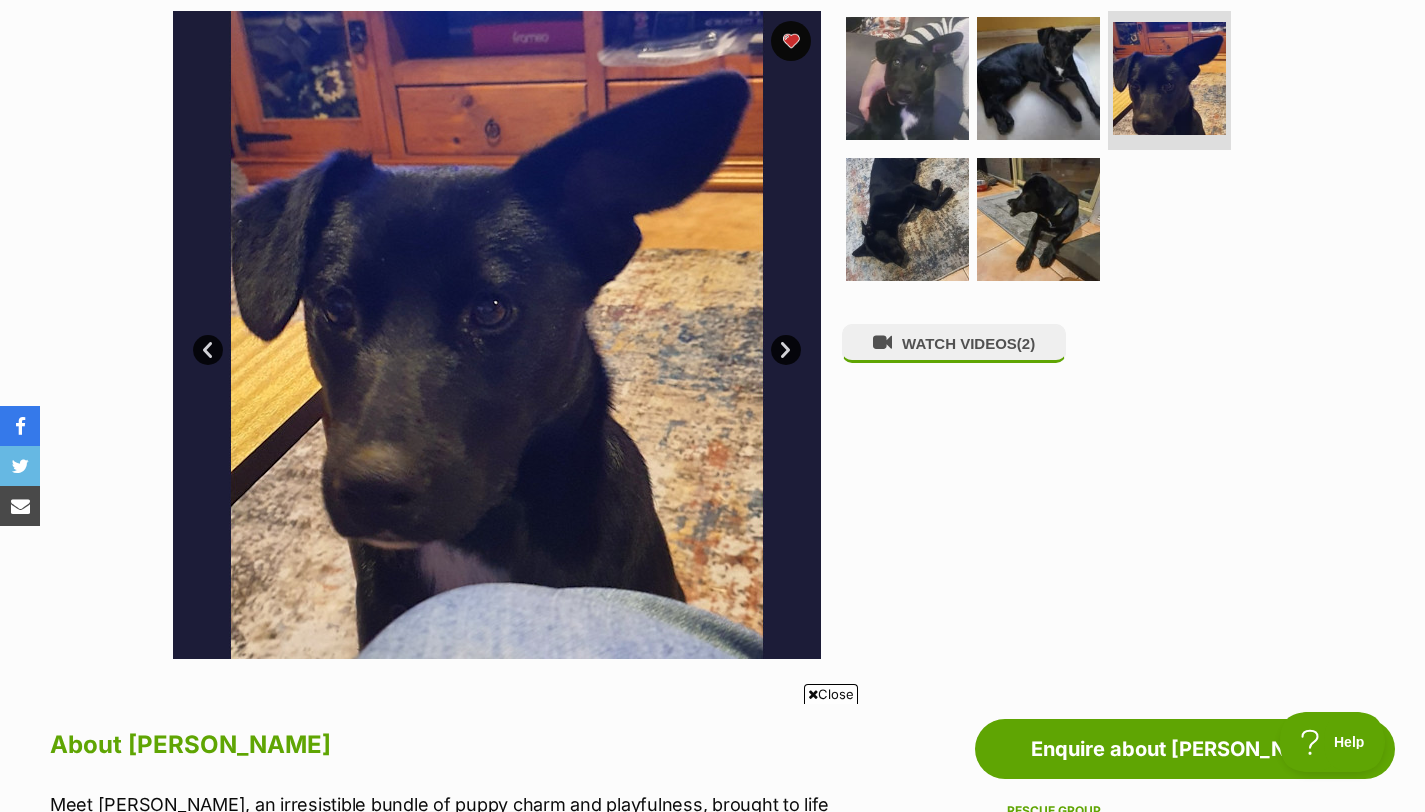 scroll, scrollTop: 0, scrollLeft: 0, axis: both 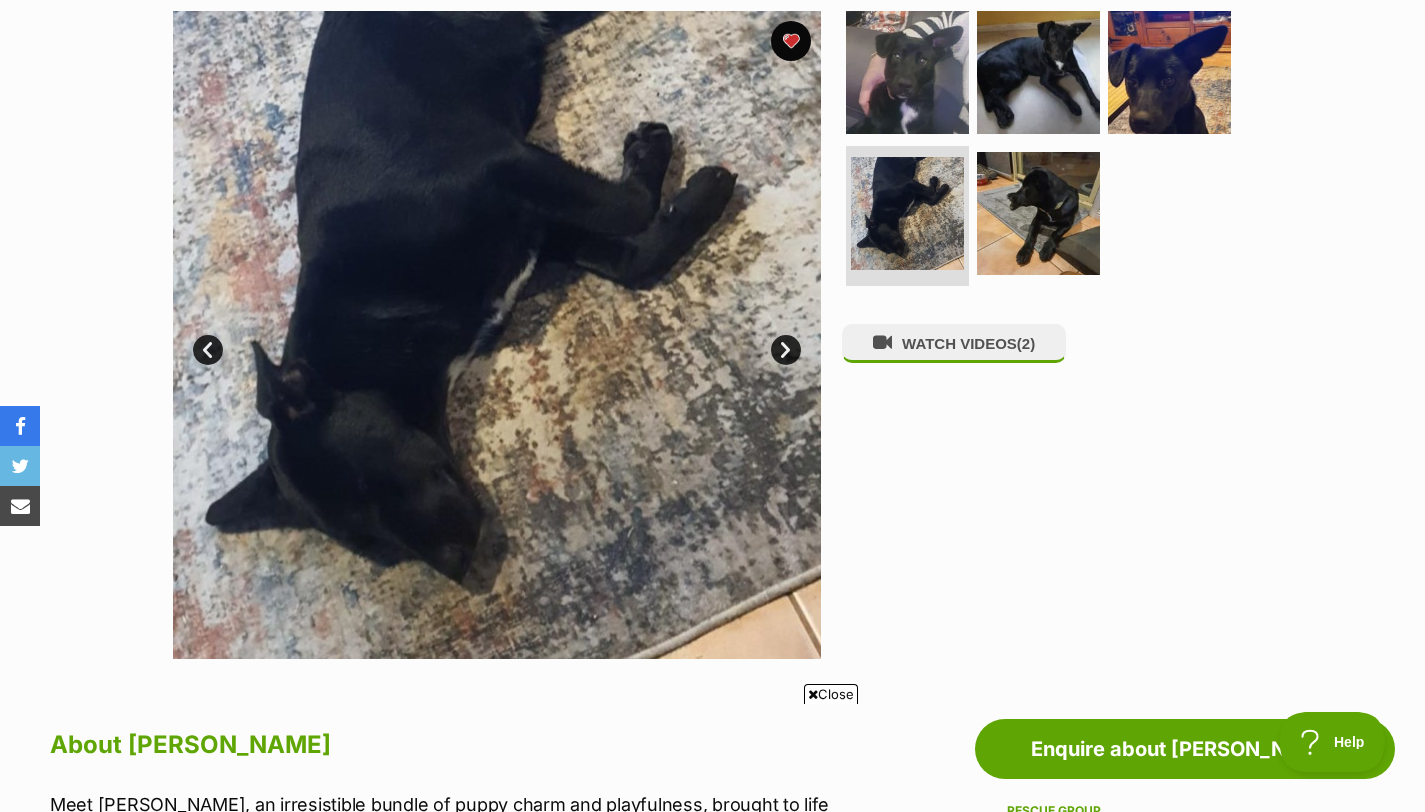 click on "Next" at bounding box center [786, 350] 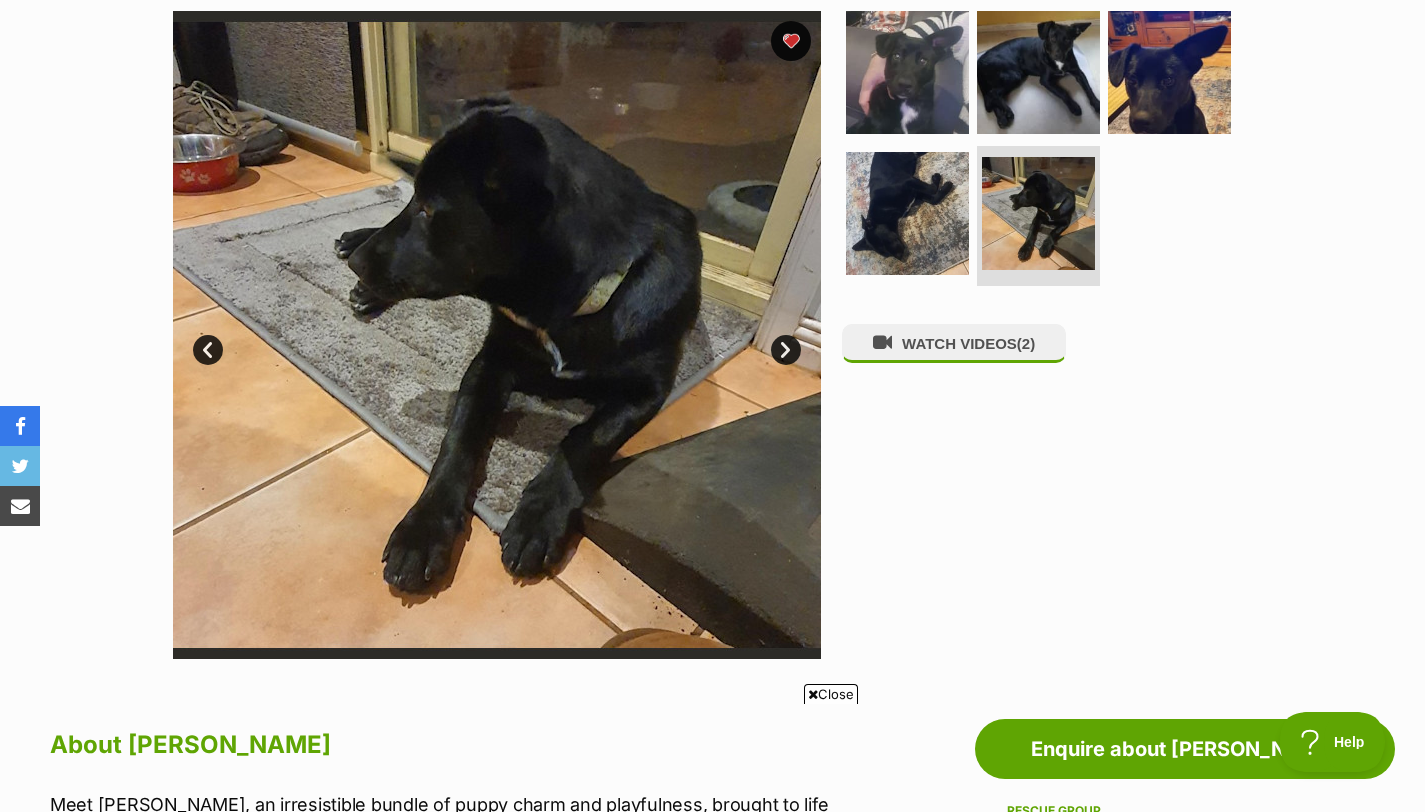 click on "Next" at bounding box center (786, 350) 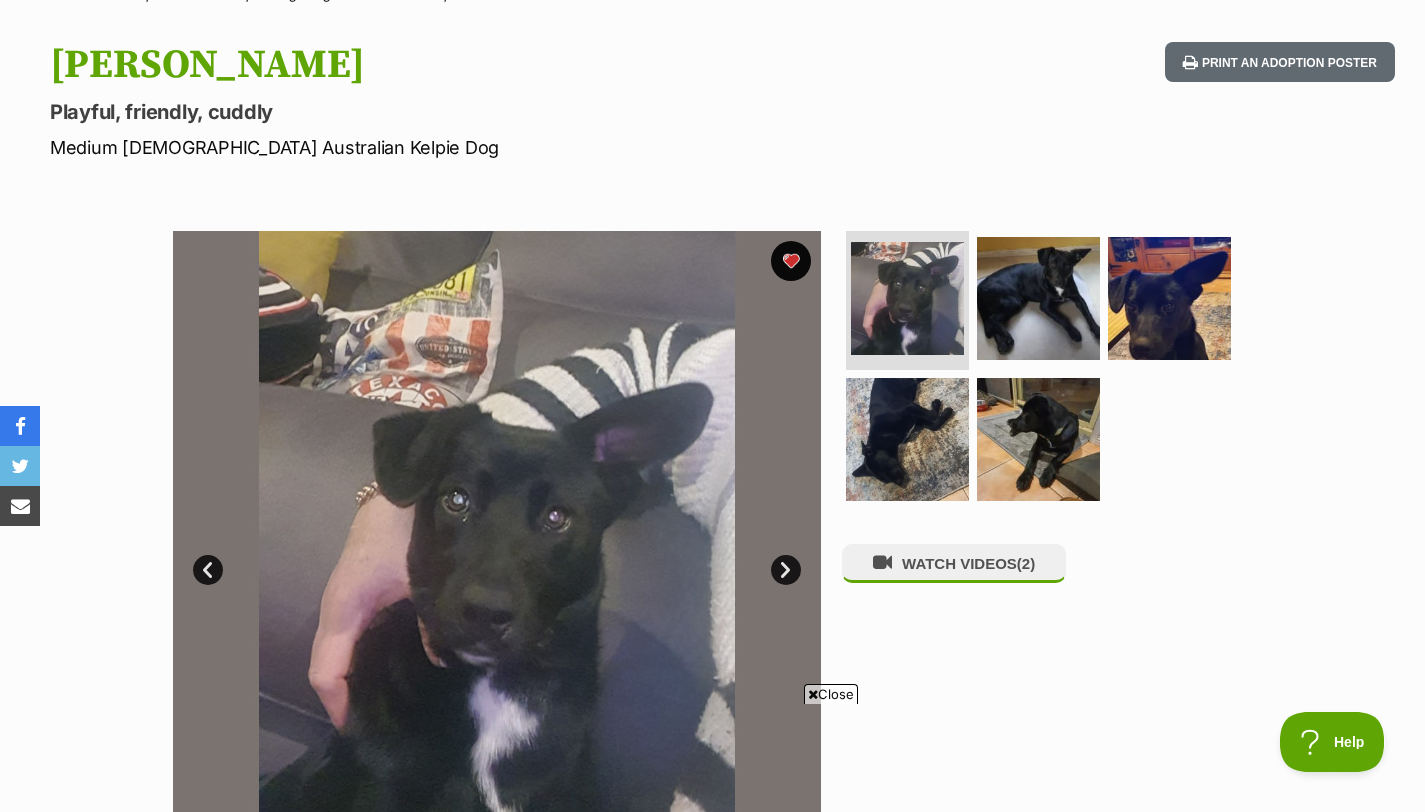 scroll, scrollTop: 156, scrollLeft: 0, axis: vertical 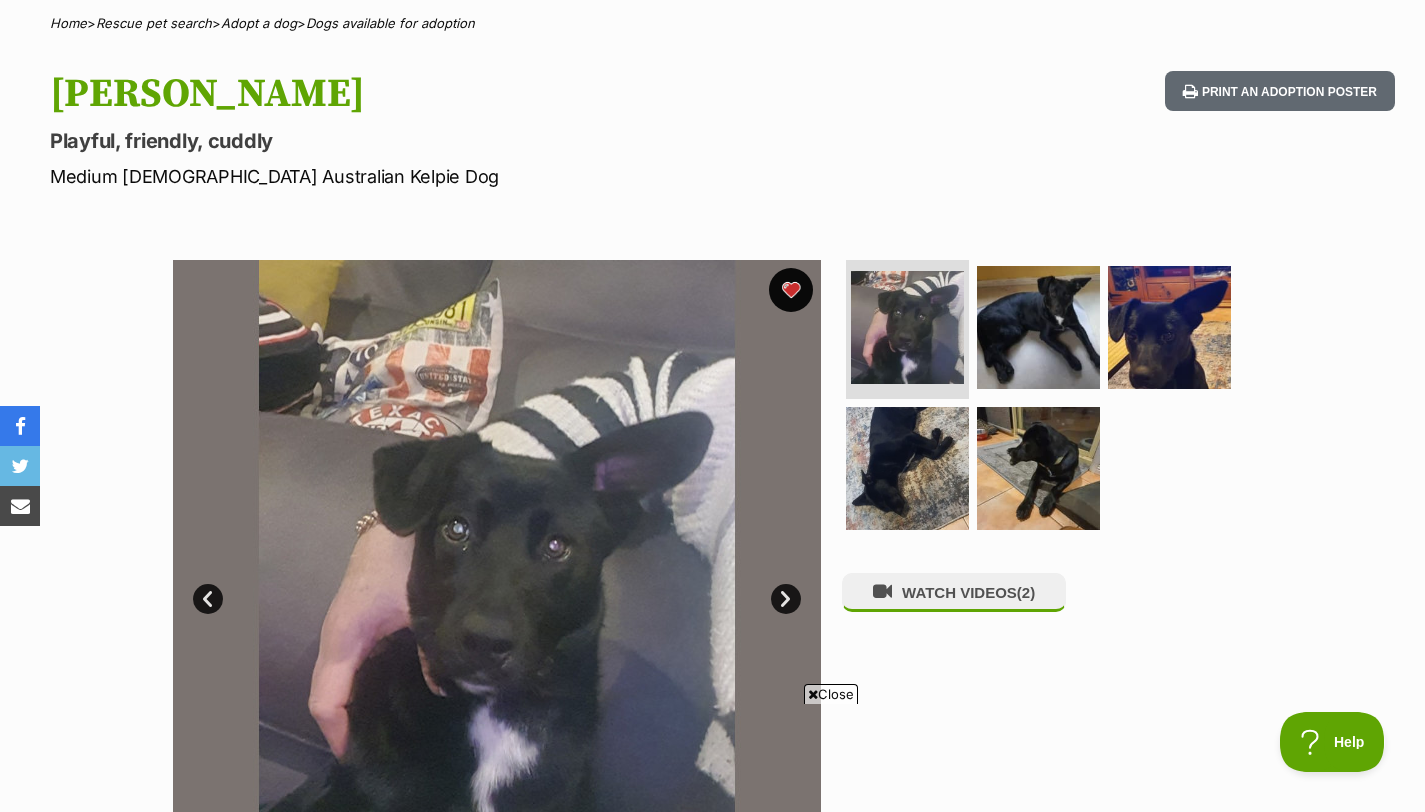click at bounding box center (791, 290) 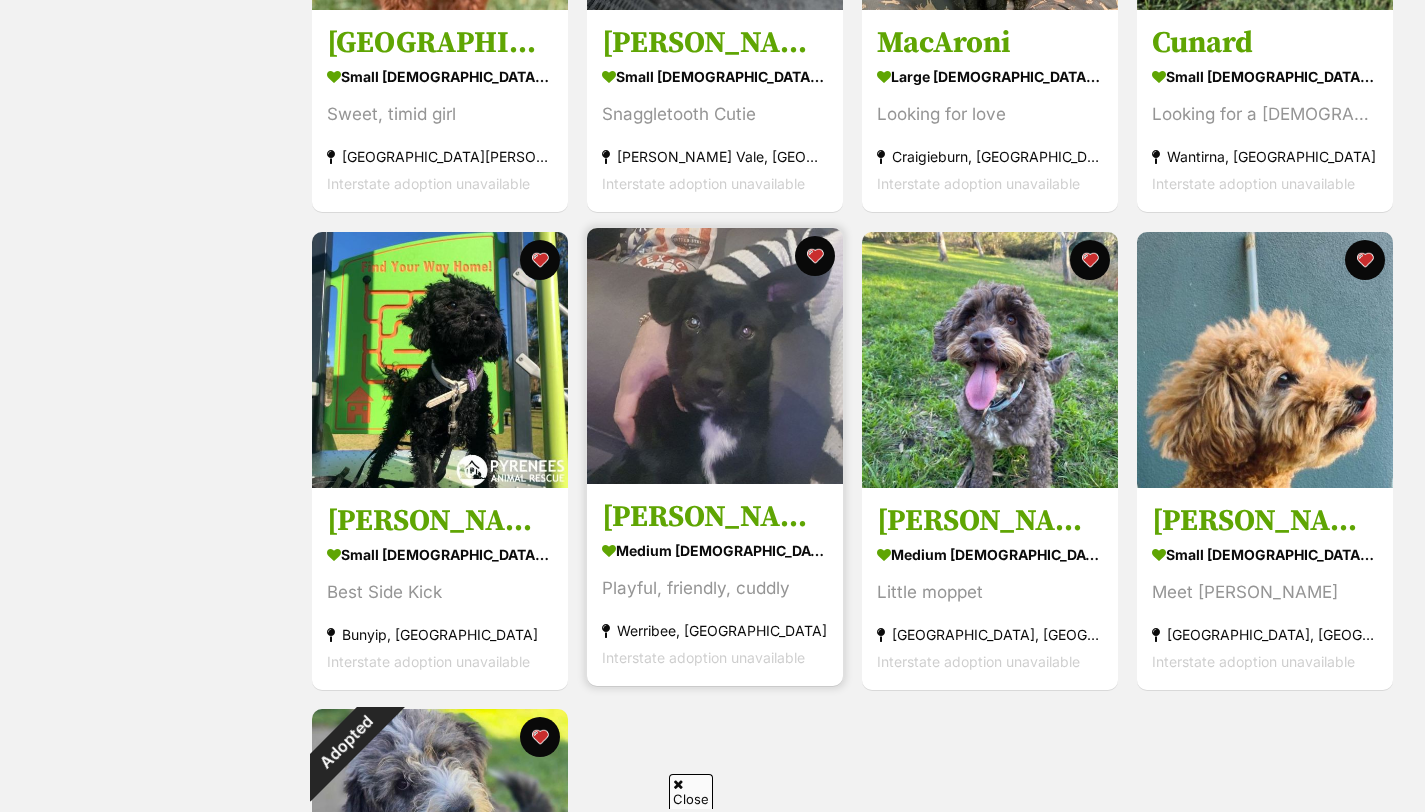 scroll, scrollTop: 0, scrollLeft: 0, axis: both 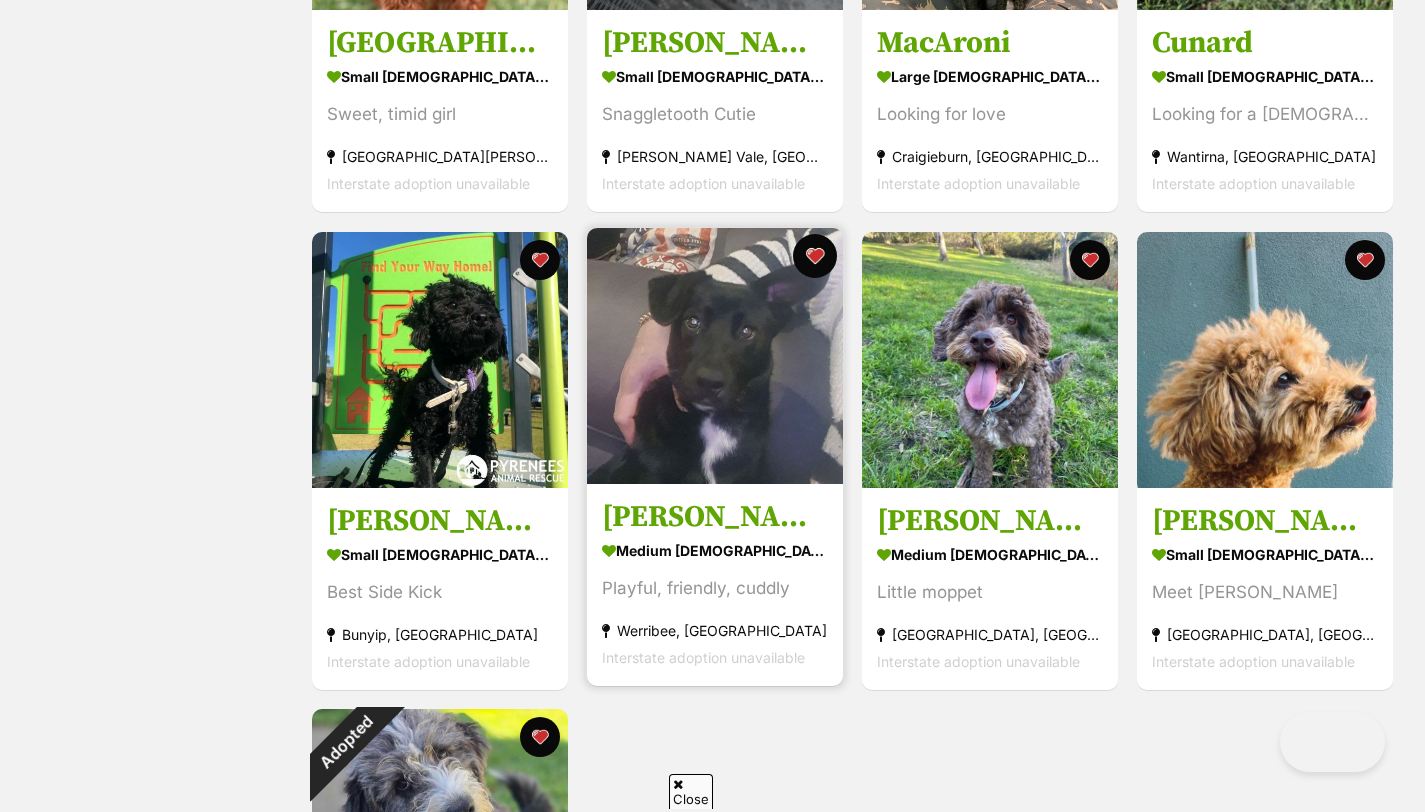 click at bounding box center (815, 256) 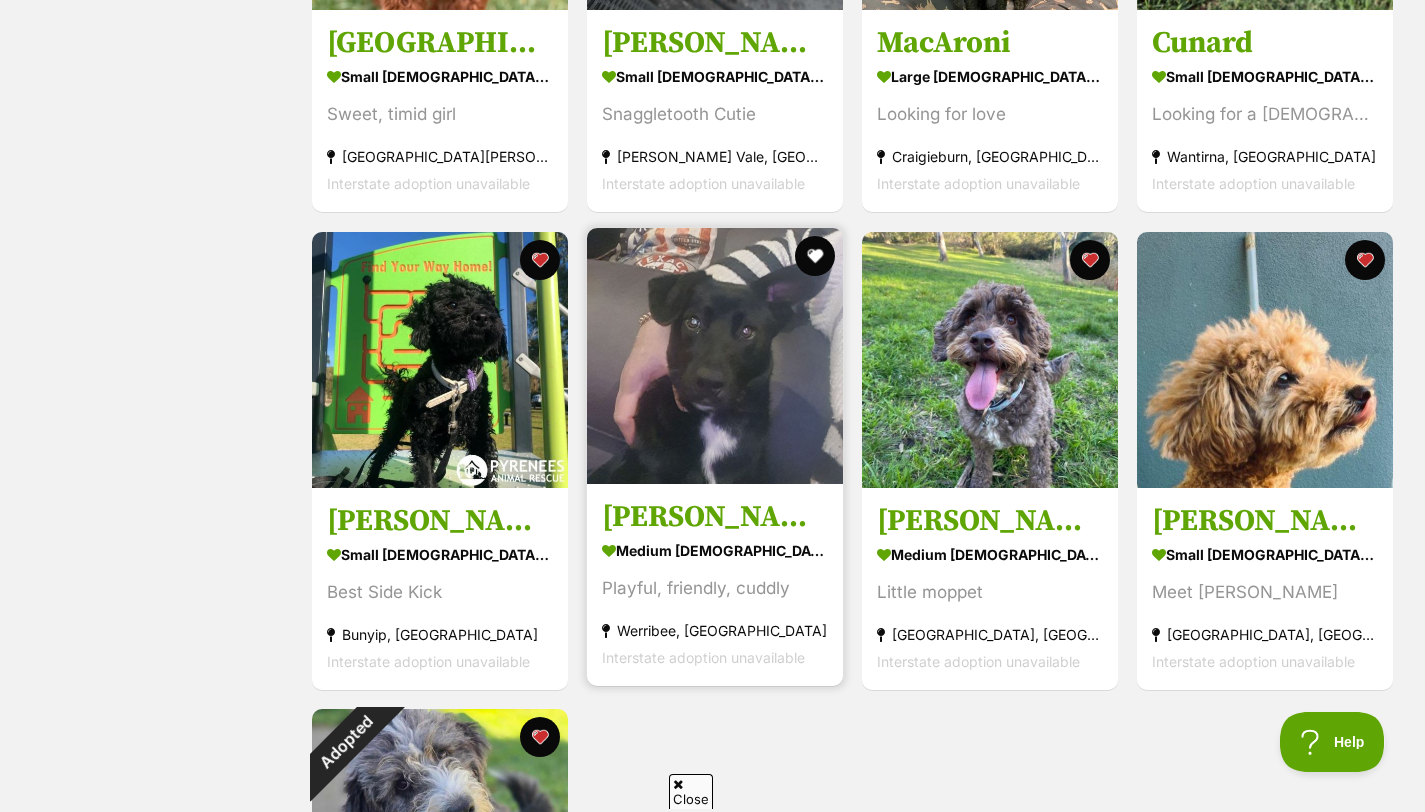 scroll, scrollTop: 0, scrollLeft: 0, axis: both 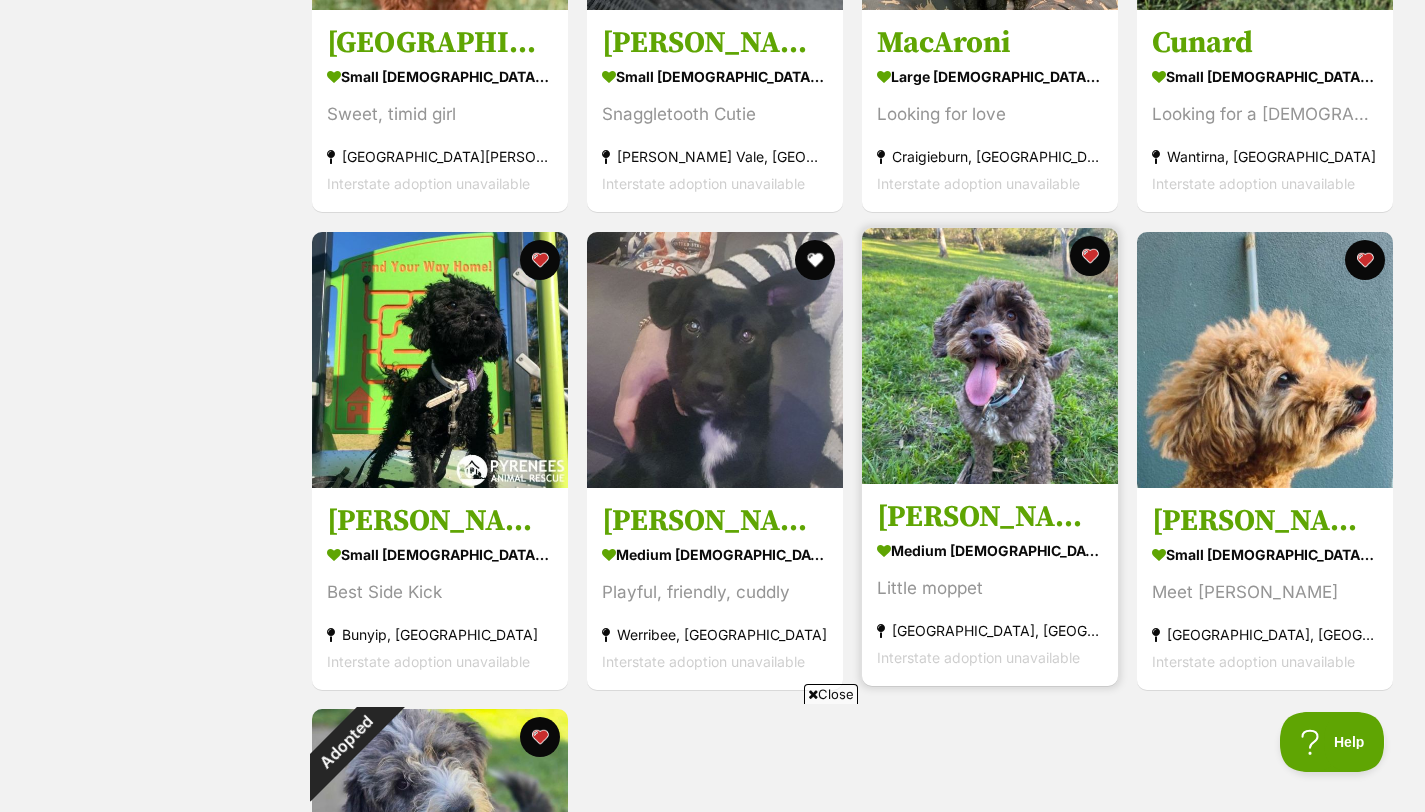 click at bounding box center [990, 356] 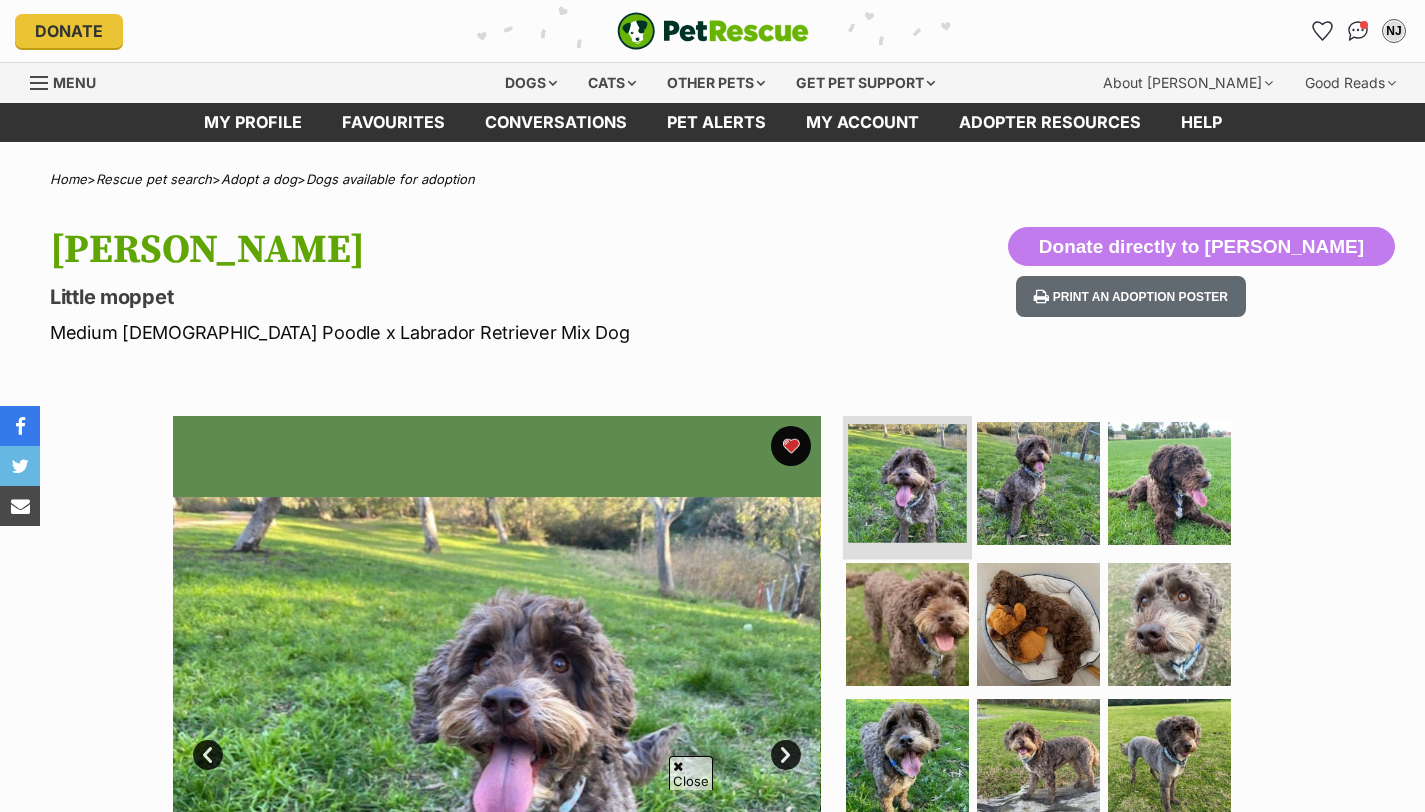 scroll, scrollTop: 166, scrollLeft: 0, axis: vertical 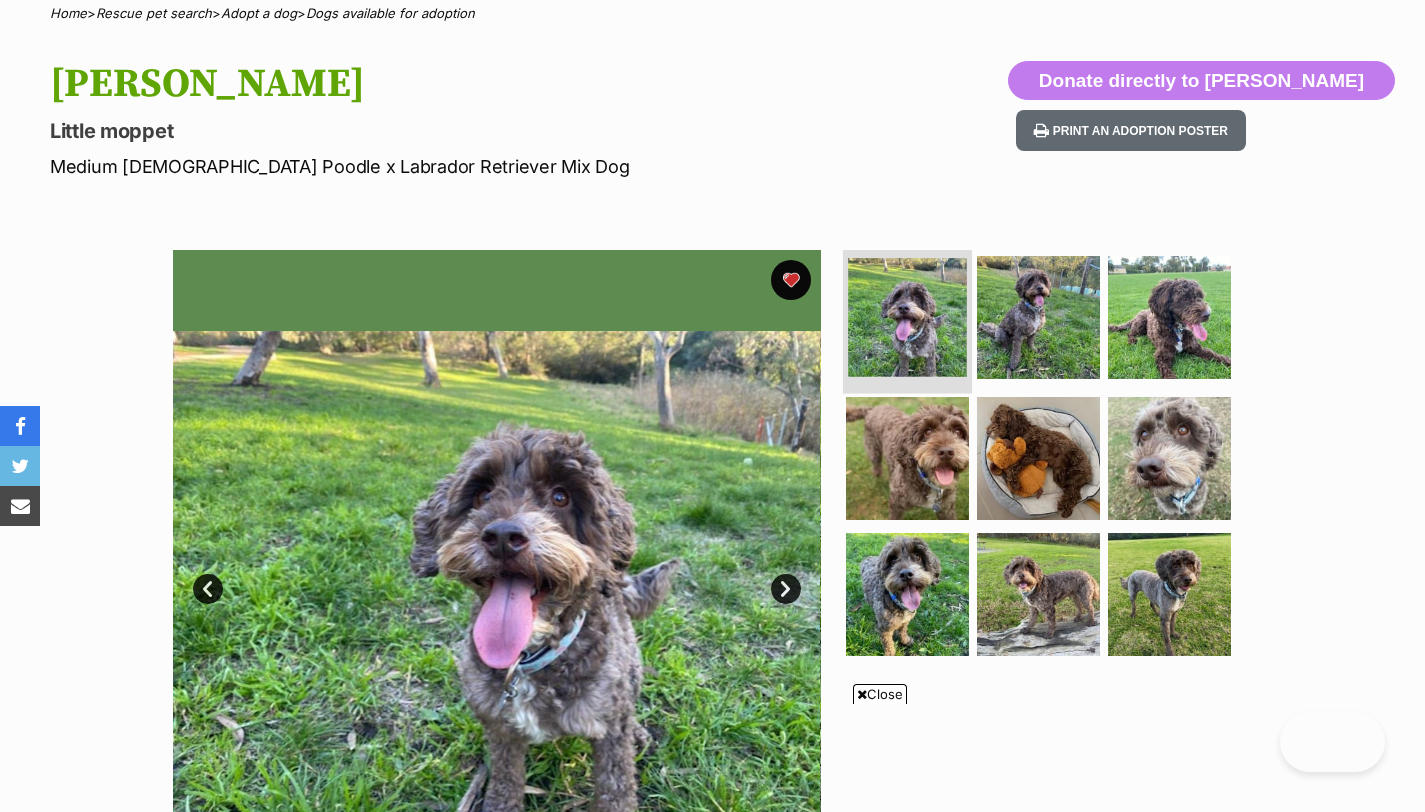 click at bounding box center (907, 317) 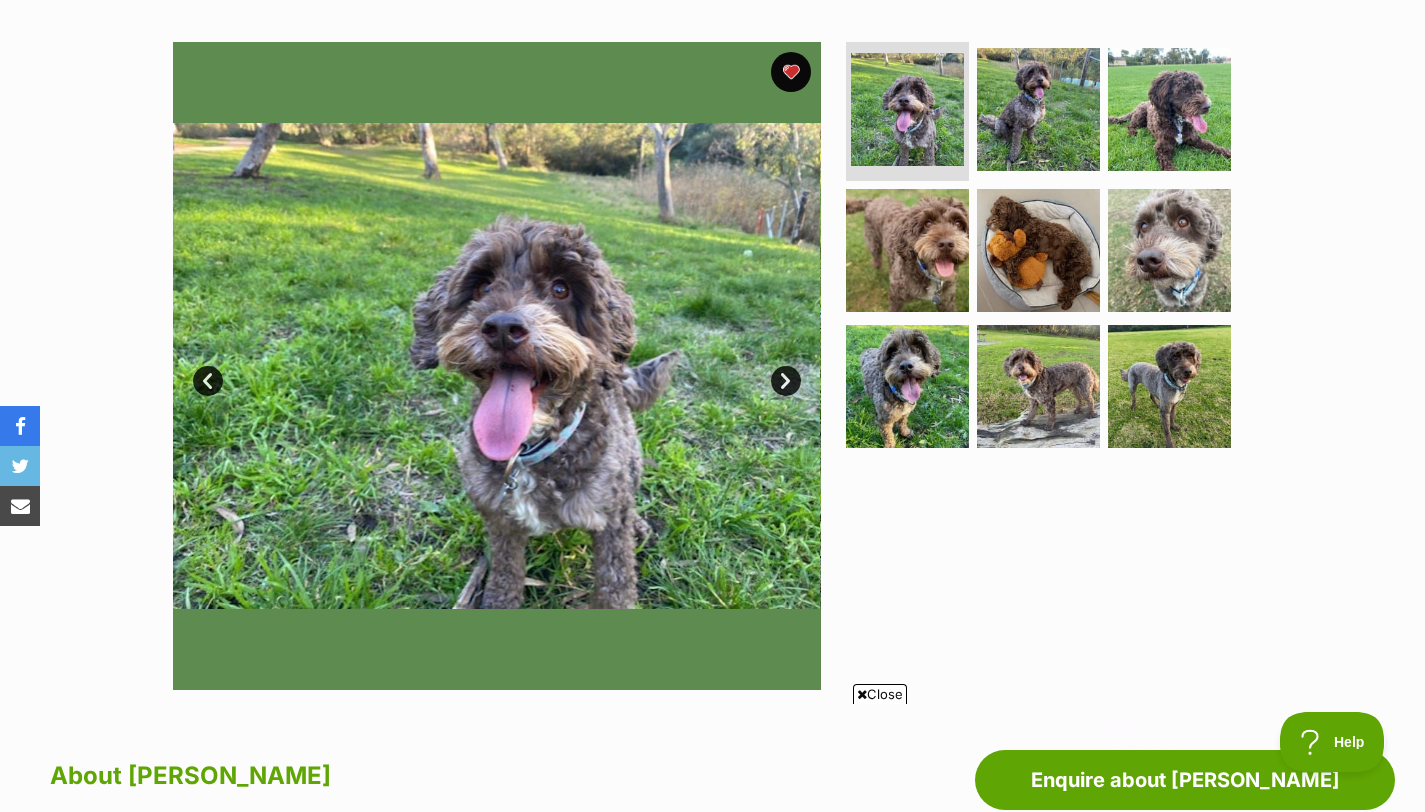 scroll, scrollTop: 0, scrollLeft: 0, axis: both 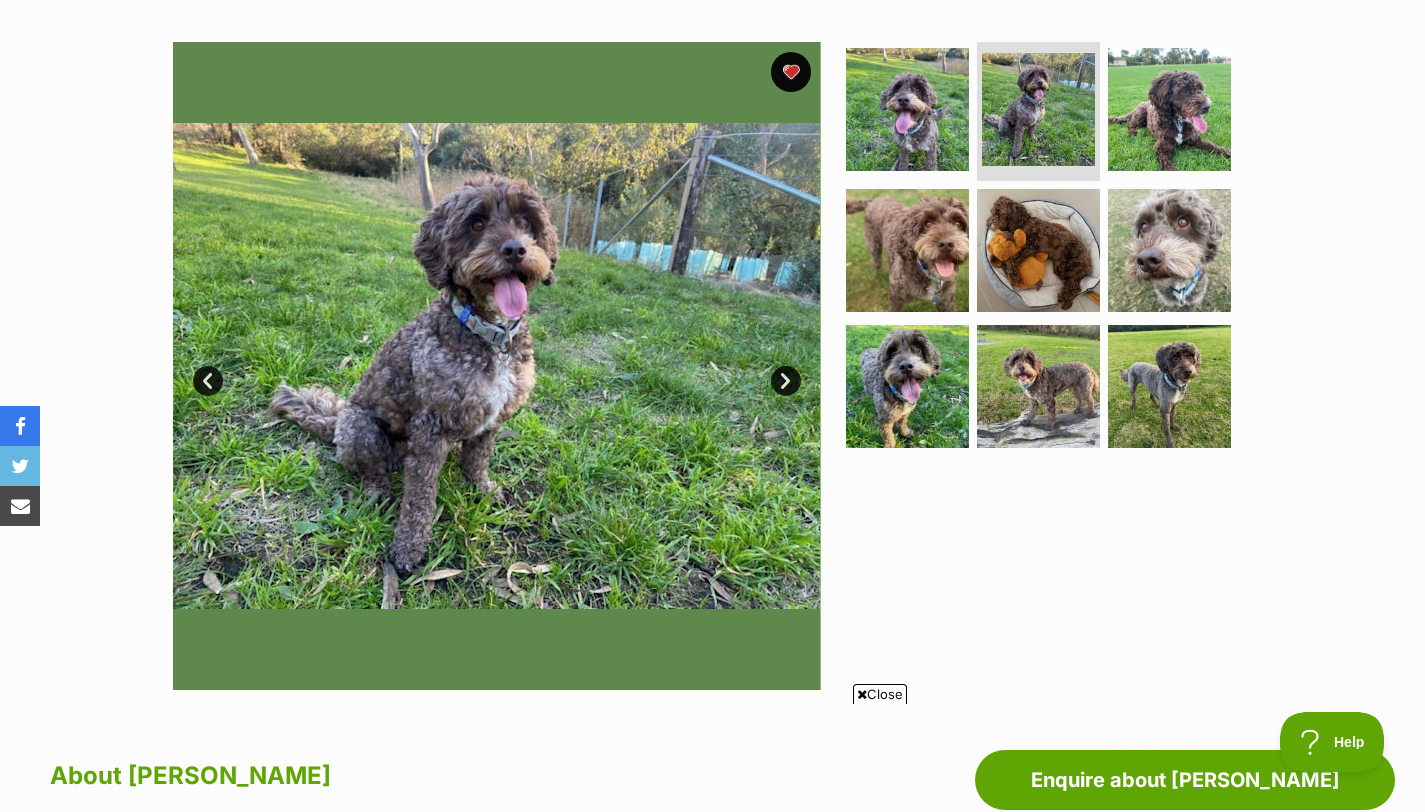 click on "Next" at bounding box center [786, 381] 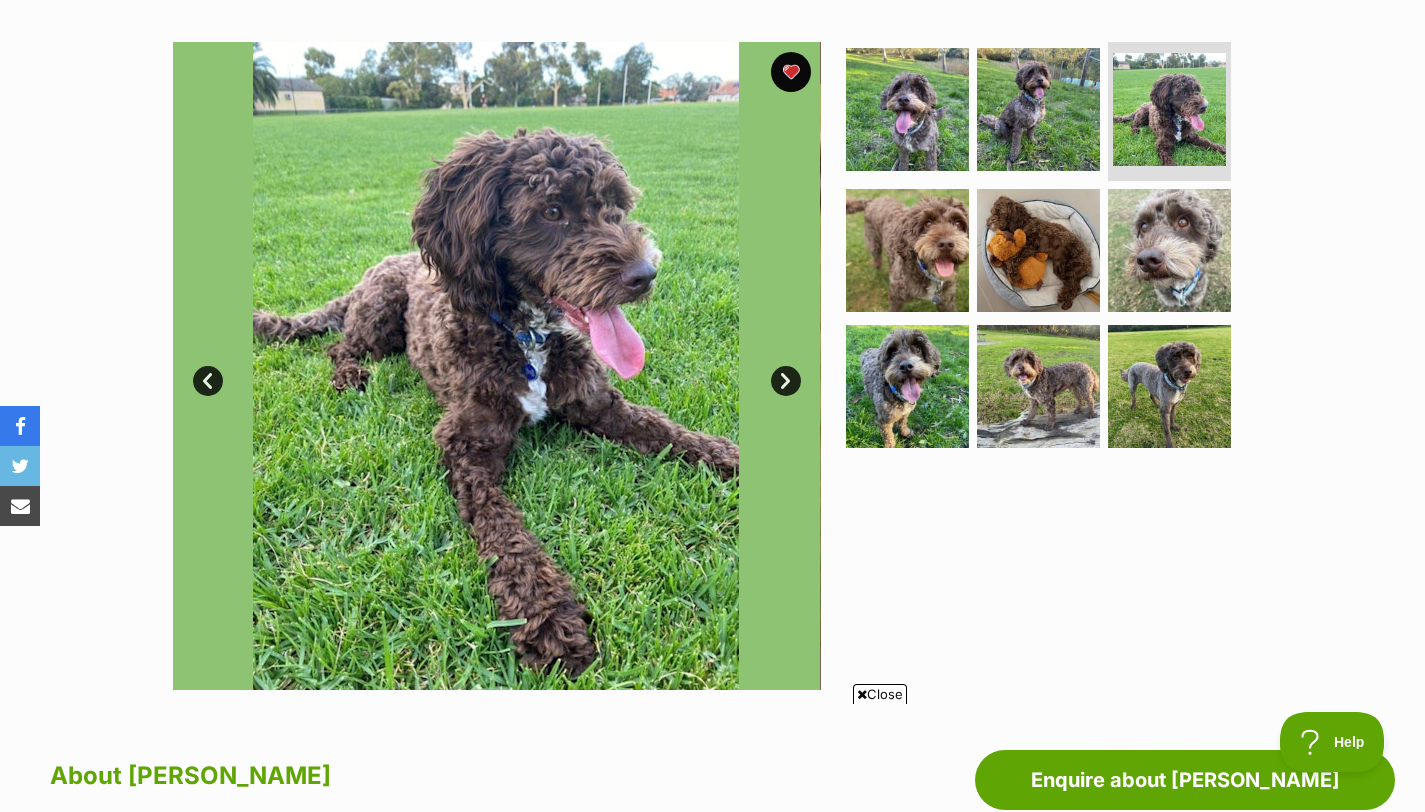 click on "Next" at bounding box center [786, 381] 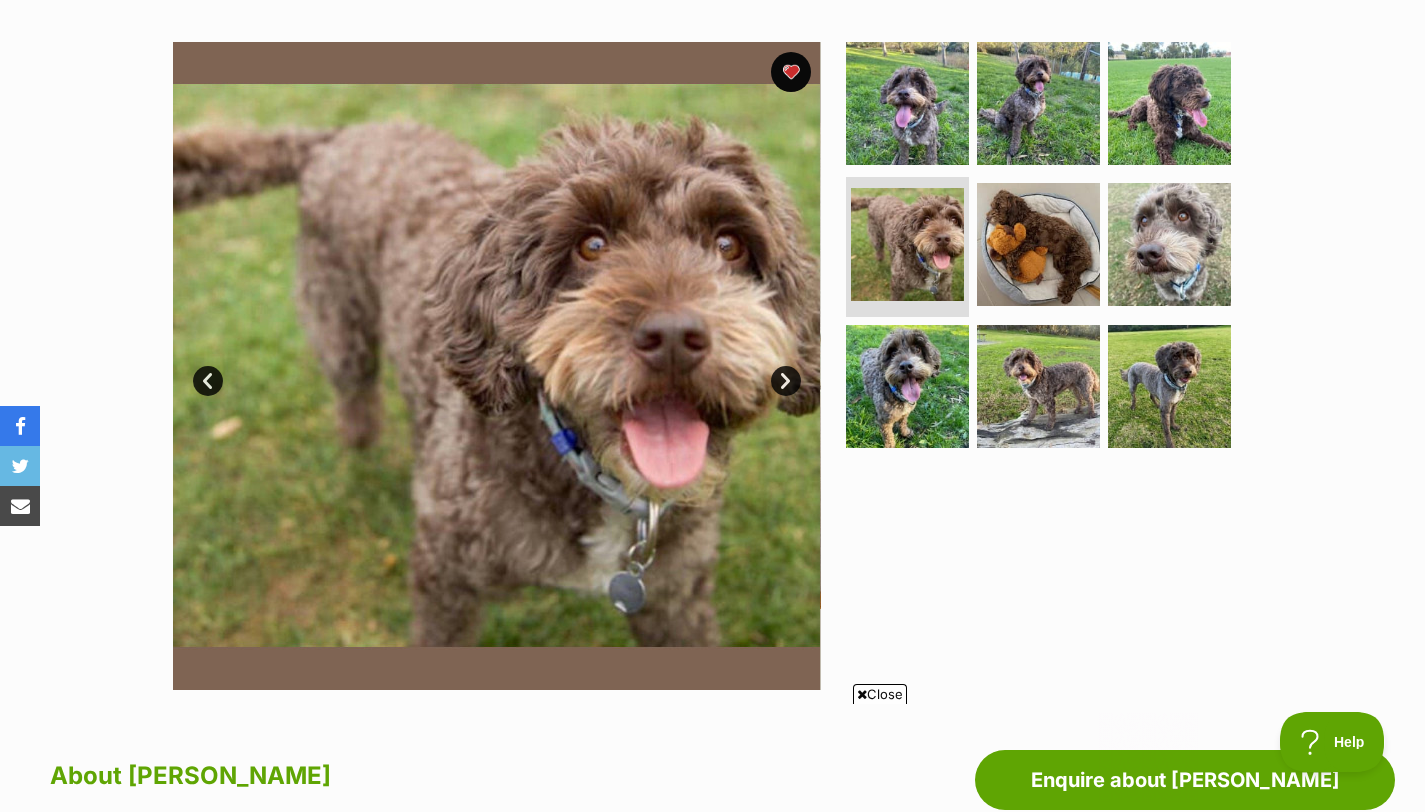 click on "Next" at bounding box center (786, 381) 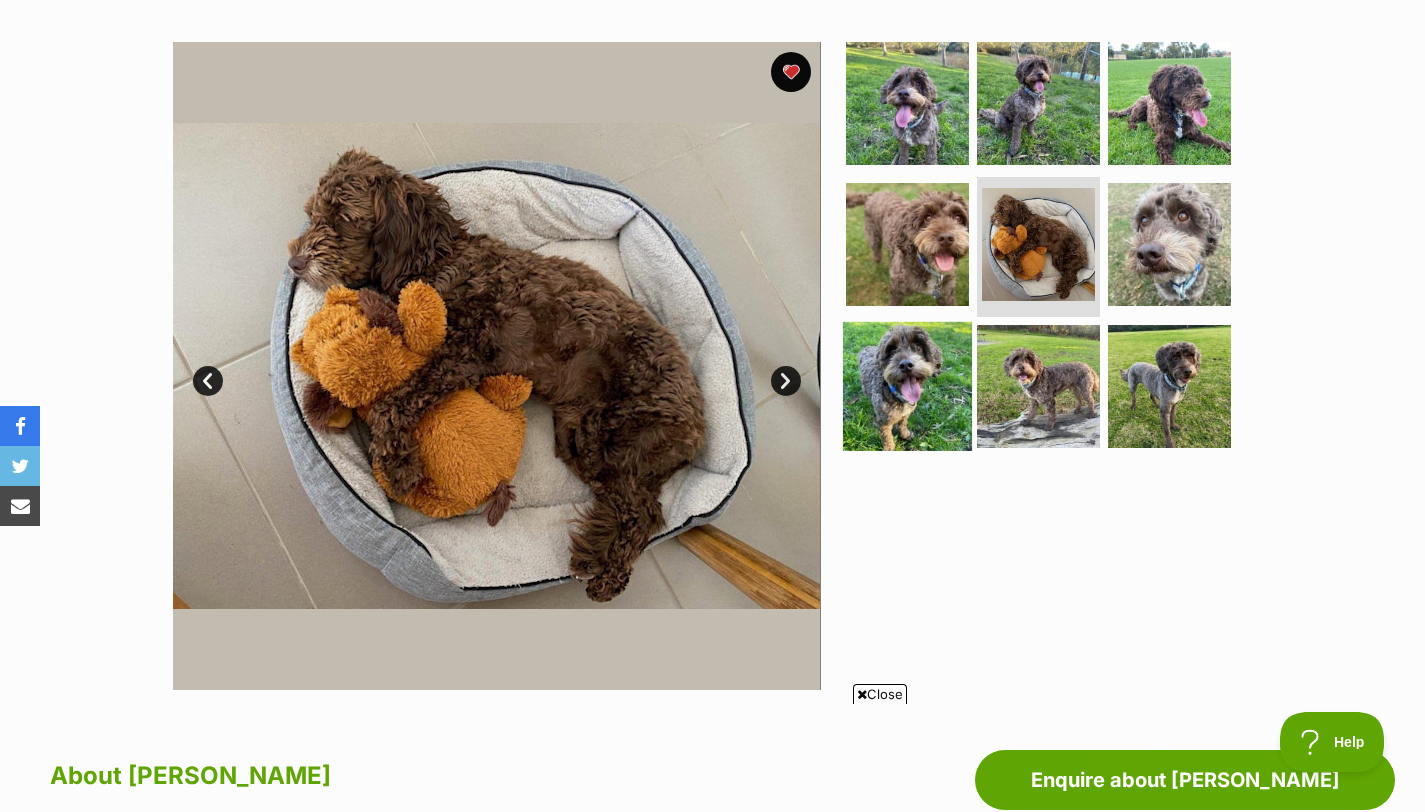 click at bounding box center [907, 386] 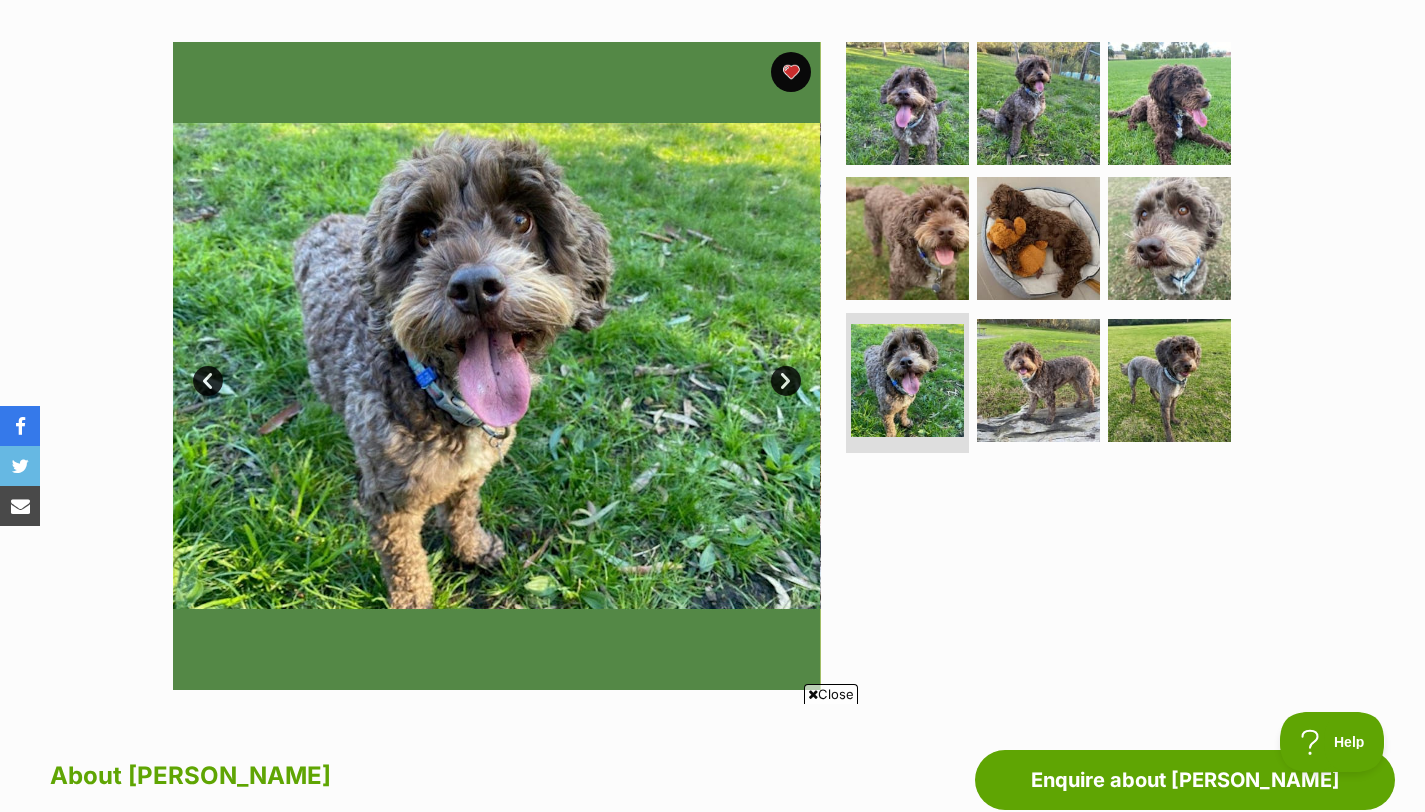 click on "Next" at bounding box center (786, 381) 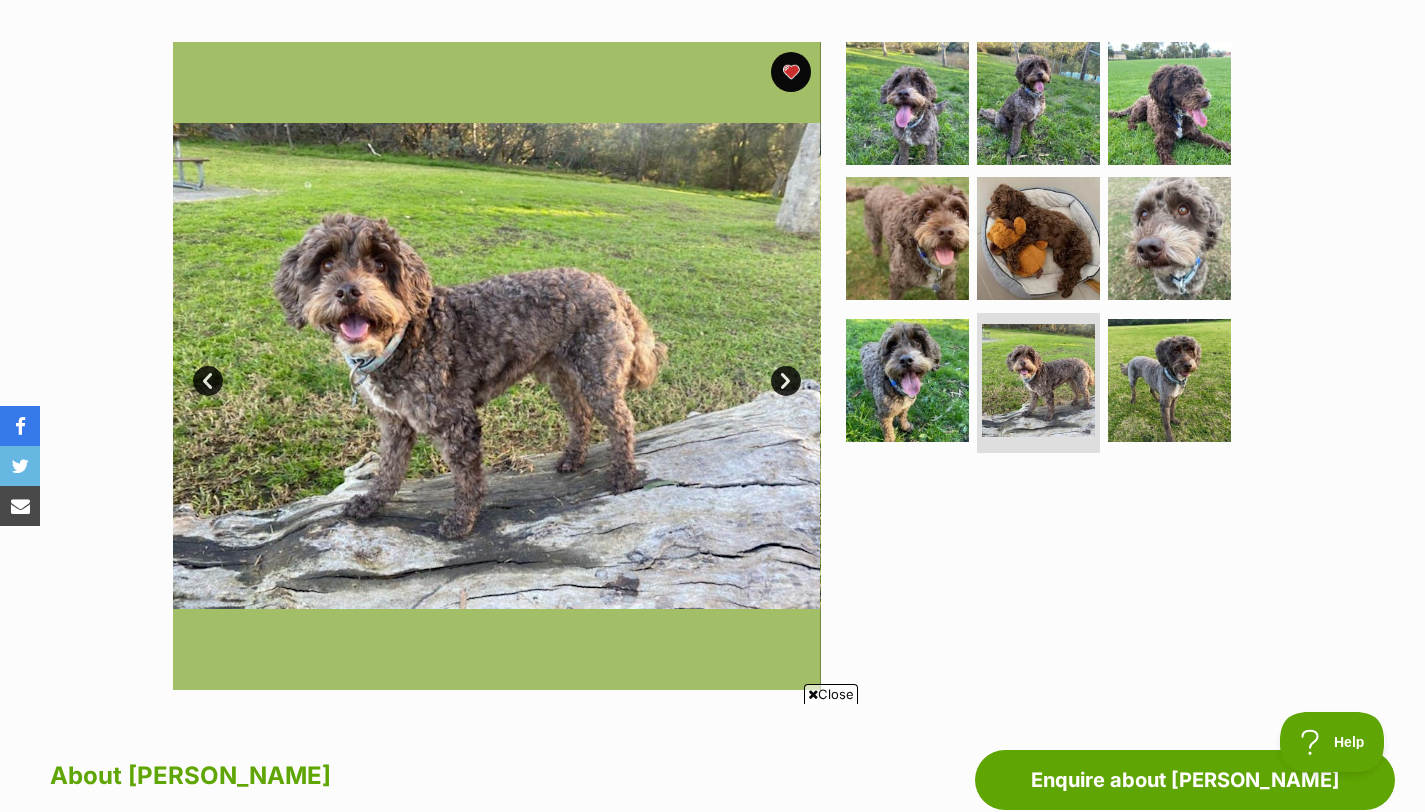 click on "Next" at bounding box center (786, 381) 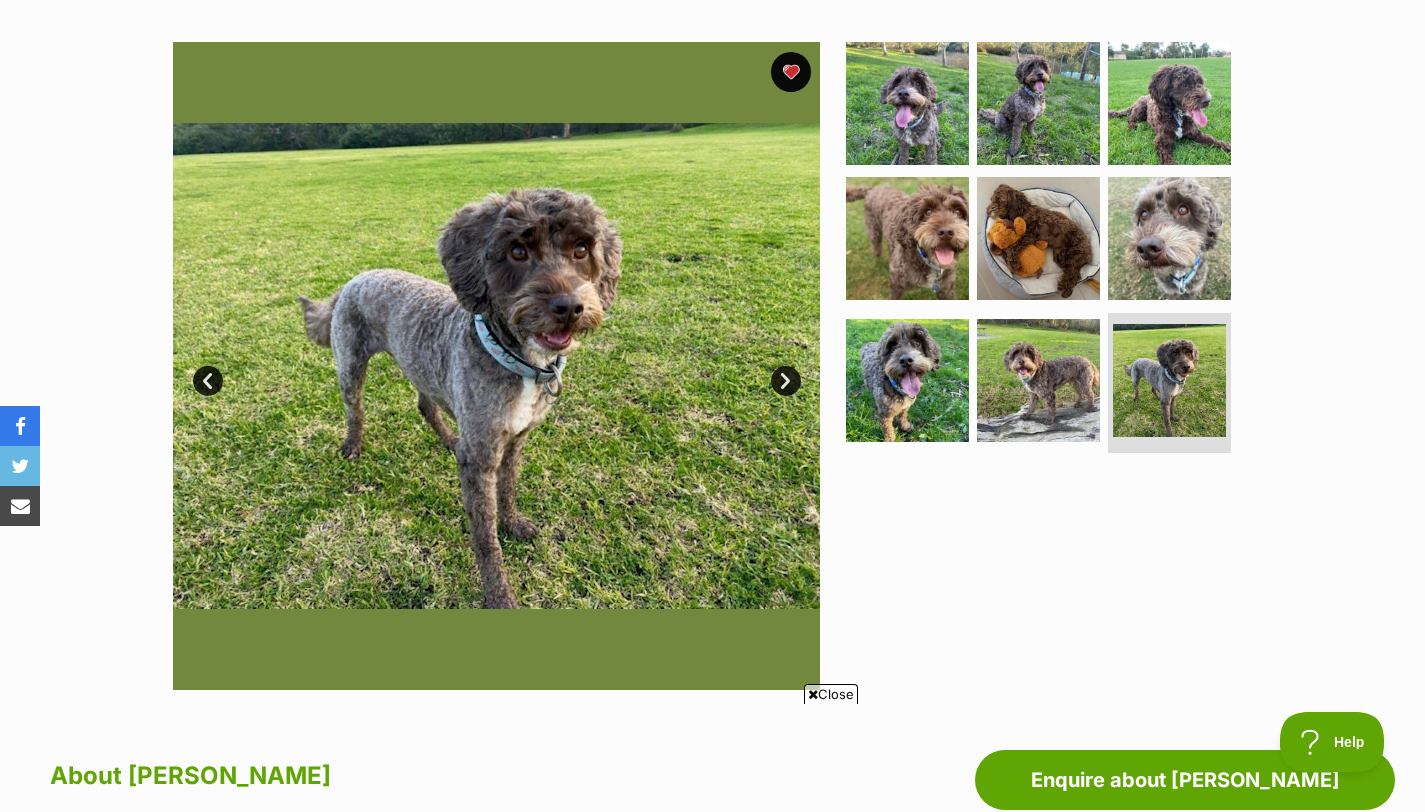 click on "Prev" at bounding box center (208, 381) 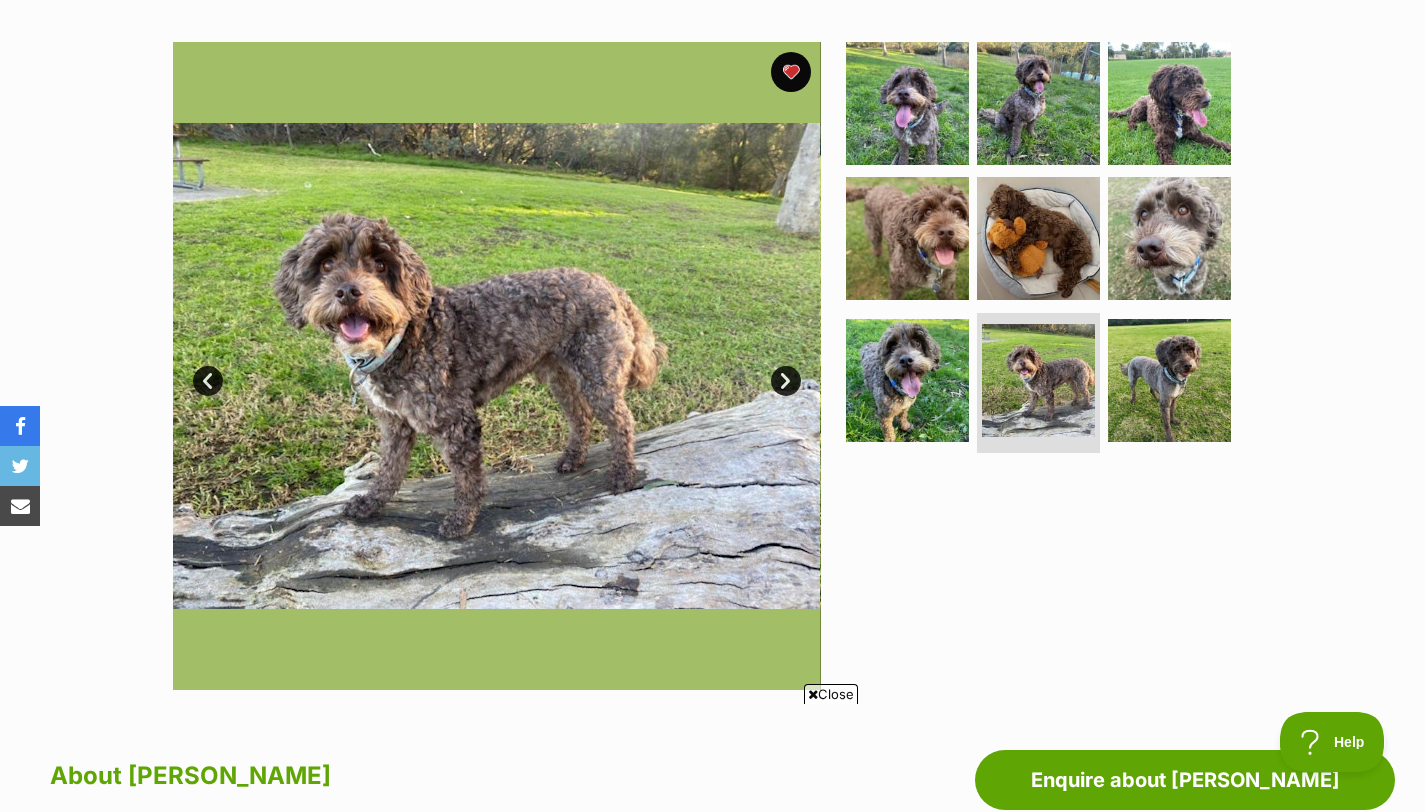 click on "Next" at bounding box center [786, 381] 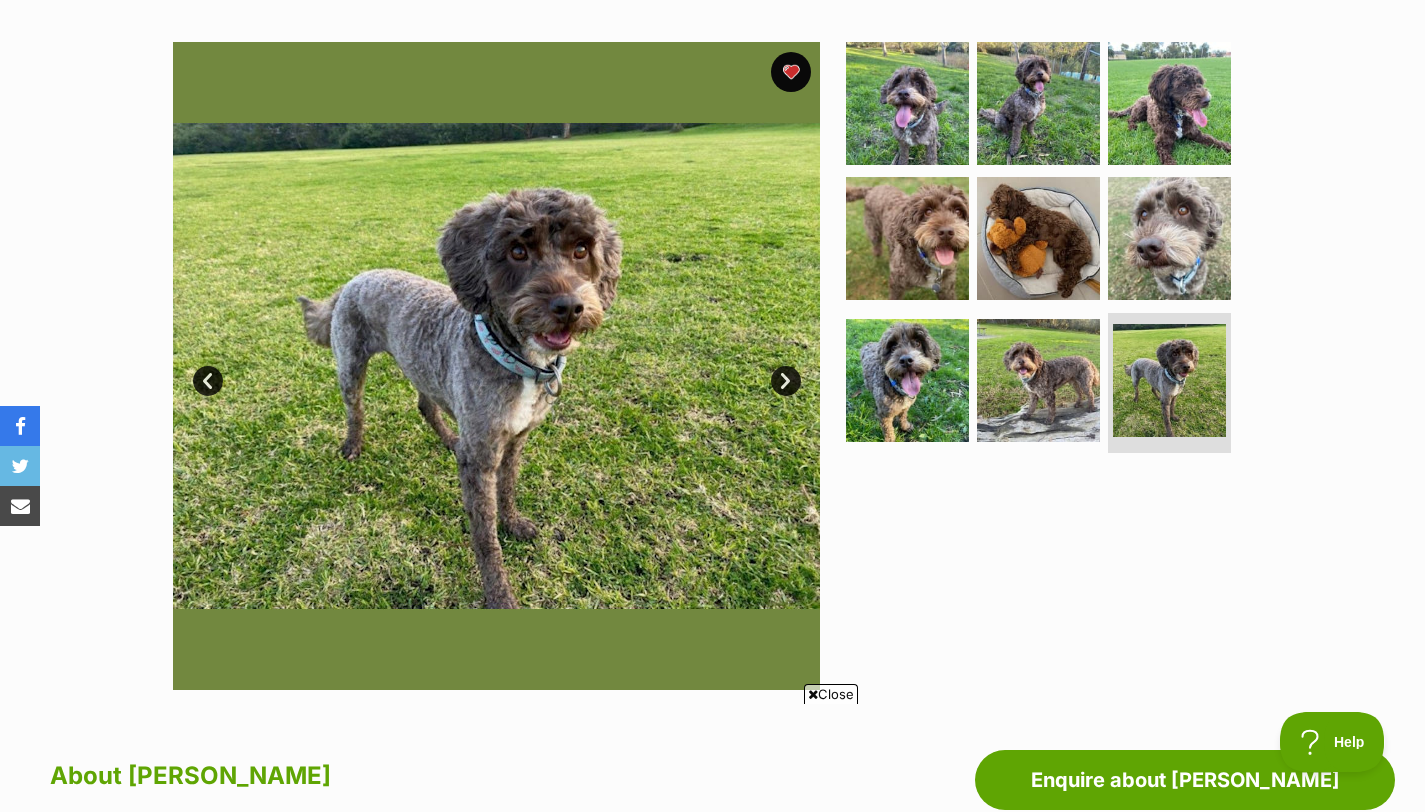 click on "Next" at bounding box center (786, 381) 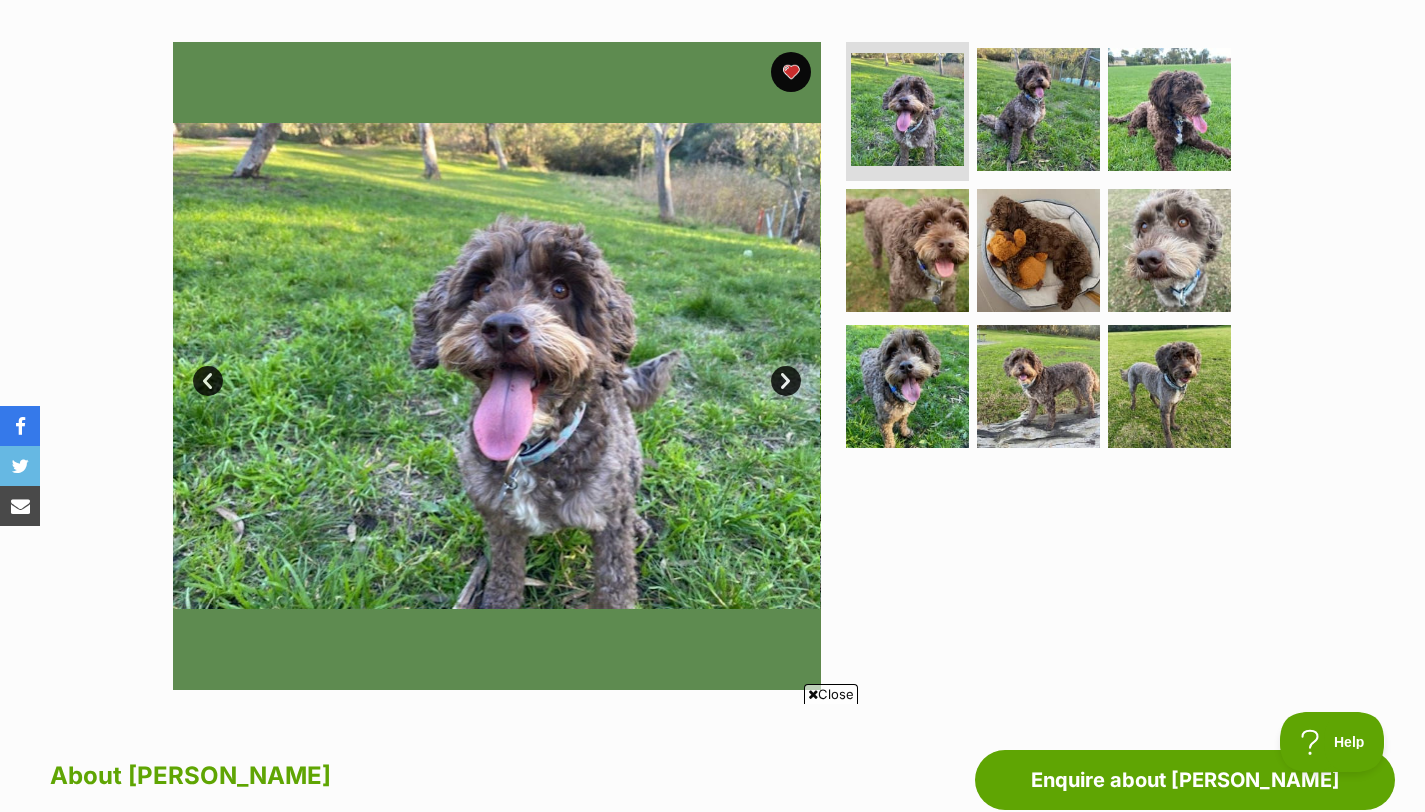 click on "Next" at bounding box center (786, 381) 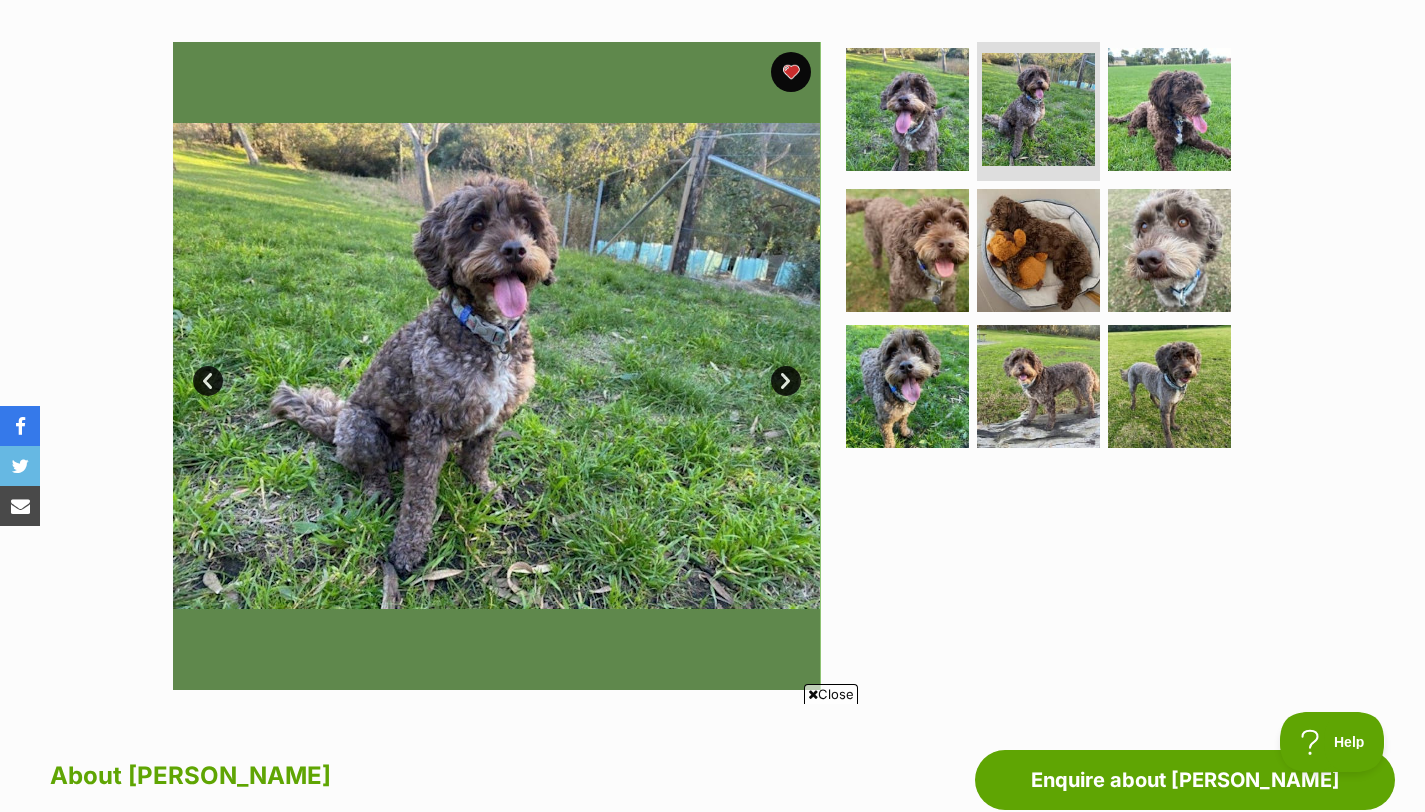 click on "Next" at bounding box center [786, 381] 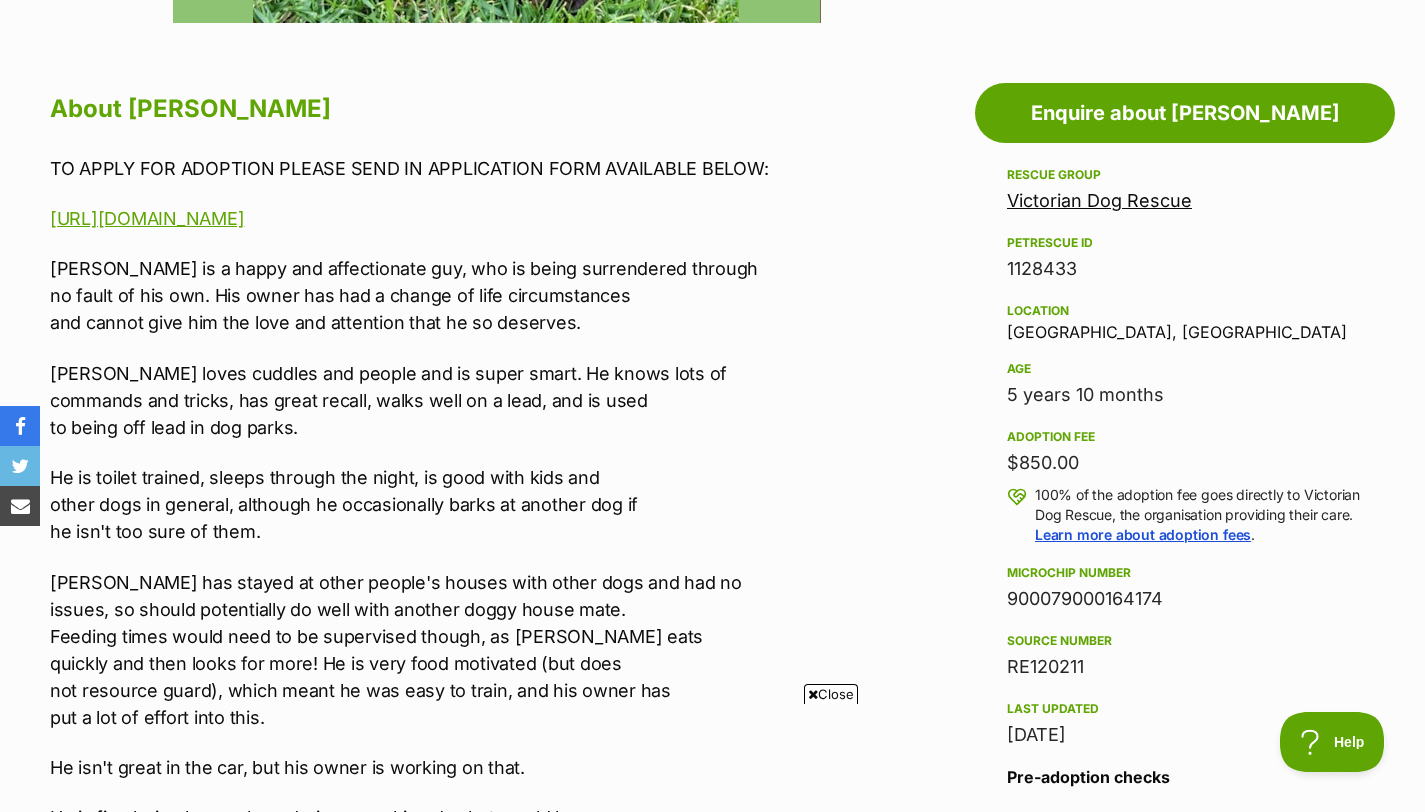 scroll, scrollTop: 1059, scrollLeft: 0, axis: vertical 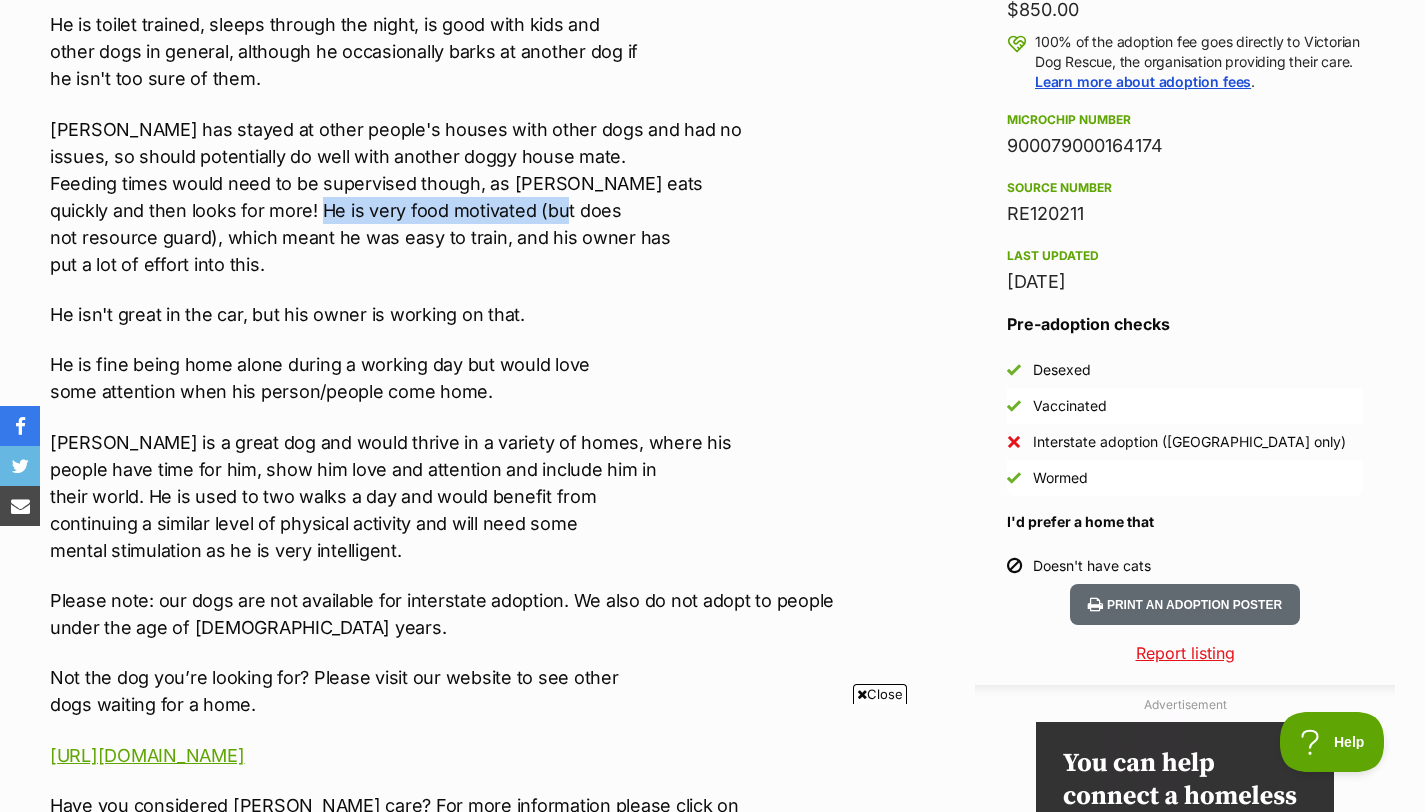 drag, startPoint x: 323, startPoint y: 220, endPoint x: 562, endPoint y: 204, distance: 239.53497 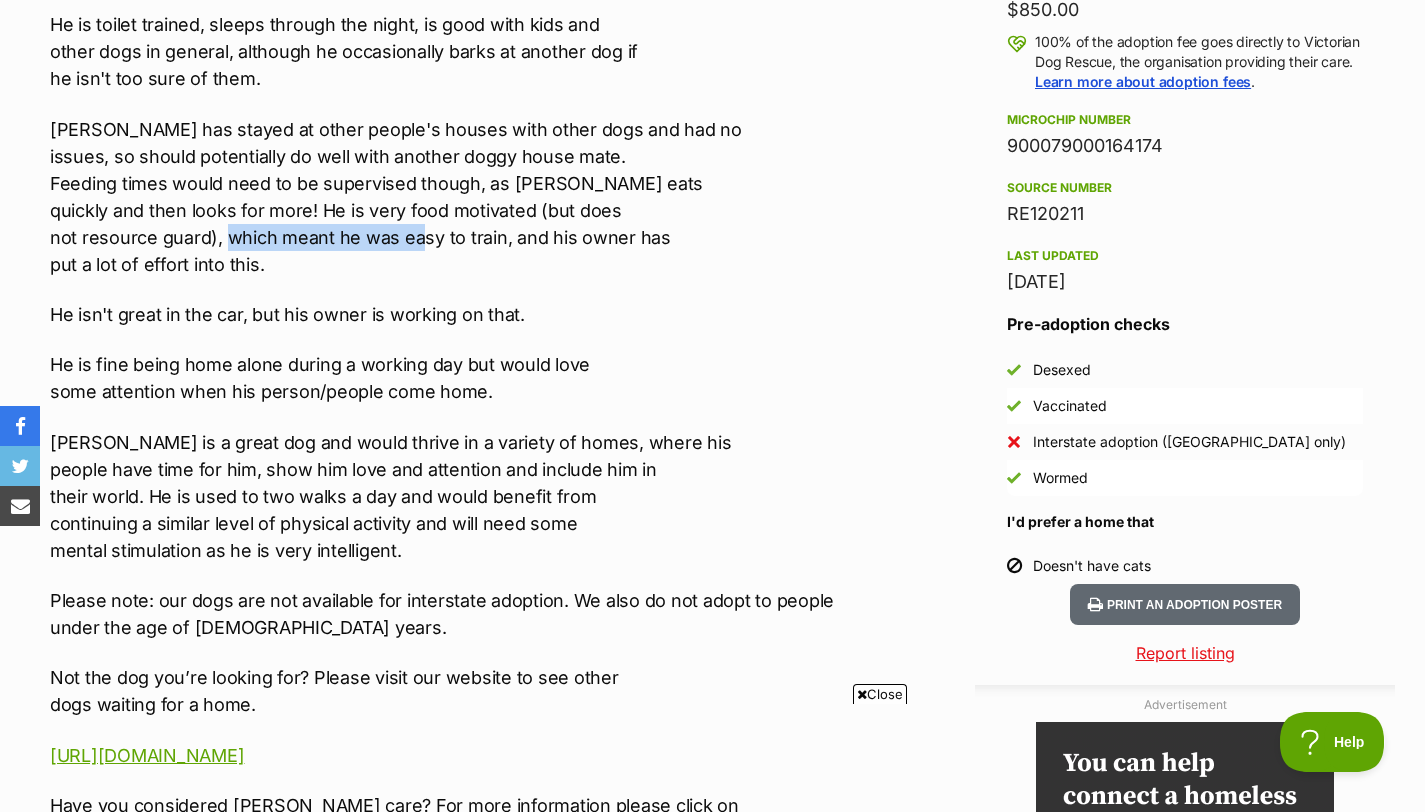 drag, startPoint x: 229, startPoint y: 235, endPoint x: 422, endPoint y: 227, distance: 193.16573 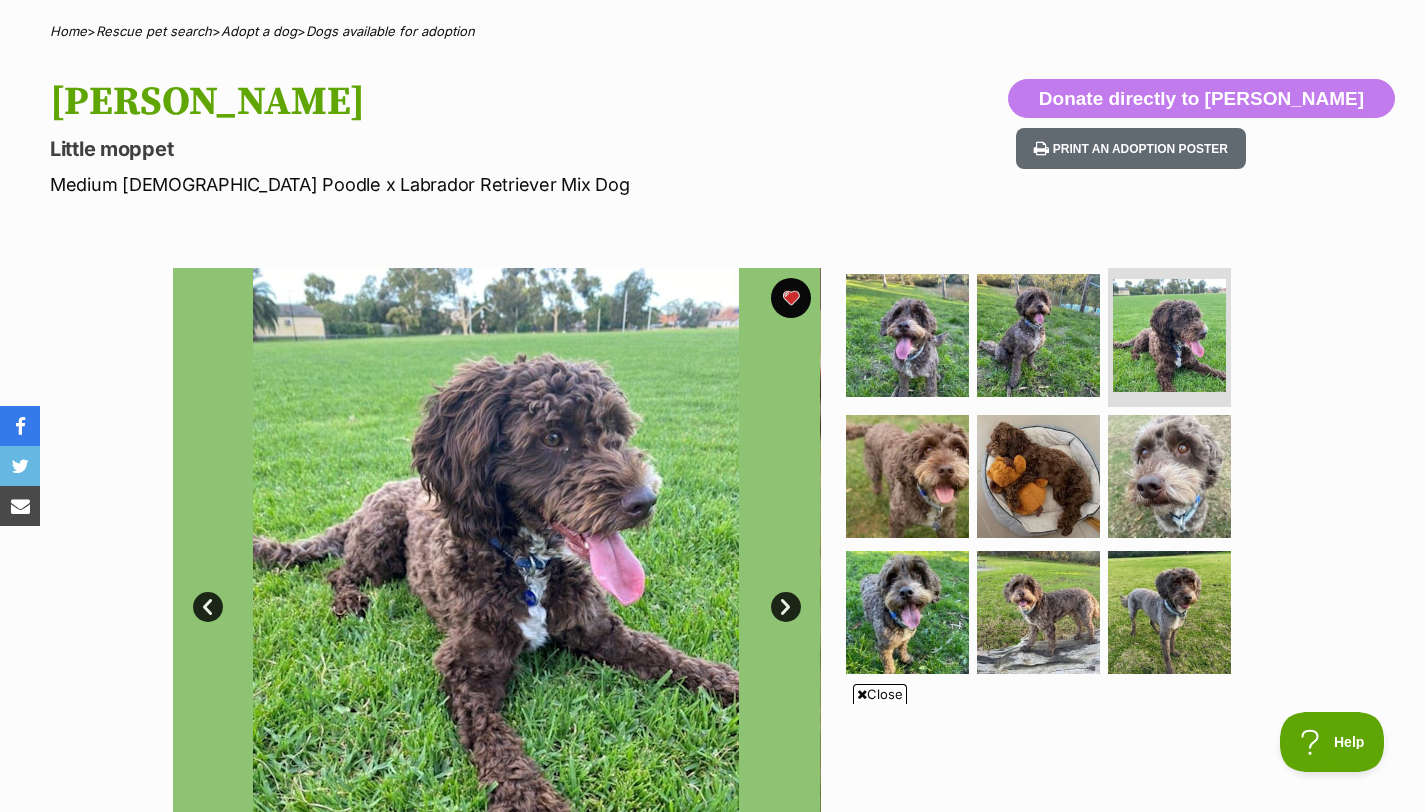 scroll, scrollTop: 0, scrollLeft: 0, axis: both 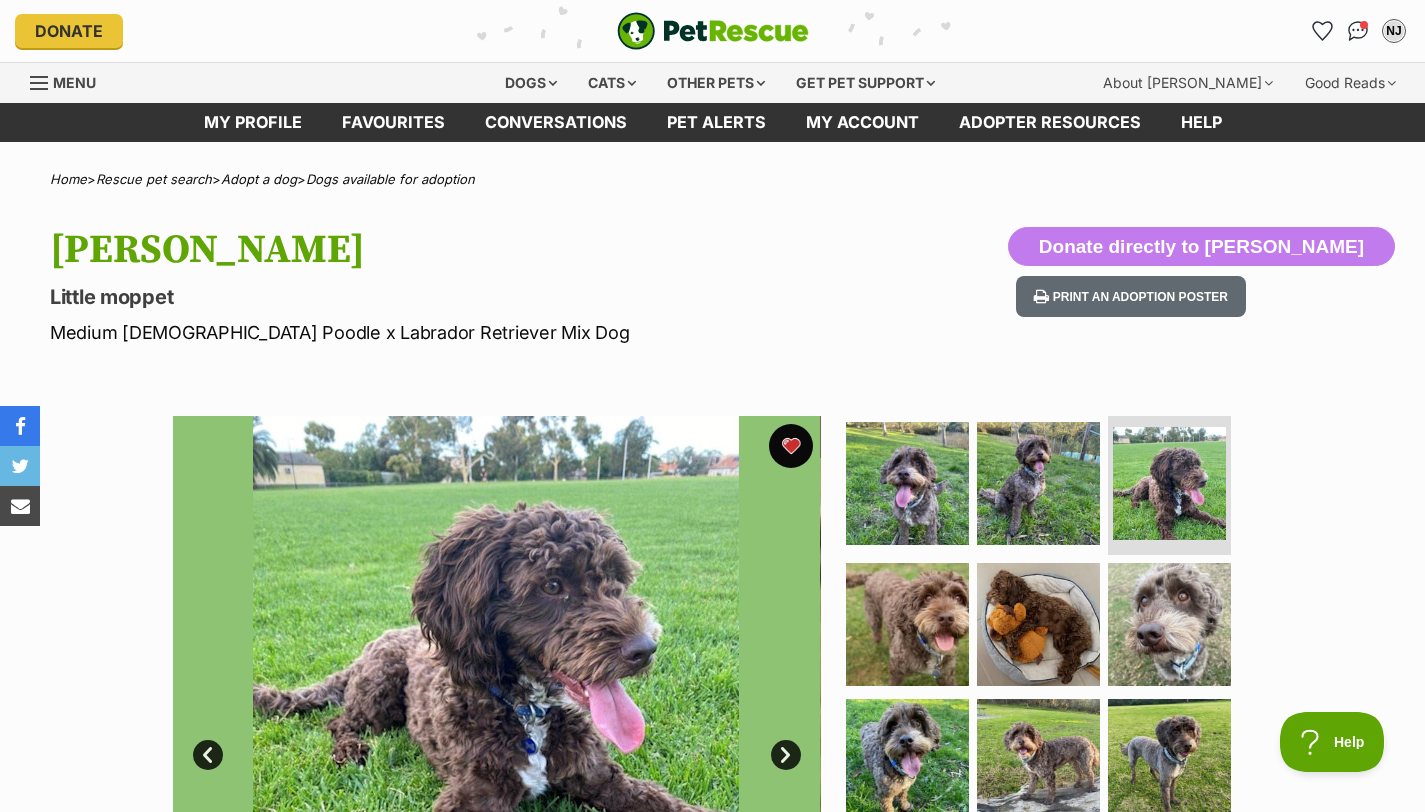 click at bounding box center [791, 446] 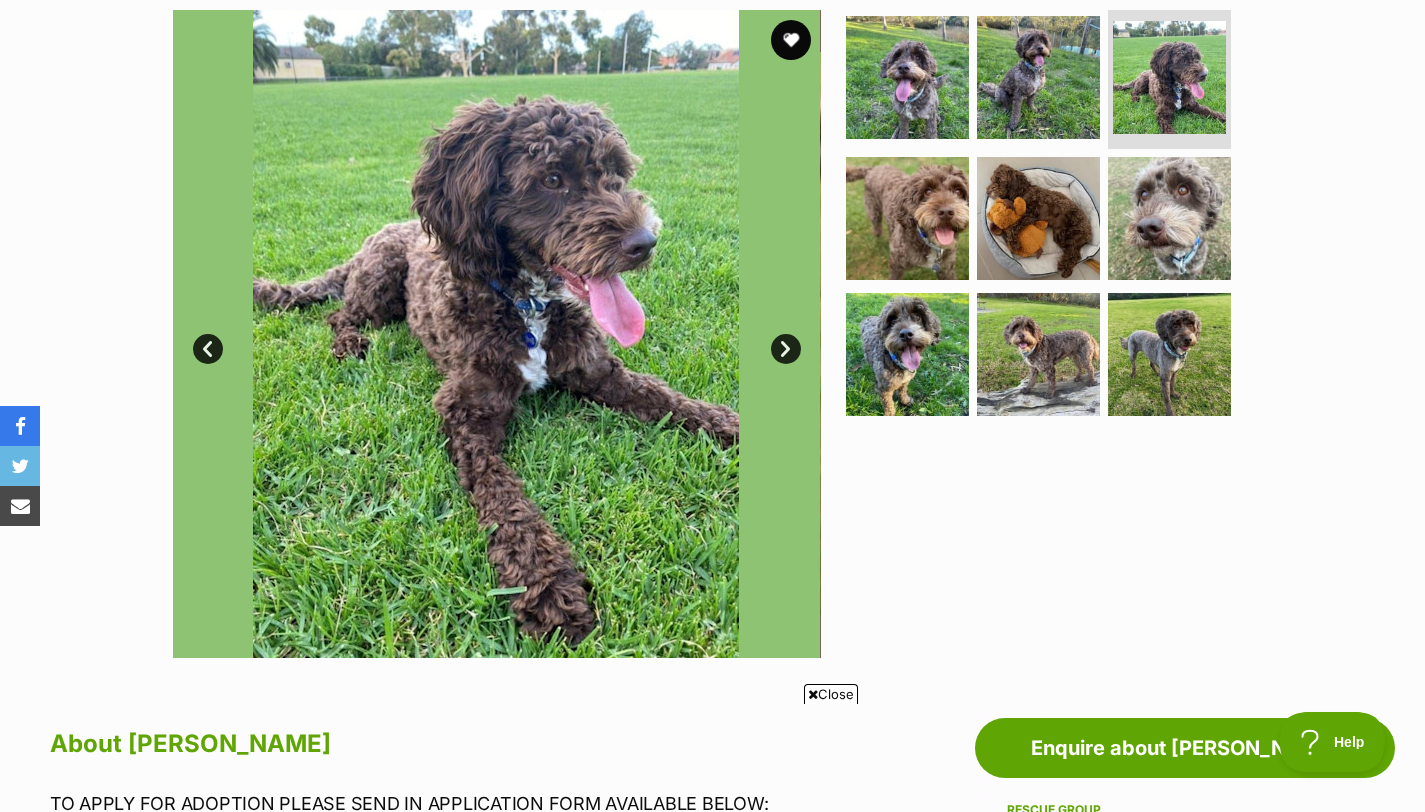 scroll, scrollTop: 0, scrollLeft: 0, axis: both 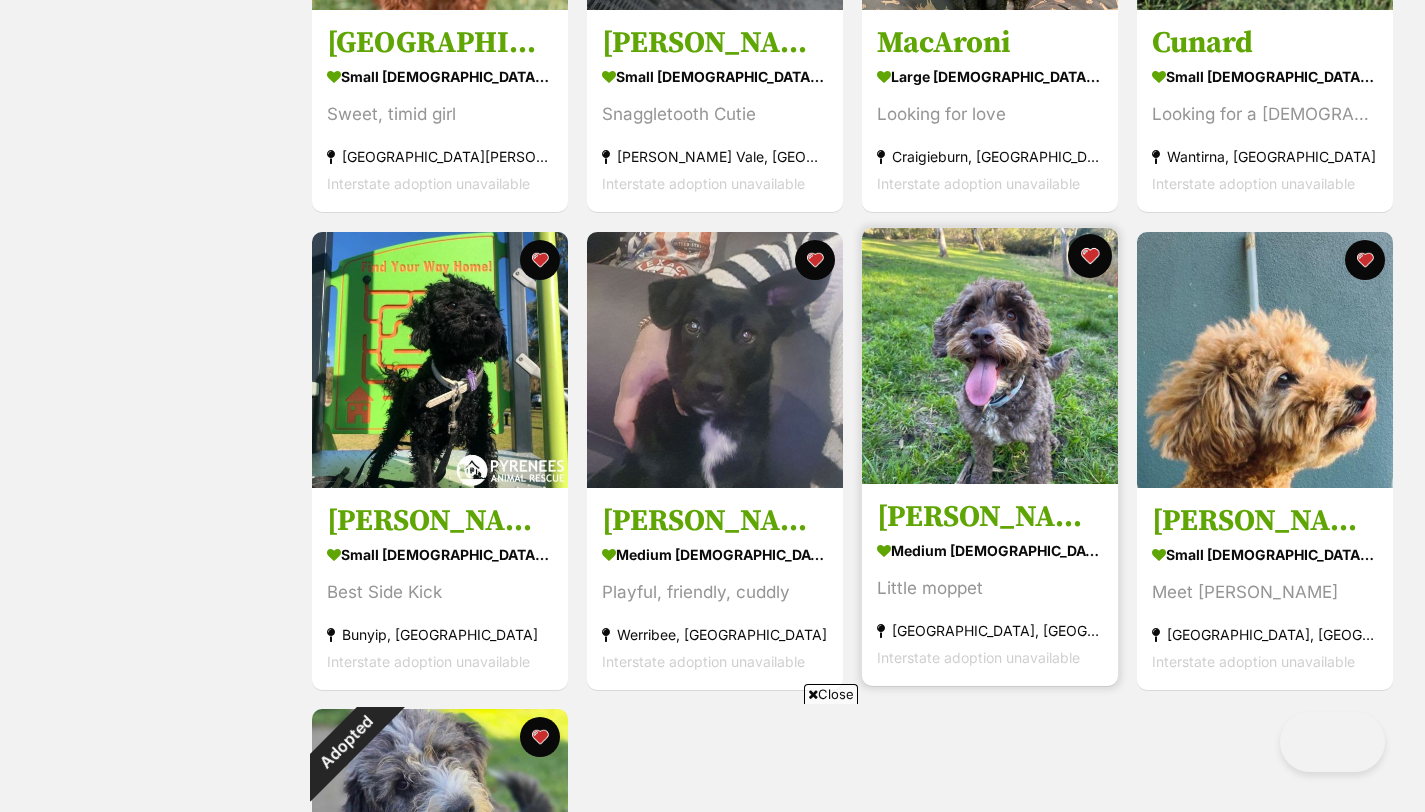 click at bounding box center [1090, 256] 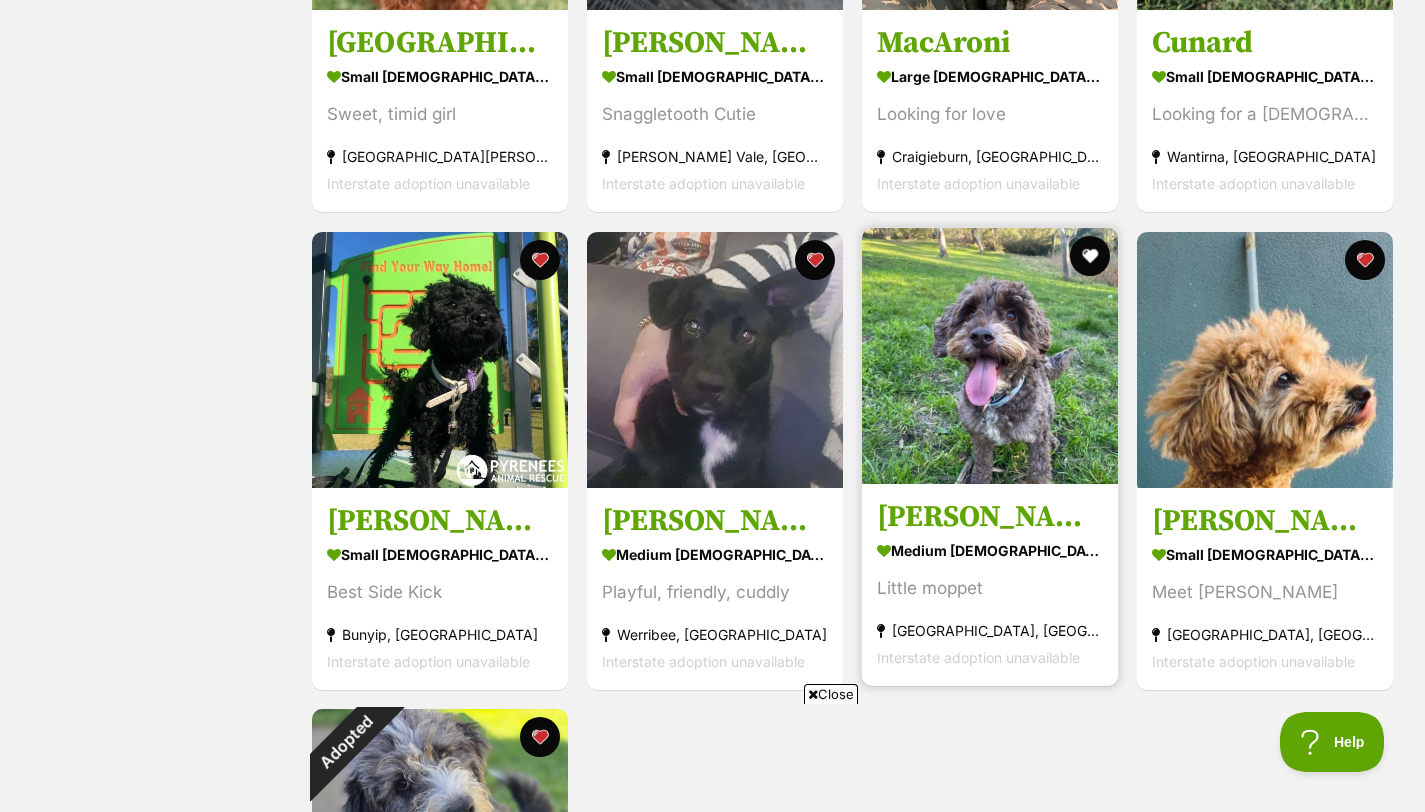 scroll, scrollTop: 0, scrollLeft: 0, axis: both 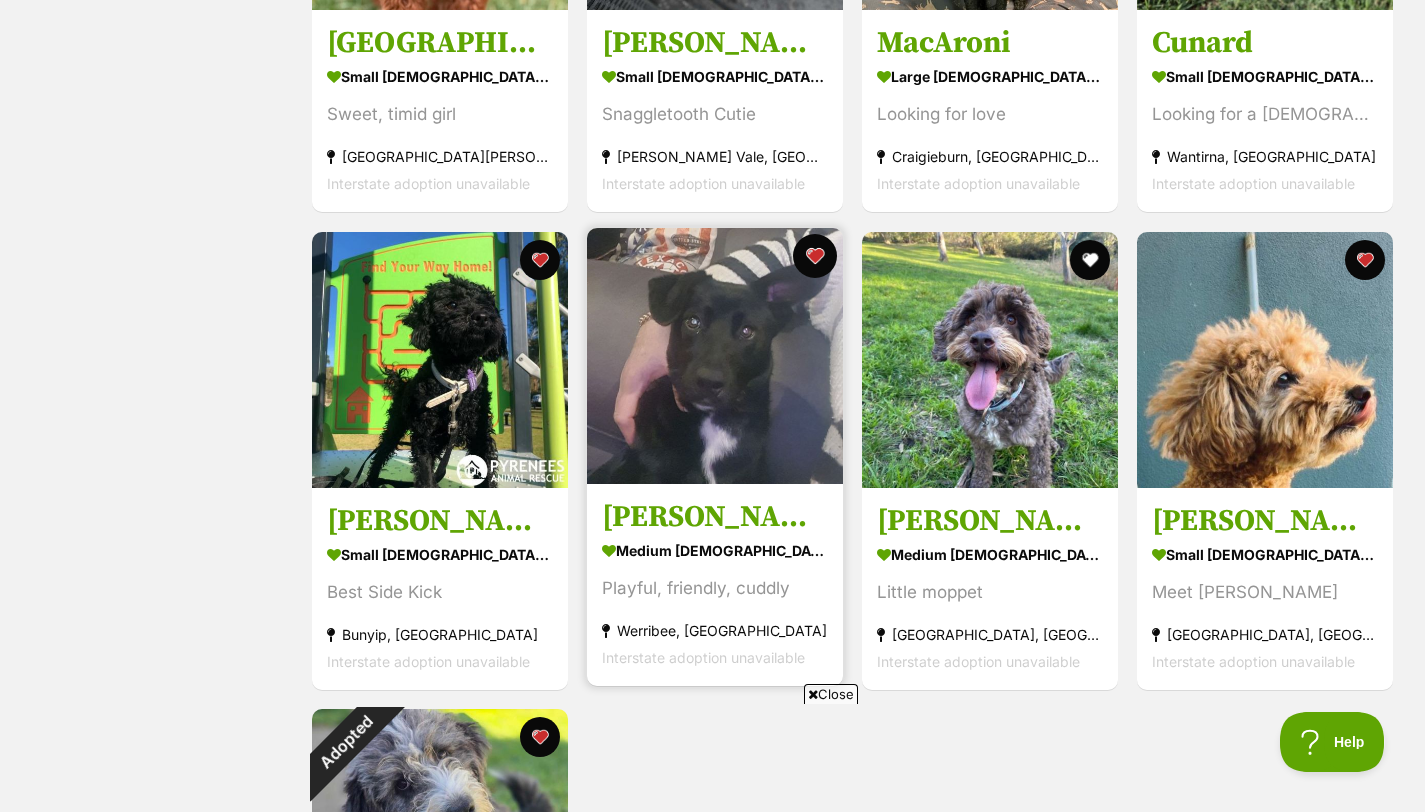 click at bounding box center [815, 256] 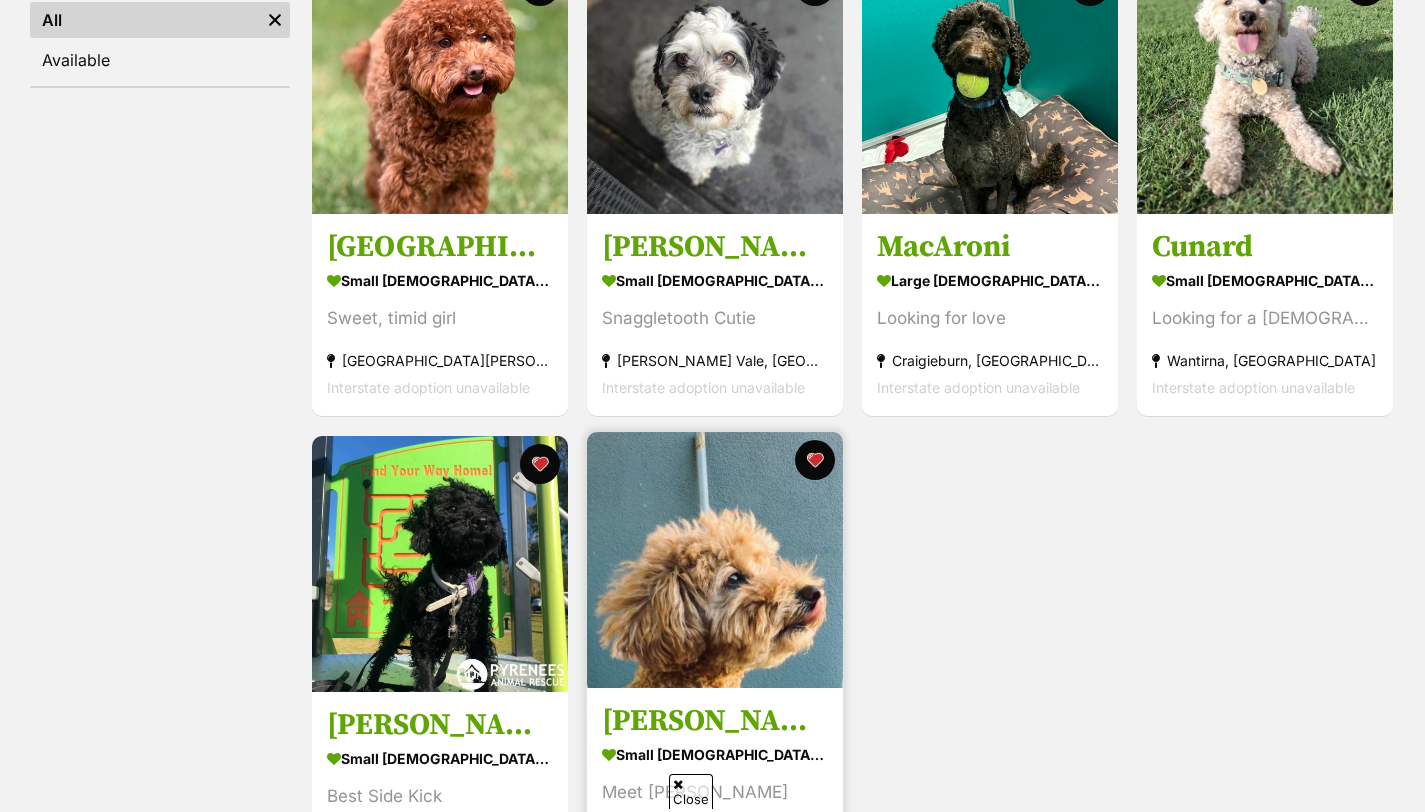scroll, scrollTop: 131, scrollLeft: 0, axis: vertical 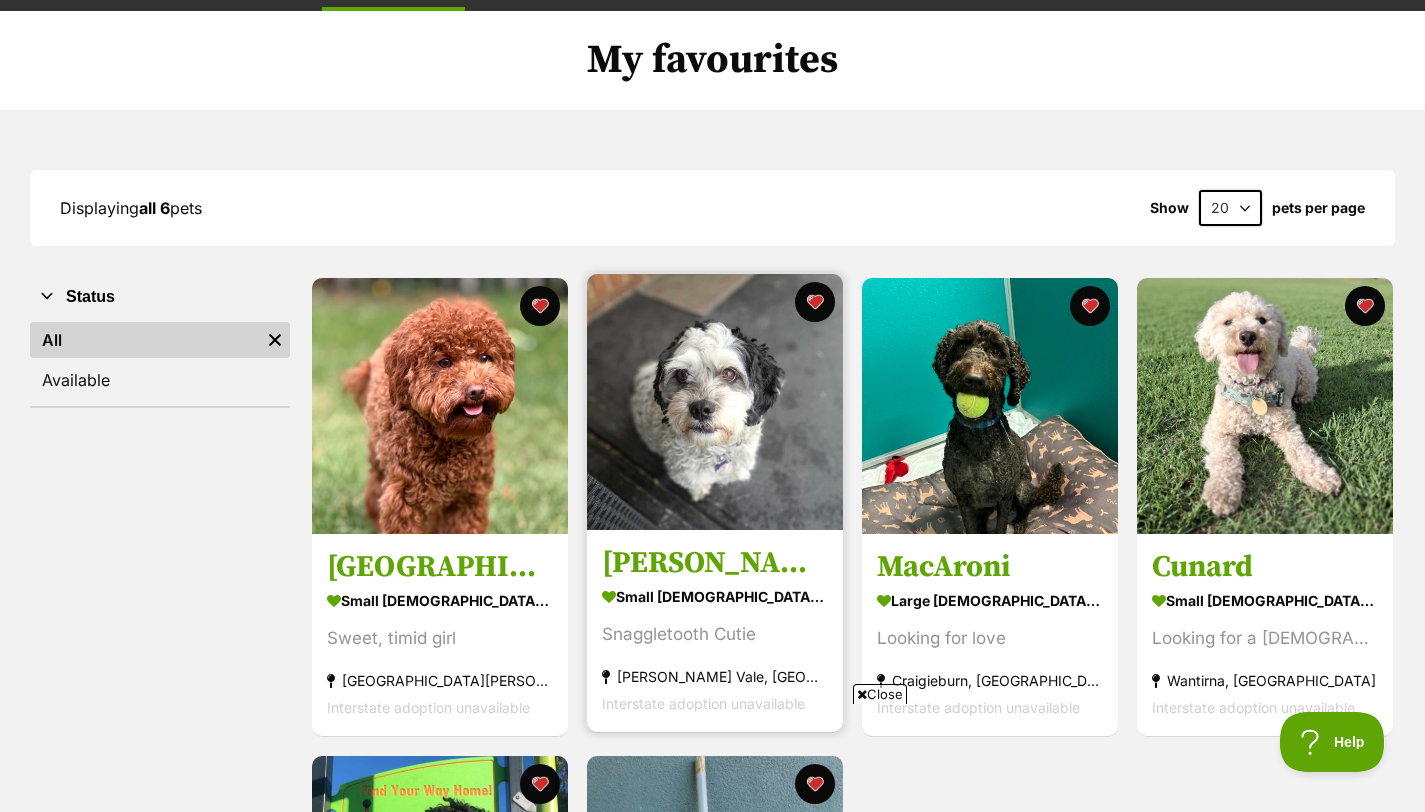 click at bounding box center (715, 402) 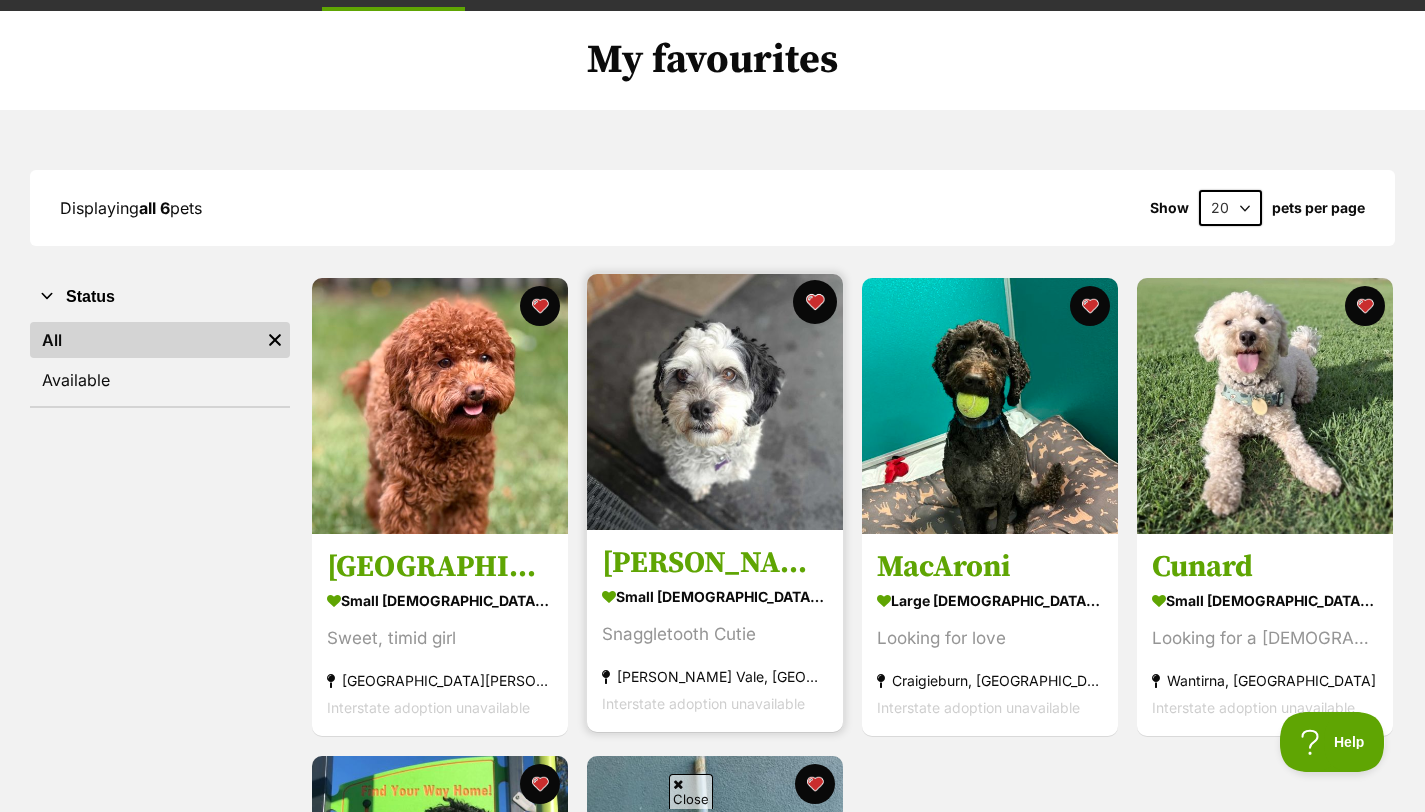click at bounding box center [815, 302] 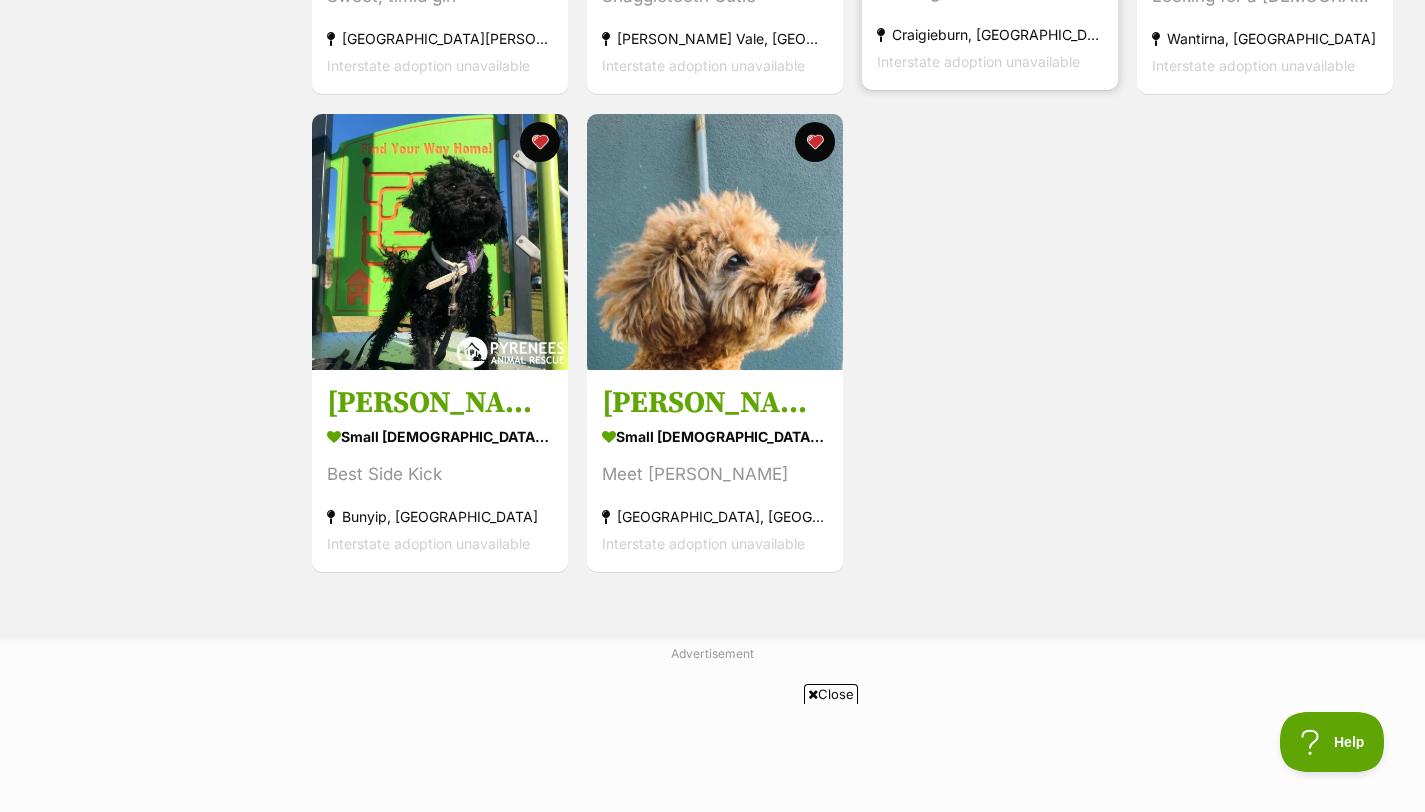 scroll, scrollTop: 785, scrollLeft: 0, axis: vertical 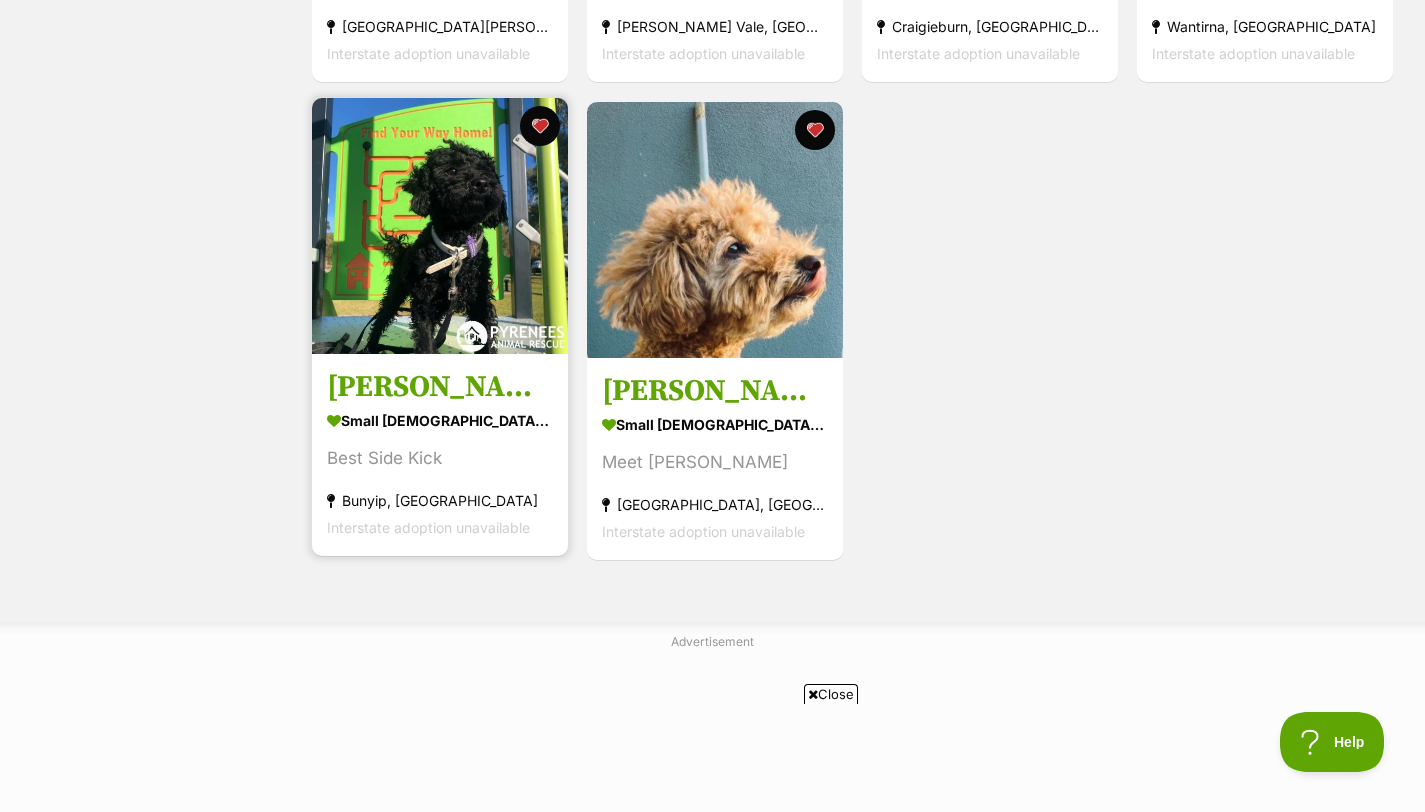 click at bounding box center (440, 226) 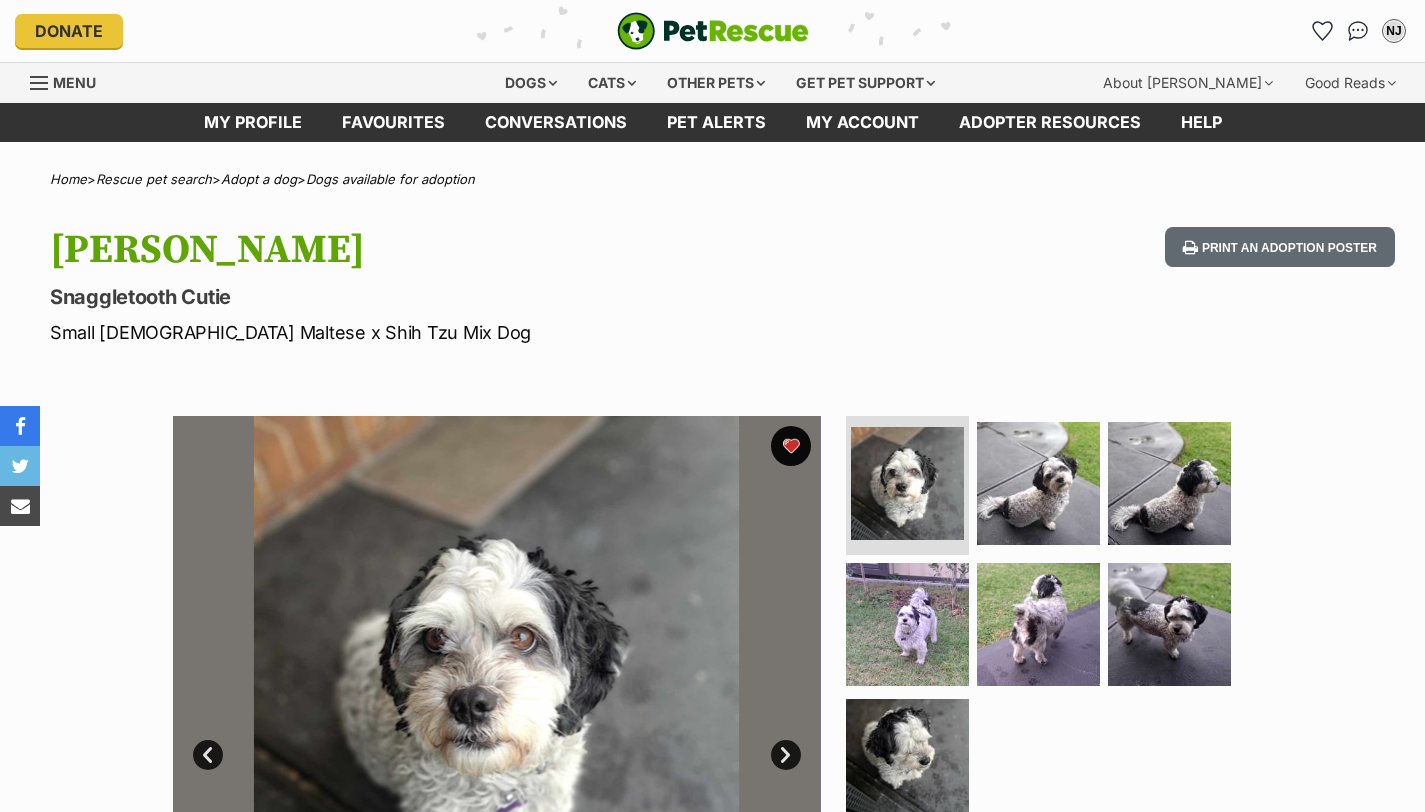scroll, scrollTop: 0, scrollLeft: 0, axis: both 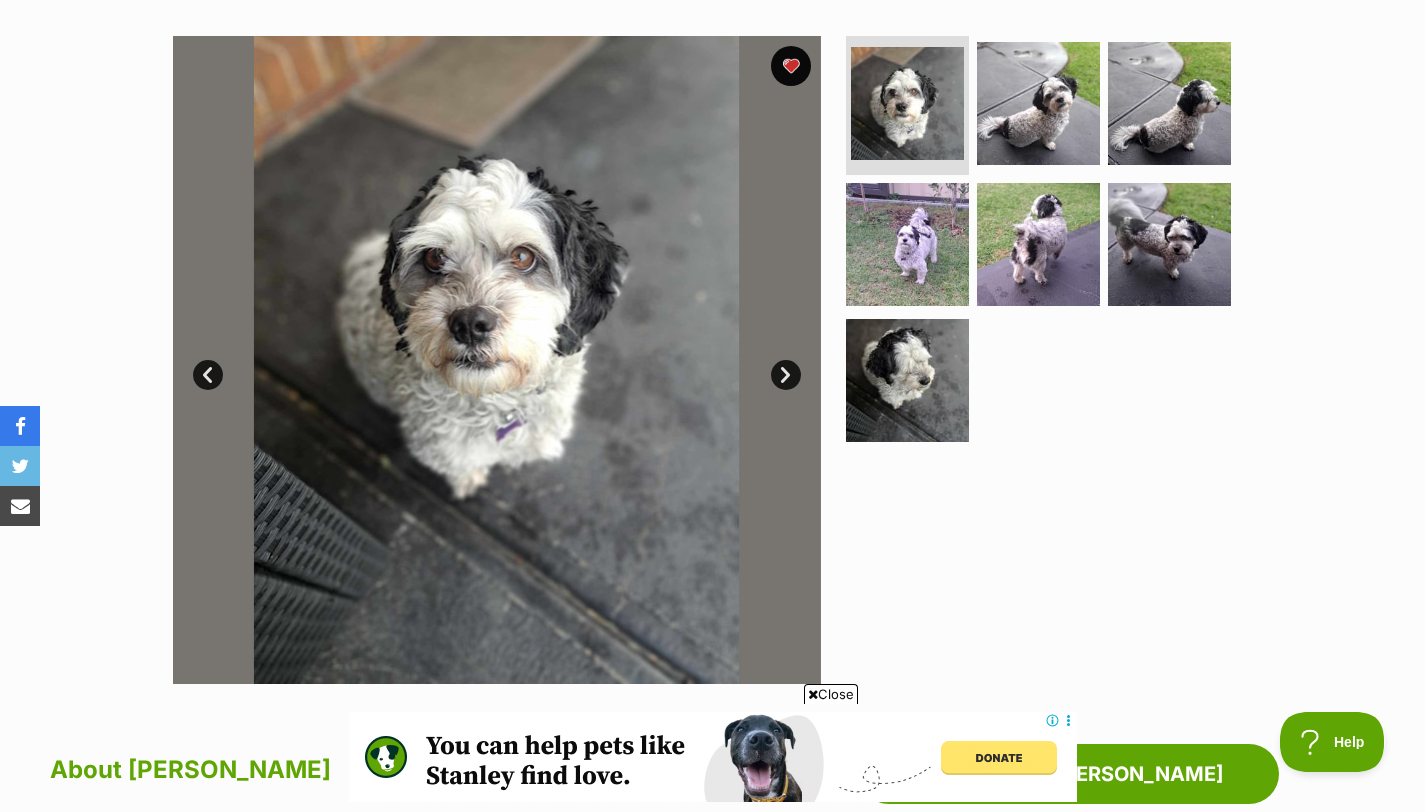 click on "Next" at bounding box center (786, 375) 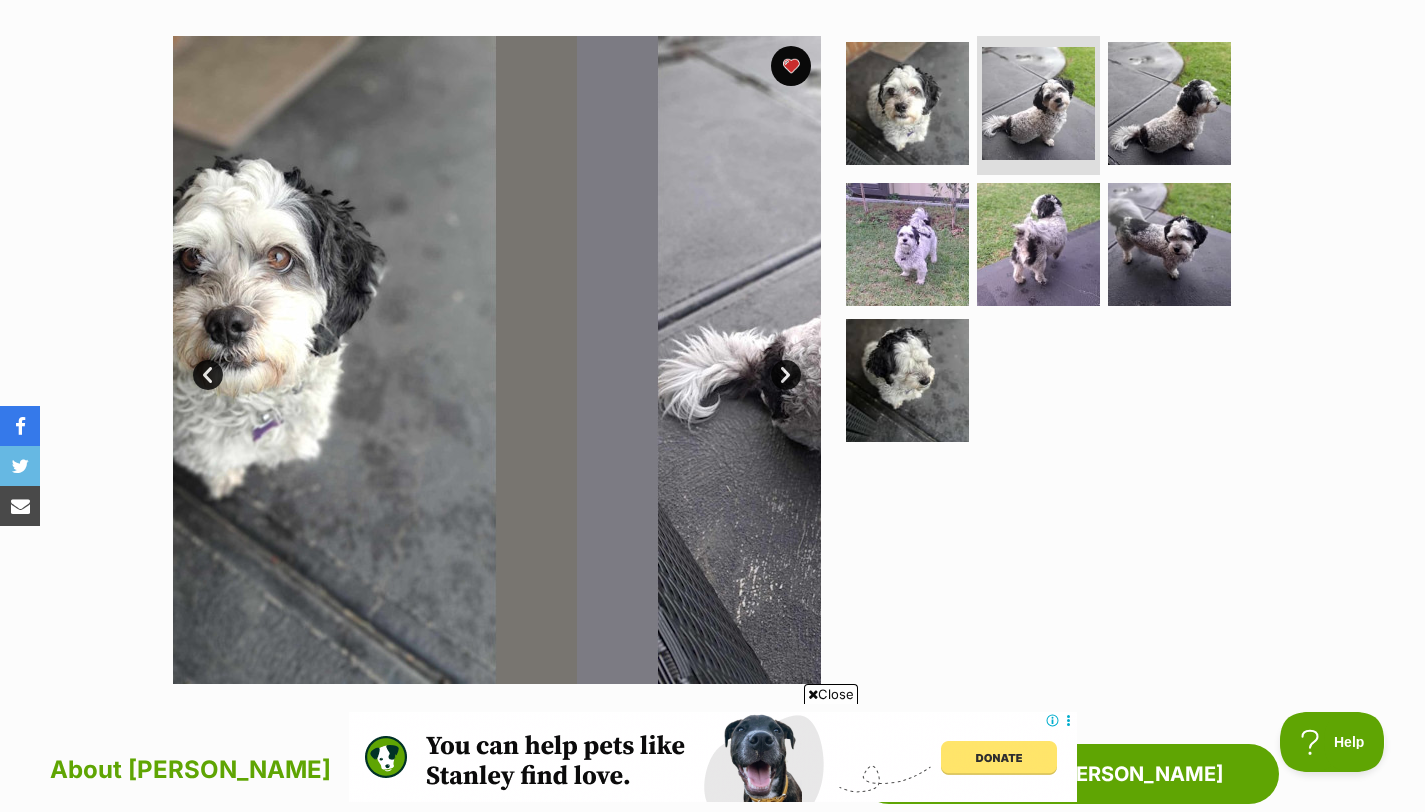 scroll, scrollTop: 0, scrollLeft: 0, axis: both 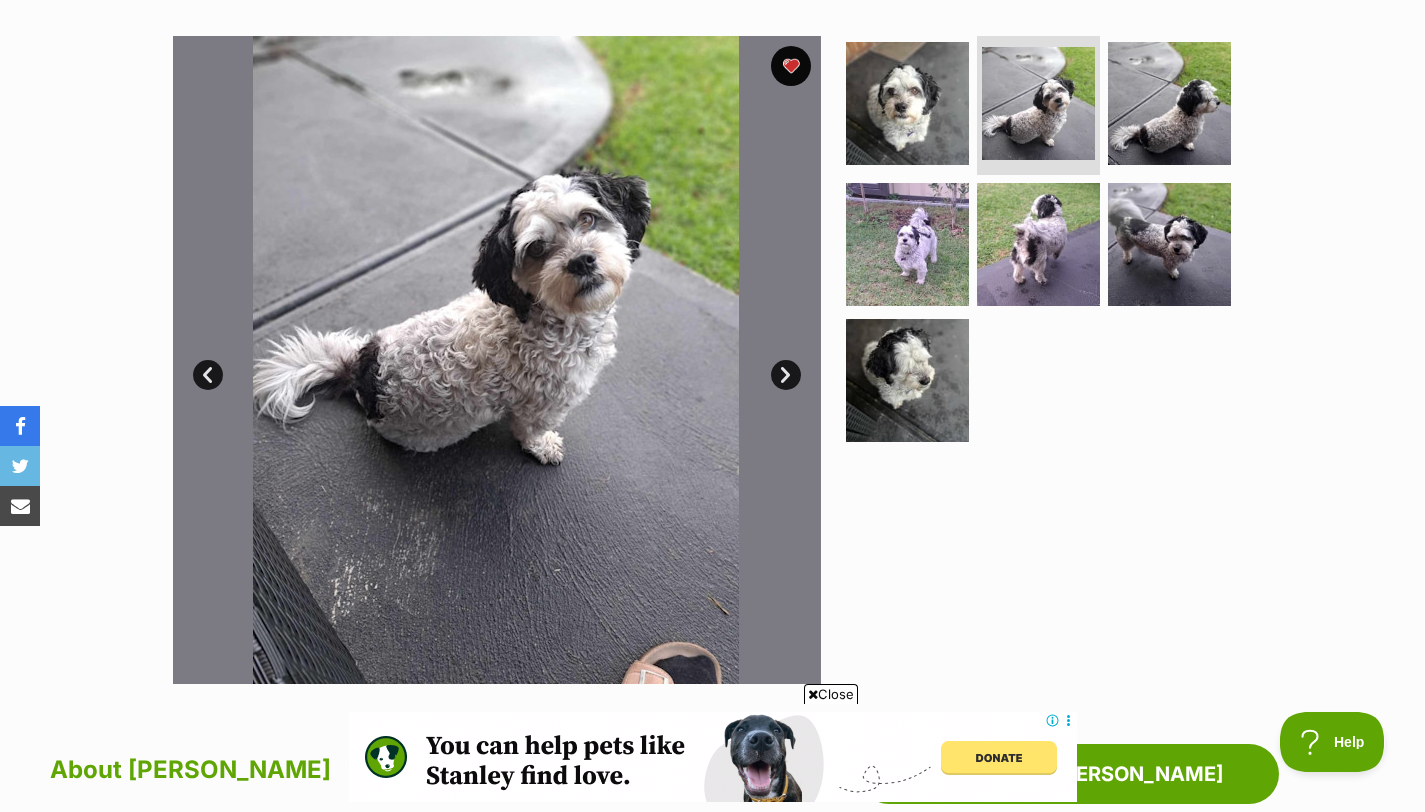 click on "Next" at bounding box center [786, 375] 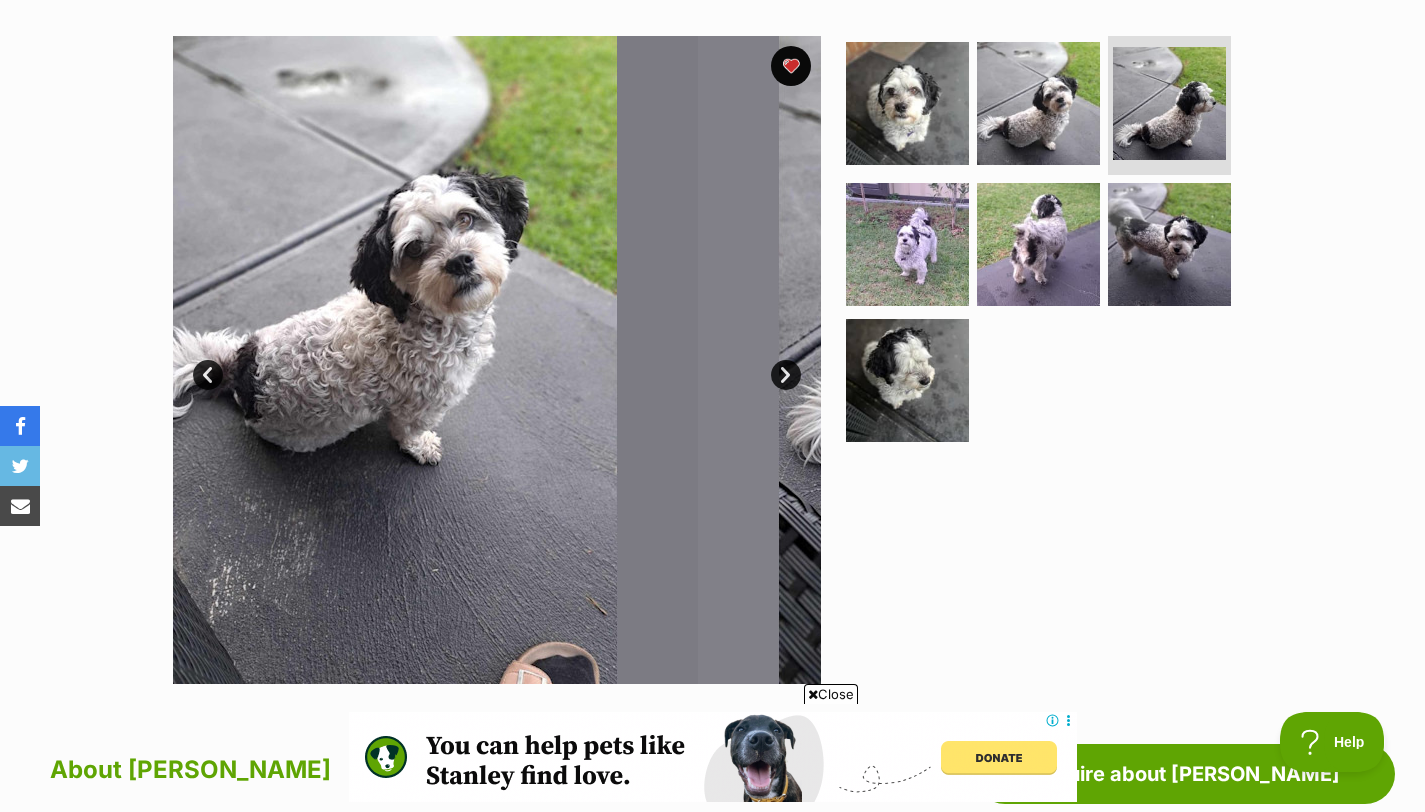 scroll, scrollTop: 0, scrollLeft: 0, axis: both 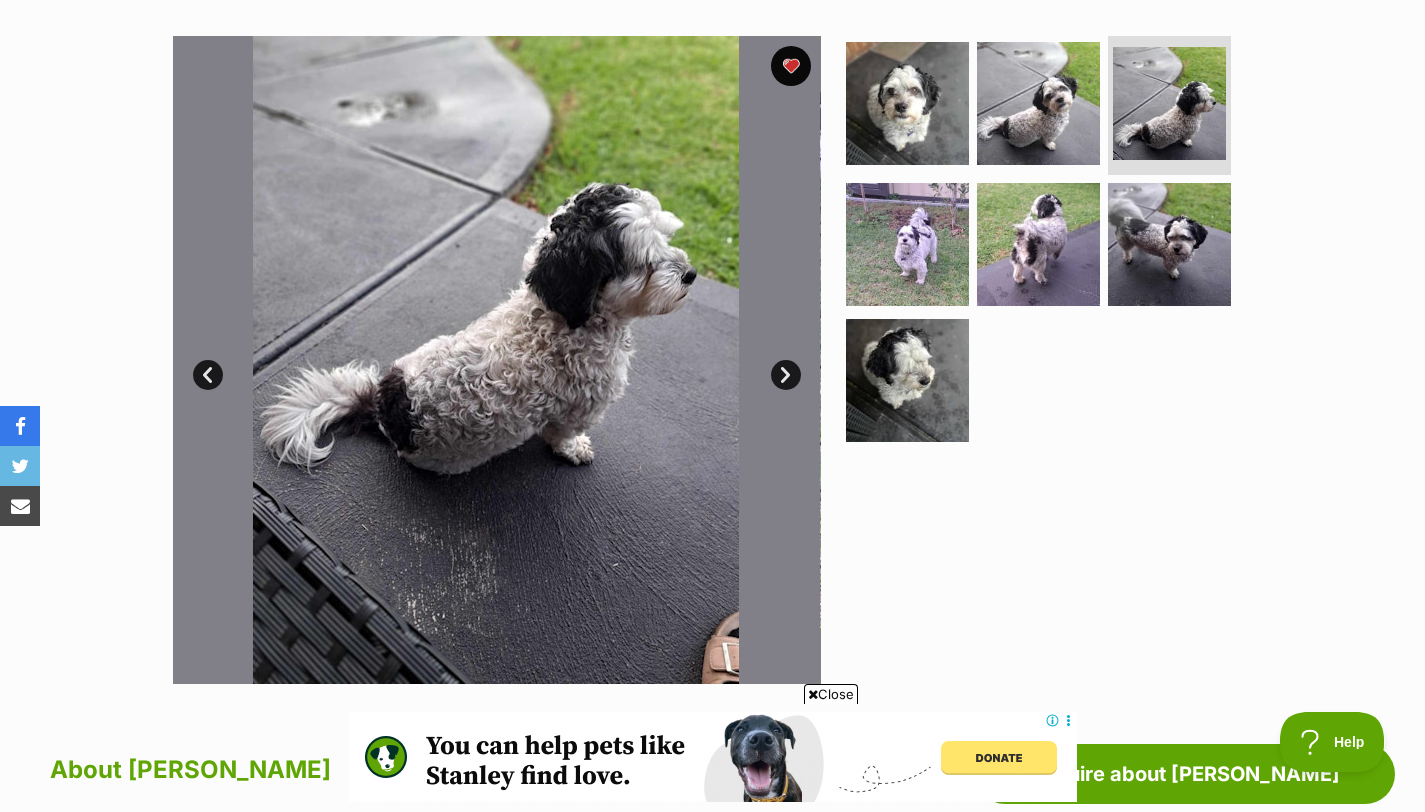 click on "Next" at bounding box center (786, 375) 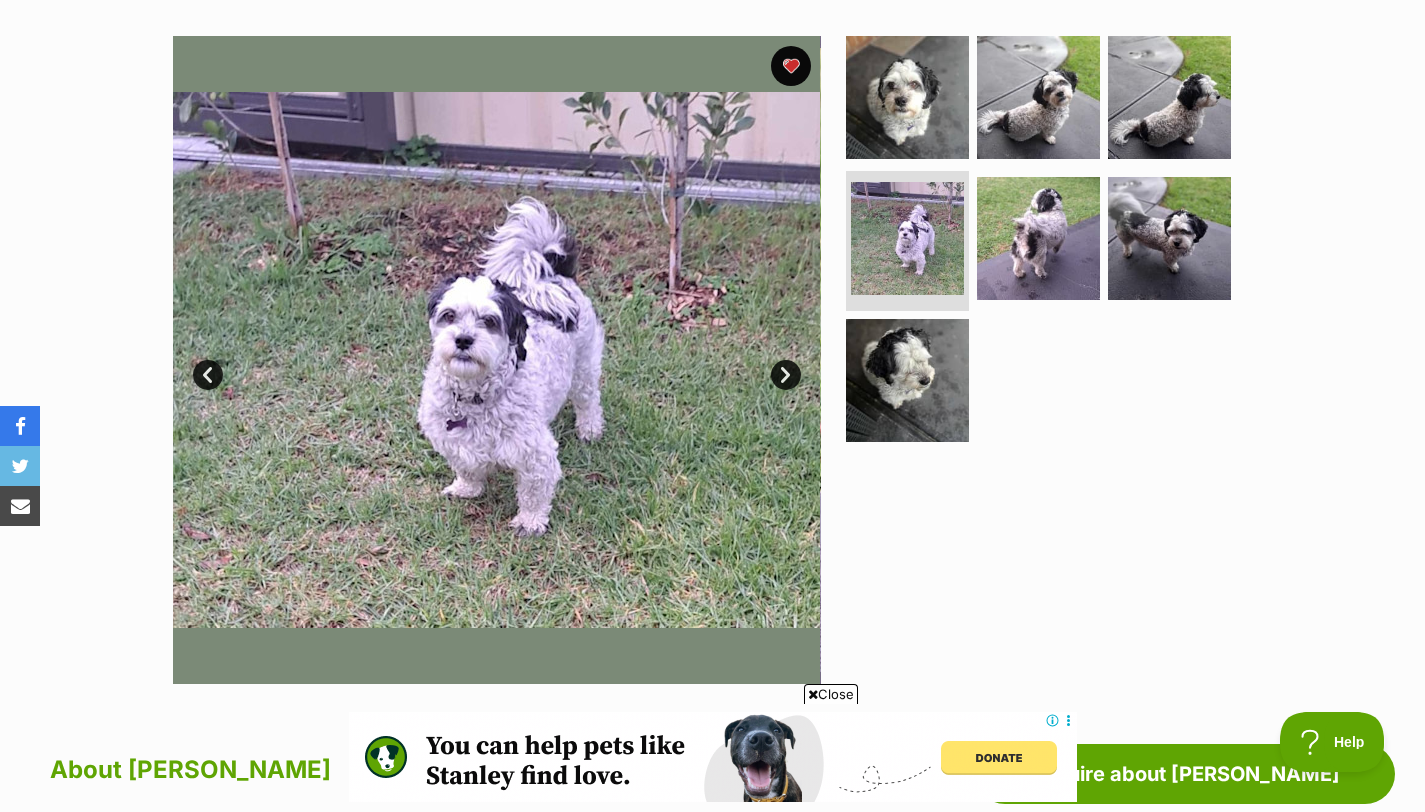 click on "Next" at bounding box center (786, 375) 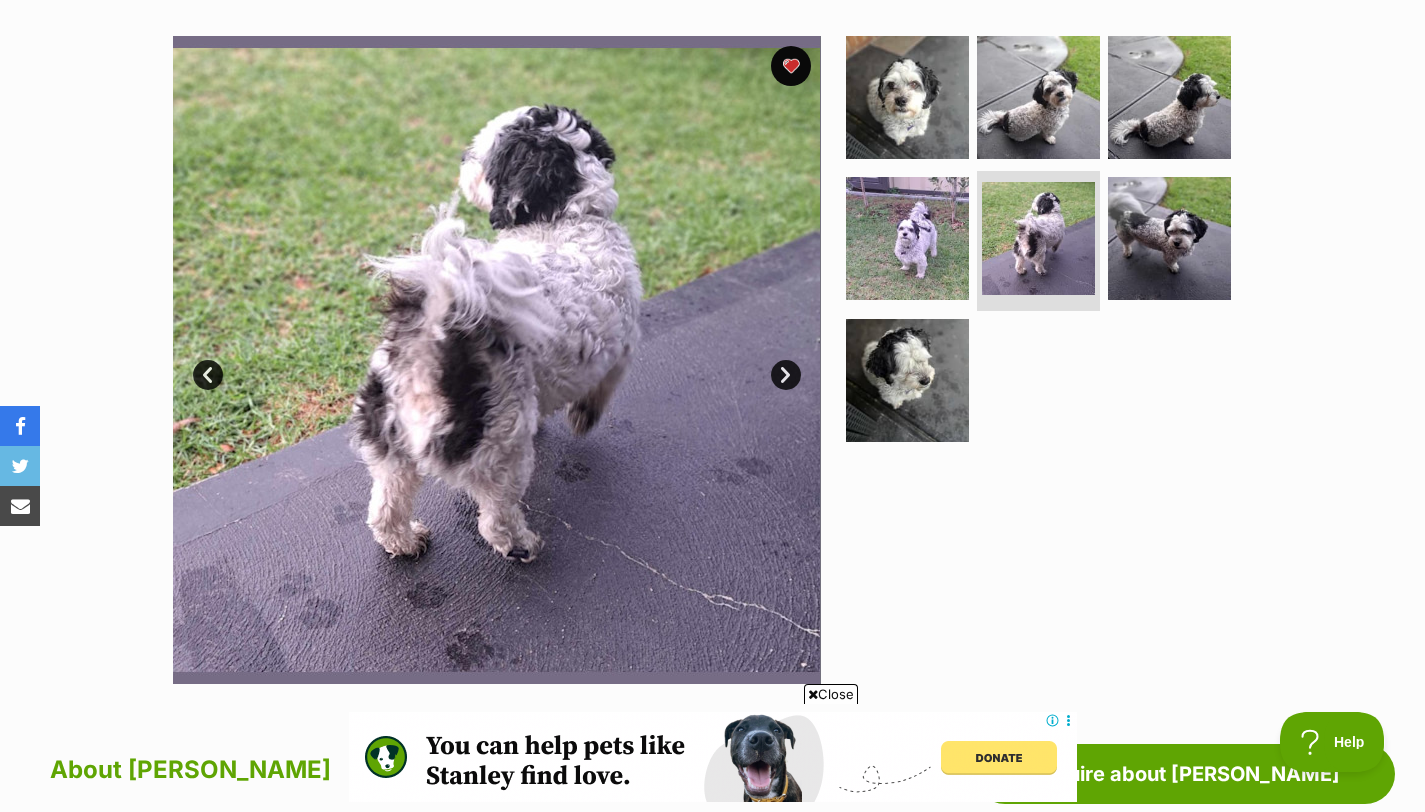 click on "Next" at bounding box center [786, 375] 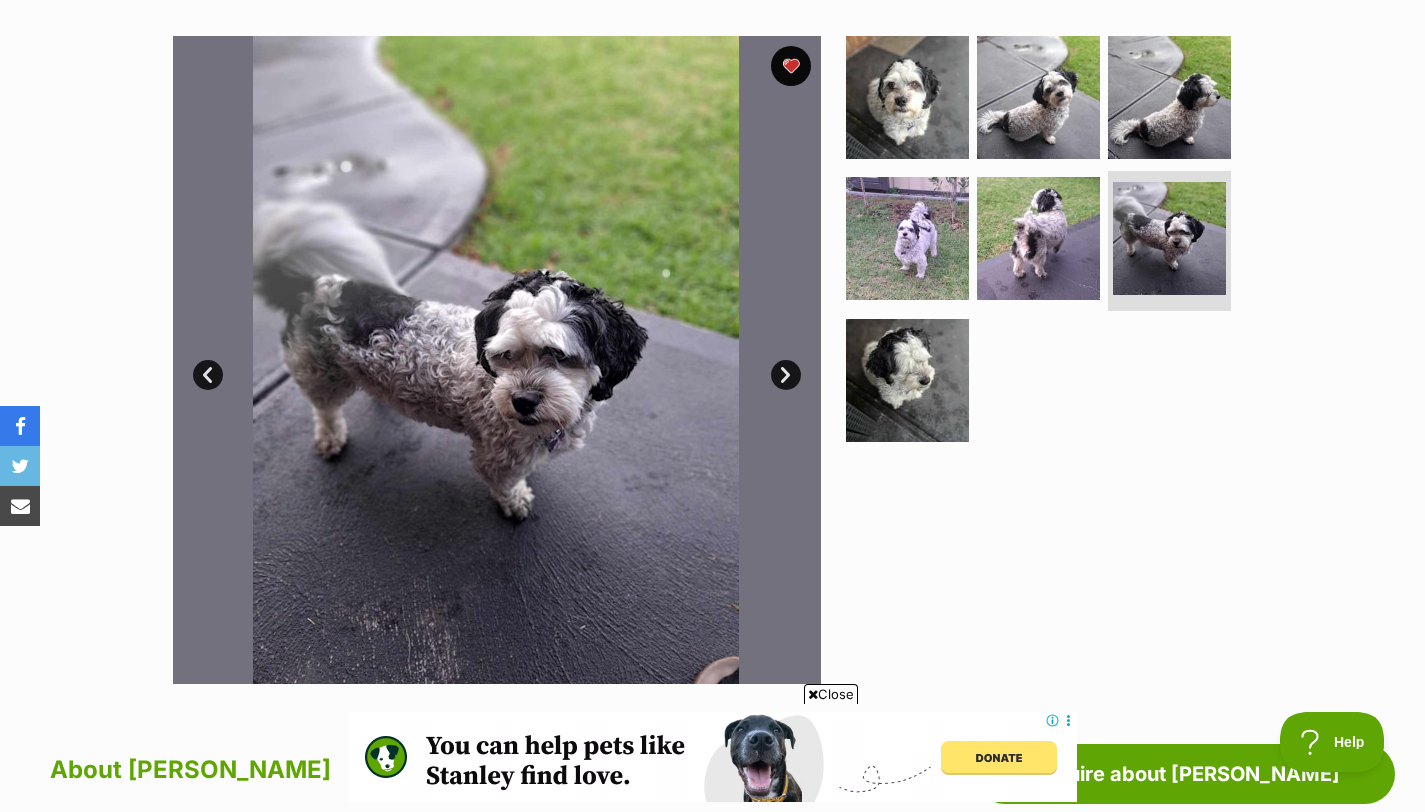 click on "Next" at bounding box center [786, 375] 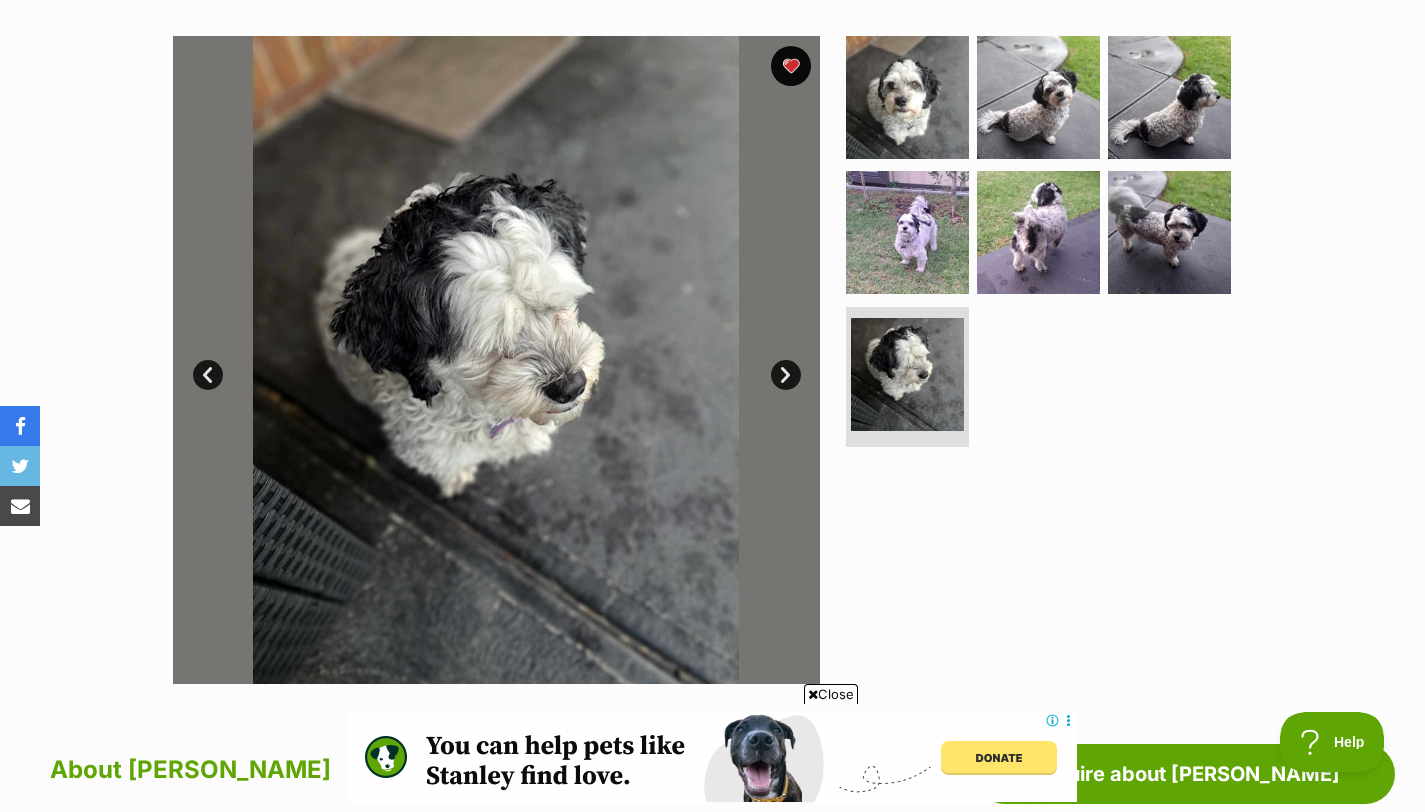 click on "Next" at bounding box center (786, 375) 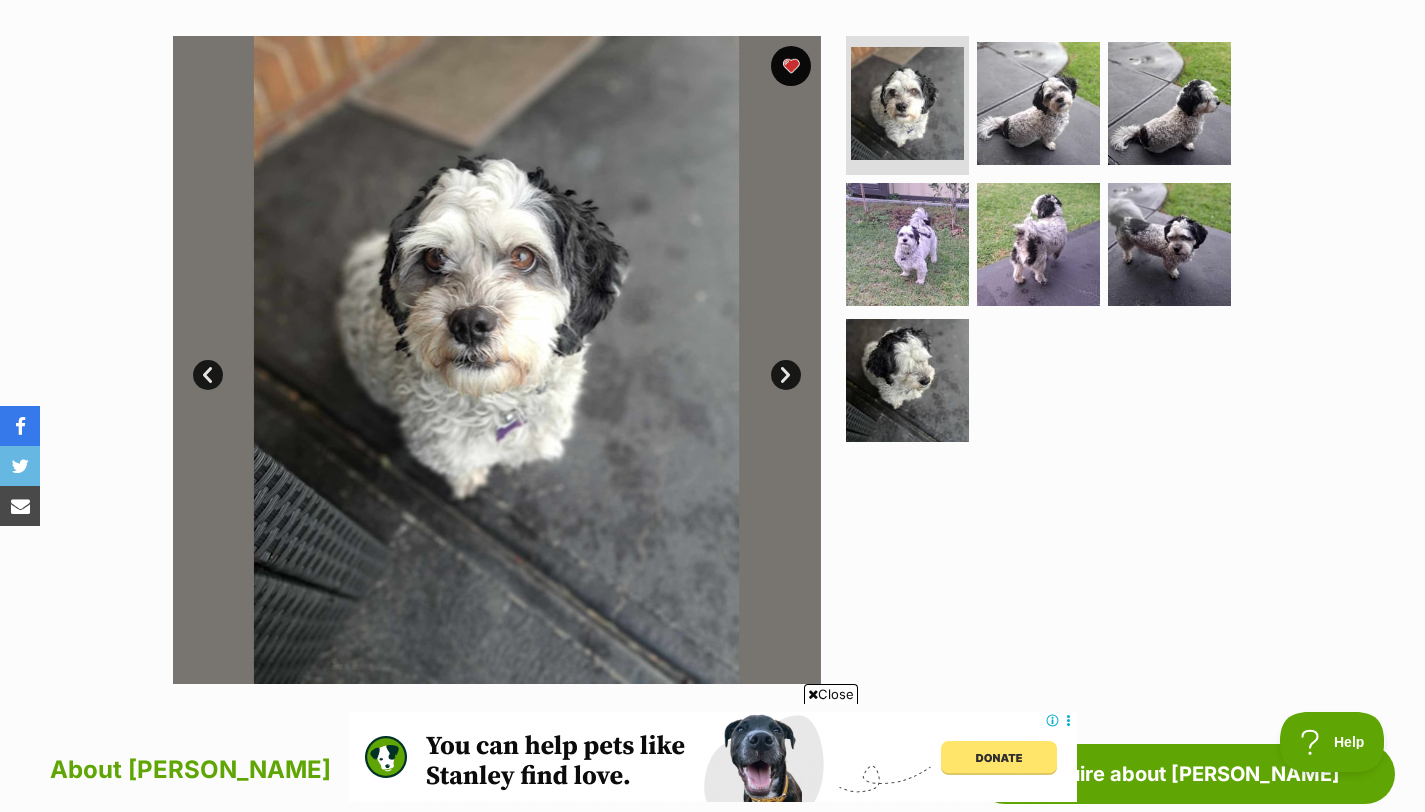 scroll, scrollTop: 0, scrollLeft: 0, axis: both 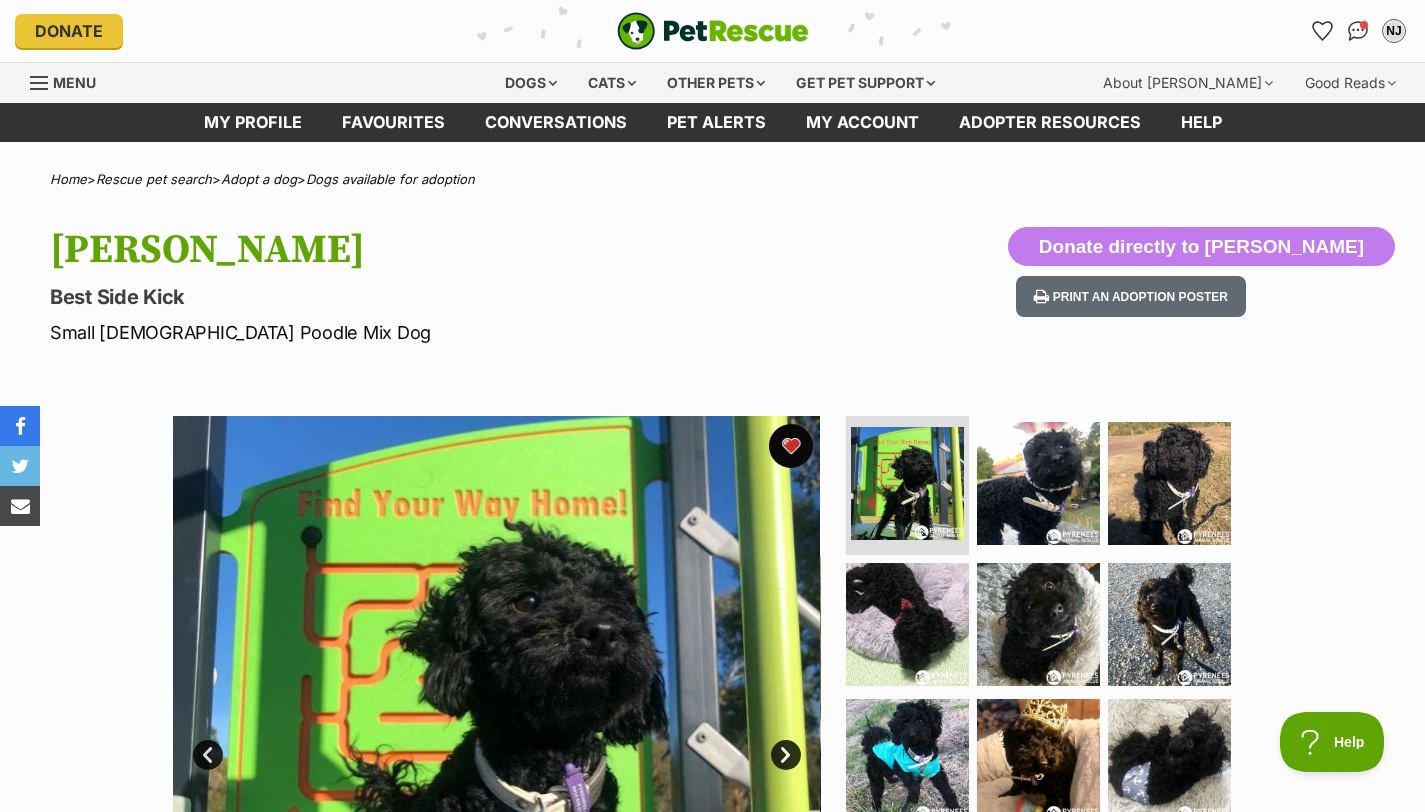 click at bounding box center (791, 446) 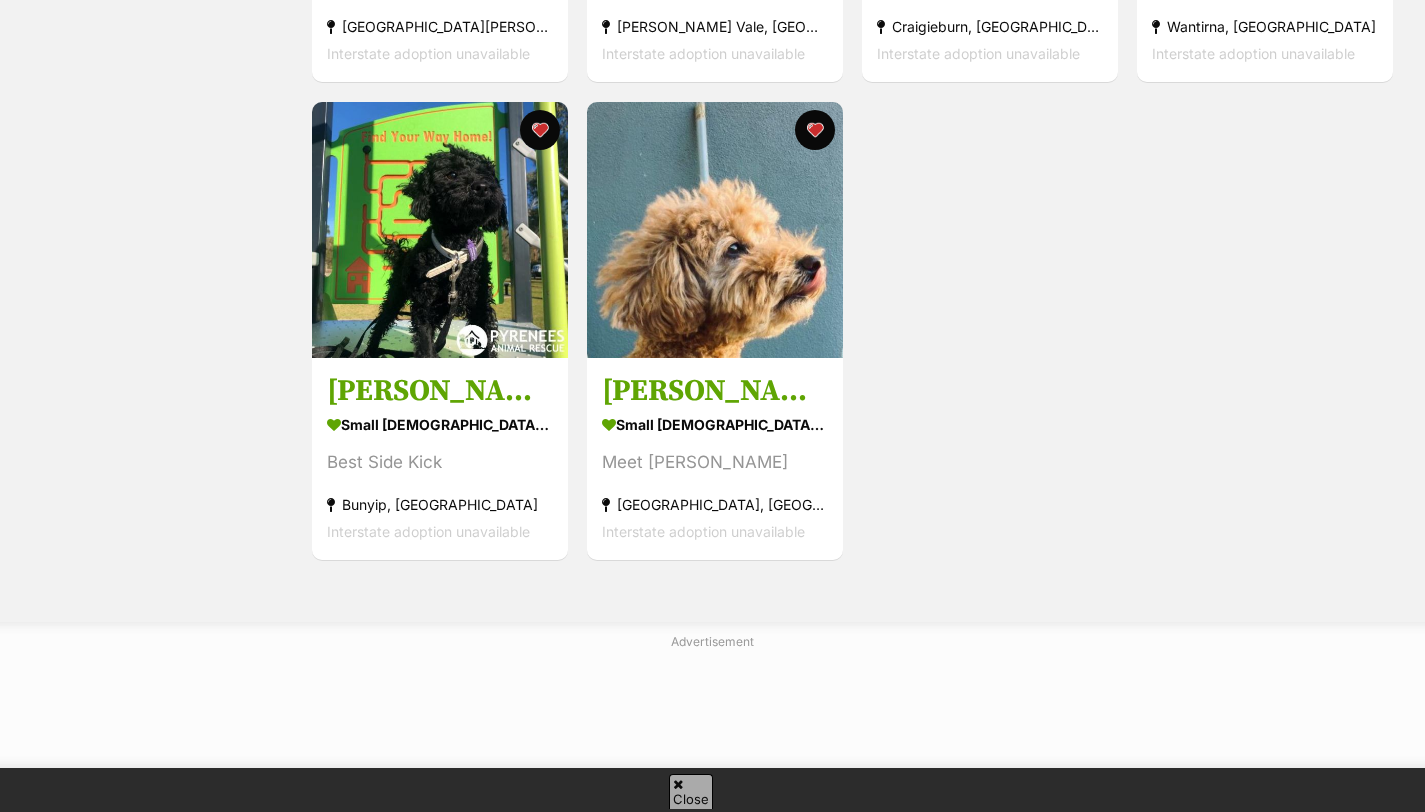 scroll, scrollTop: 785, scrollLeft: 0, axis: vertical 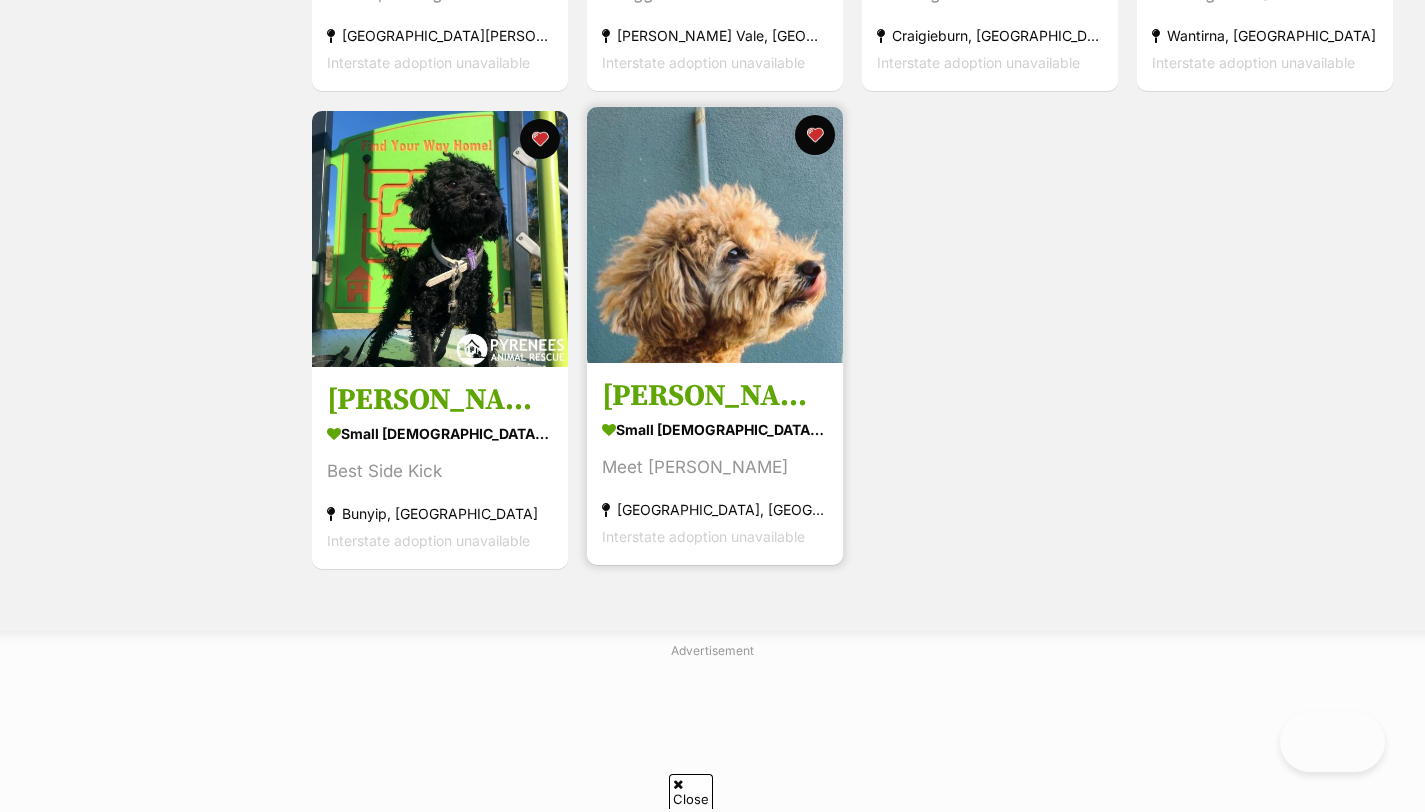 click at bounding box center (715, 235) 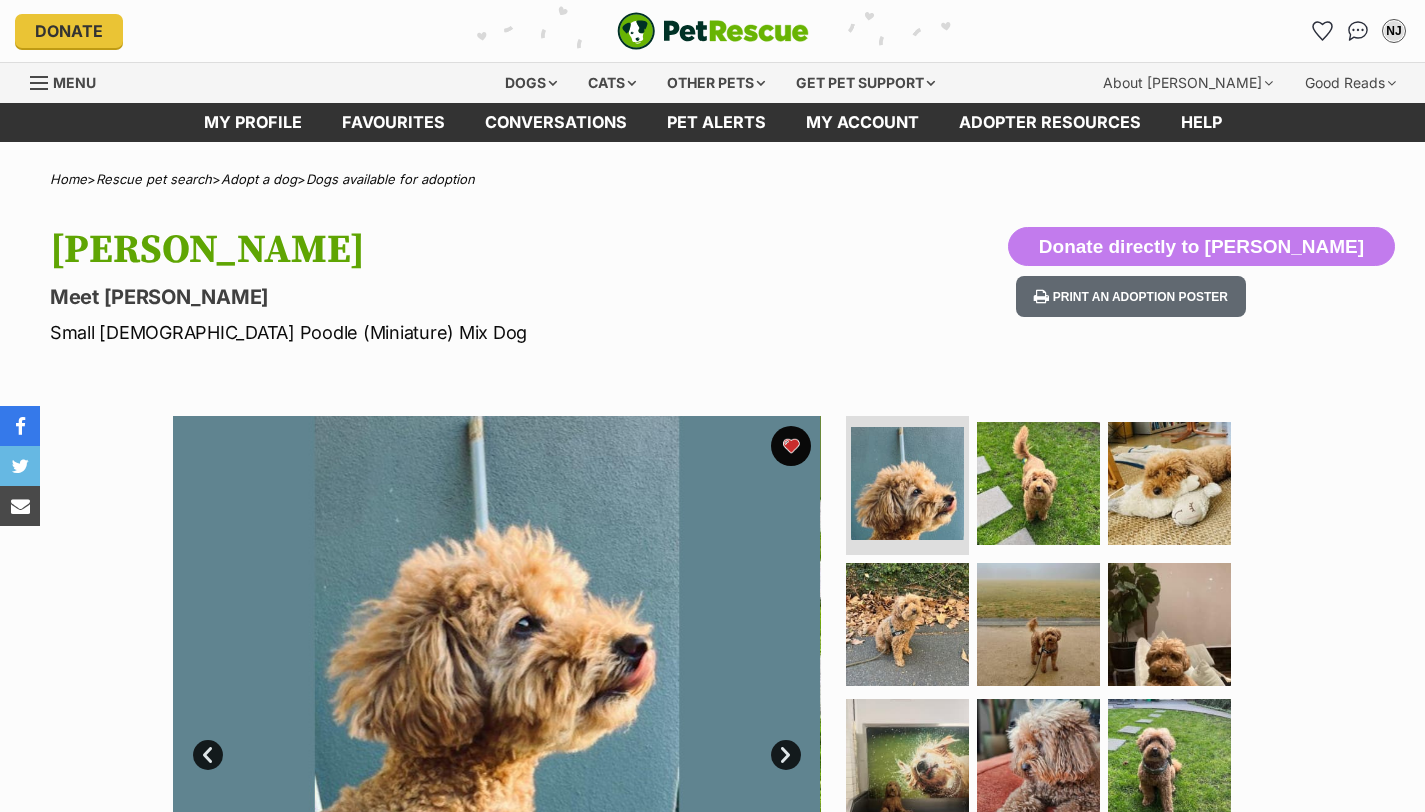 scroll, scrollTop: 0, scrollLeft: 0, axis: both 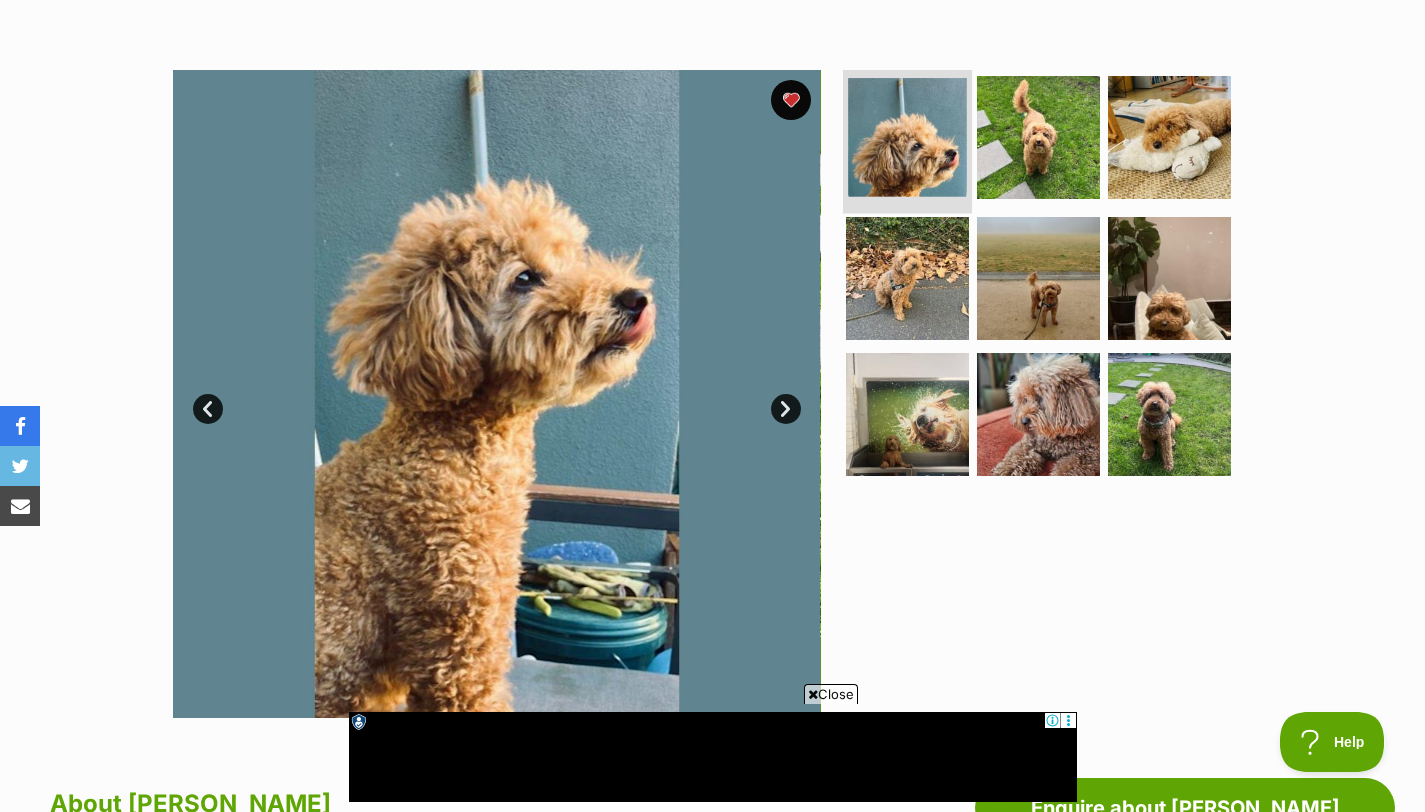 click at bounding box center (907, 137) 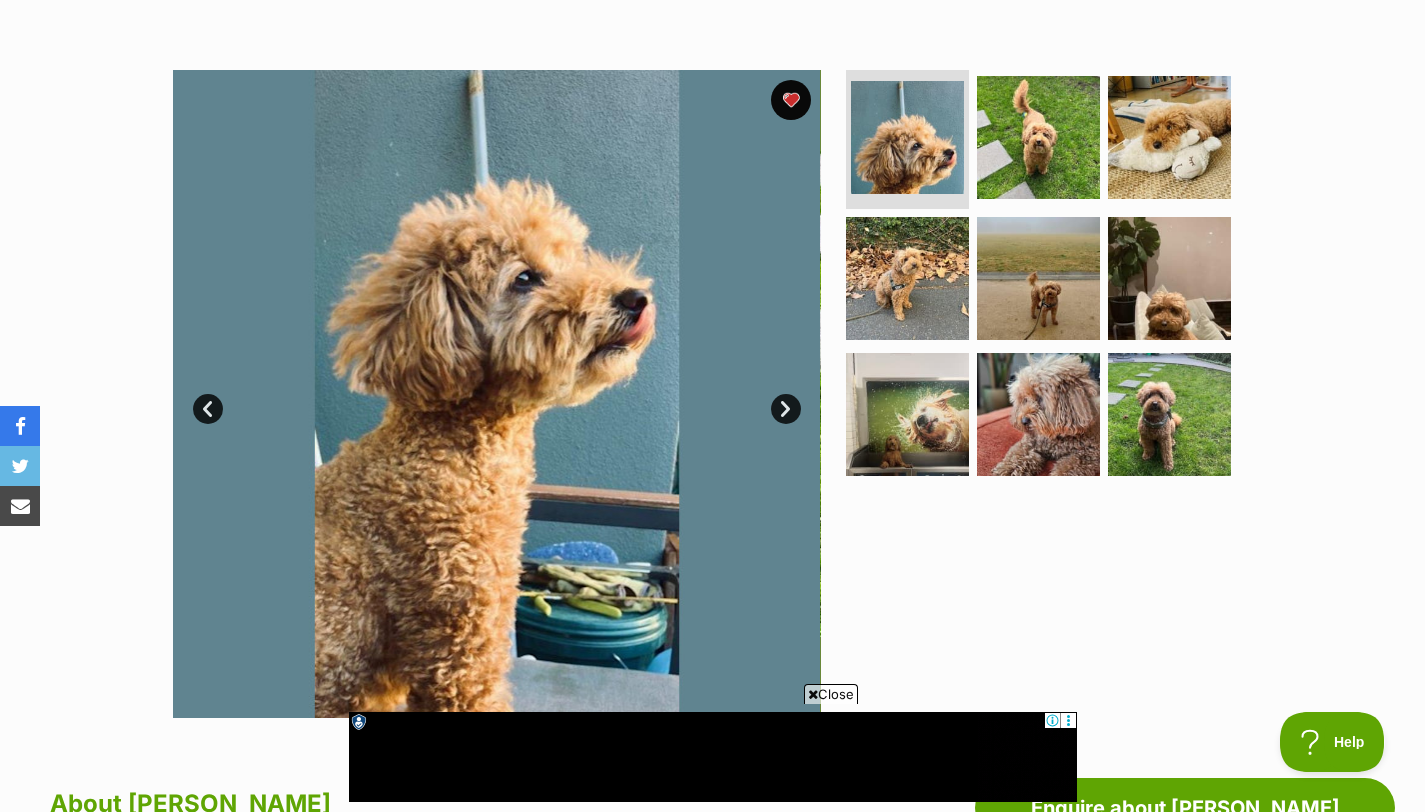 scroll, scrollTop: 0, scrollLeft: 0, axis: both 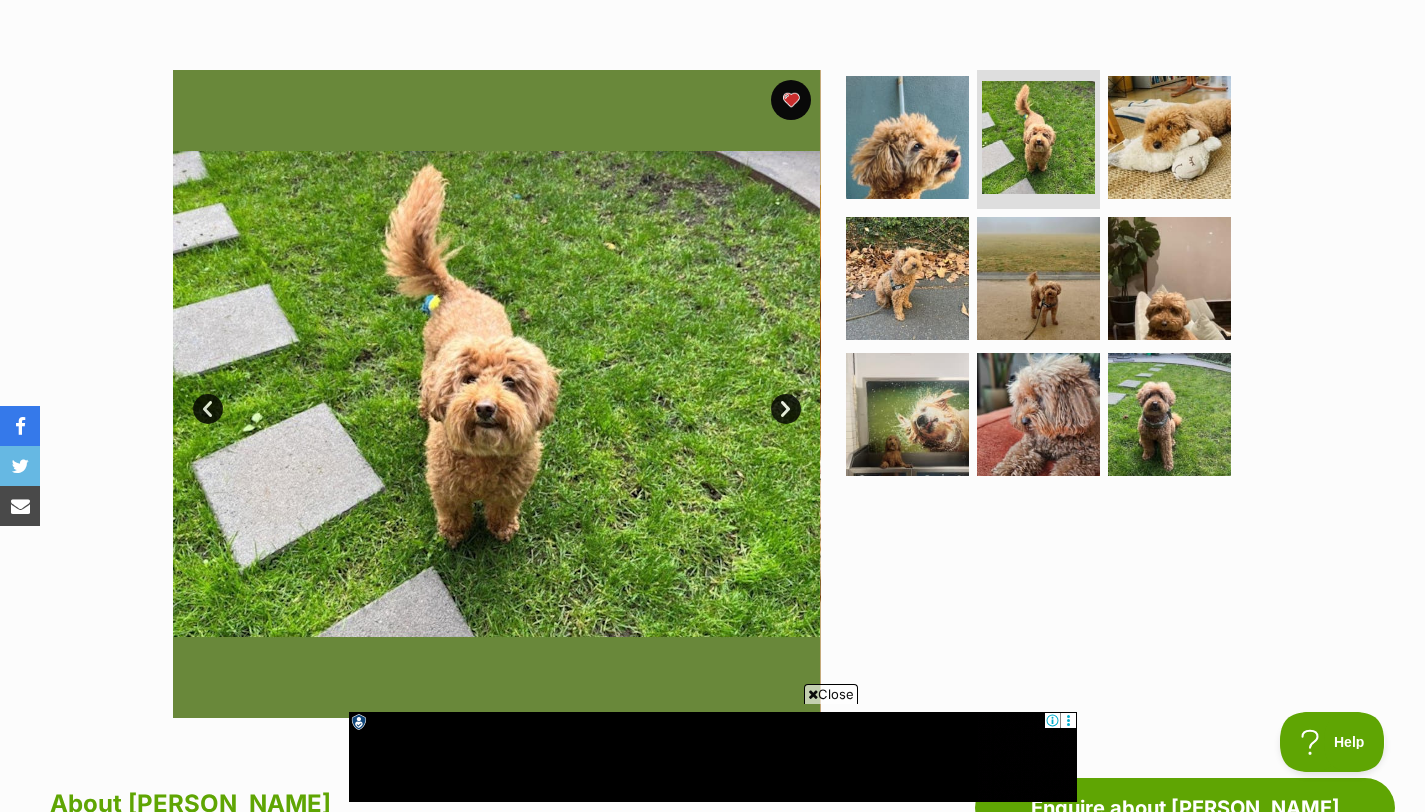 click on "Next" at bounding box center [786, 409] 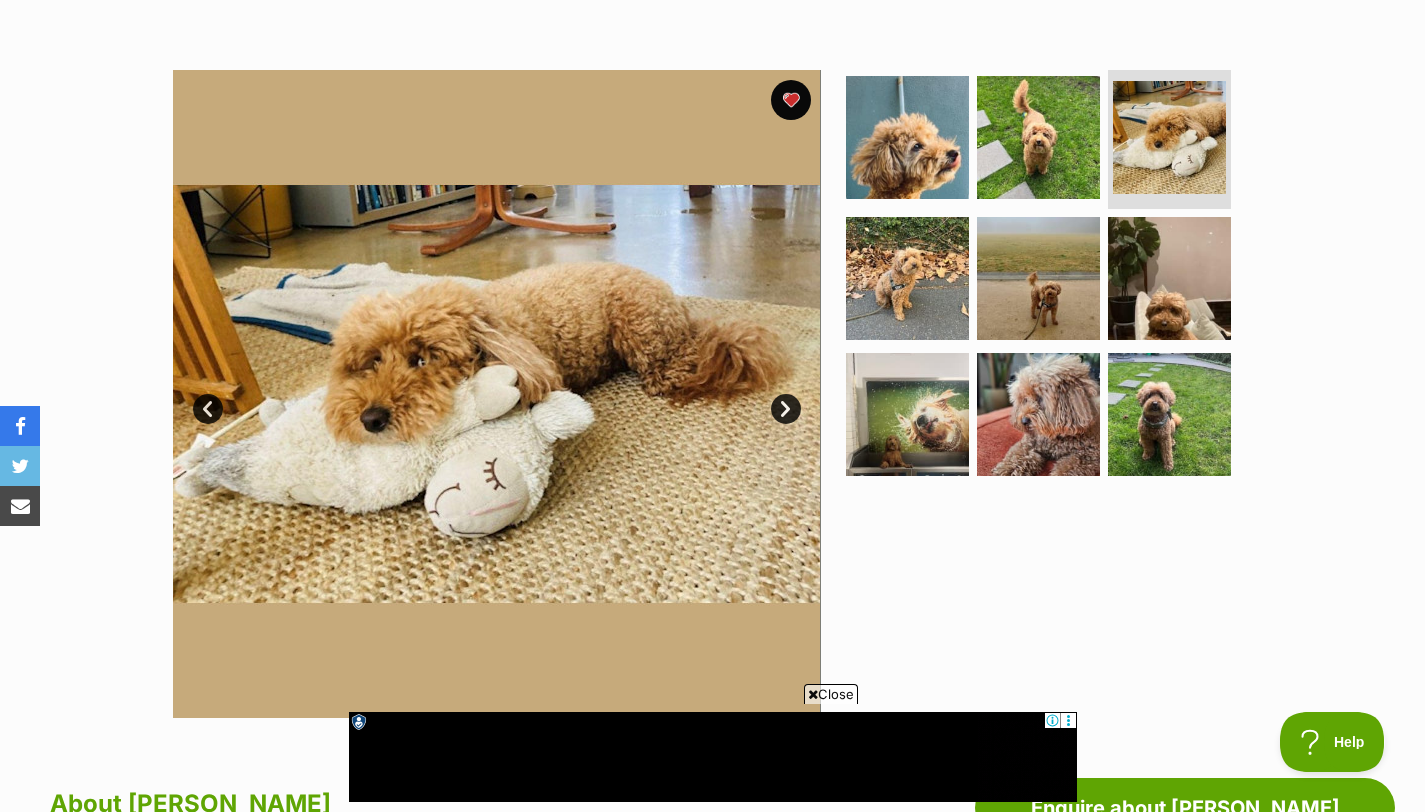 click on "Next" at bounding box center (786, 409) 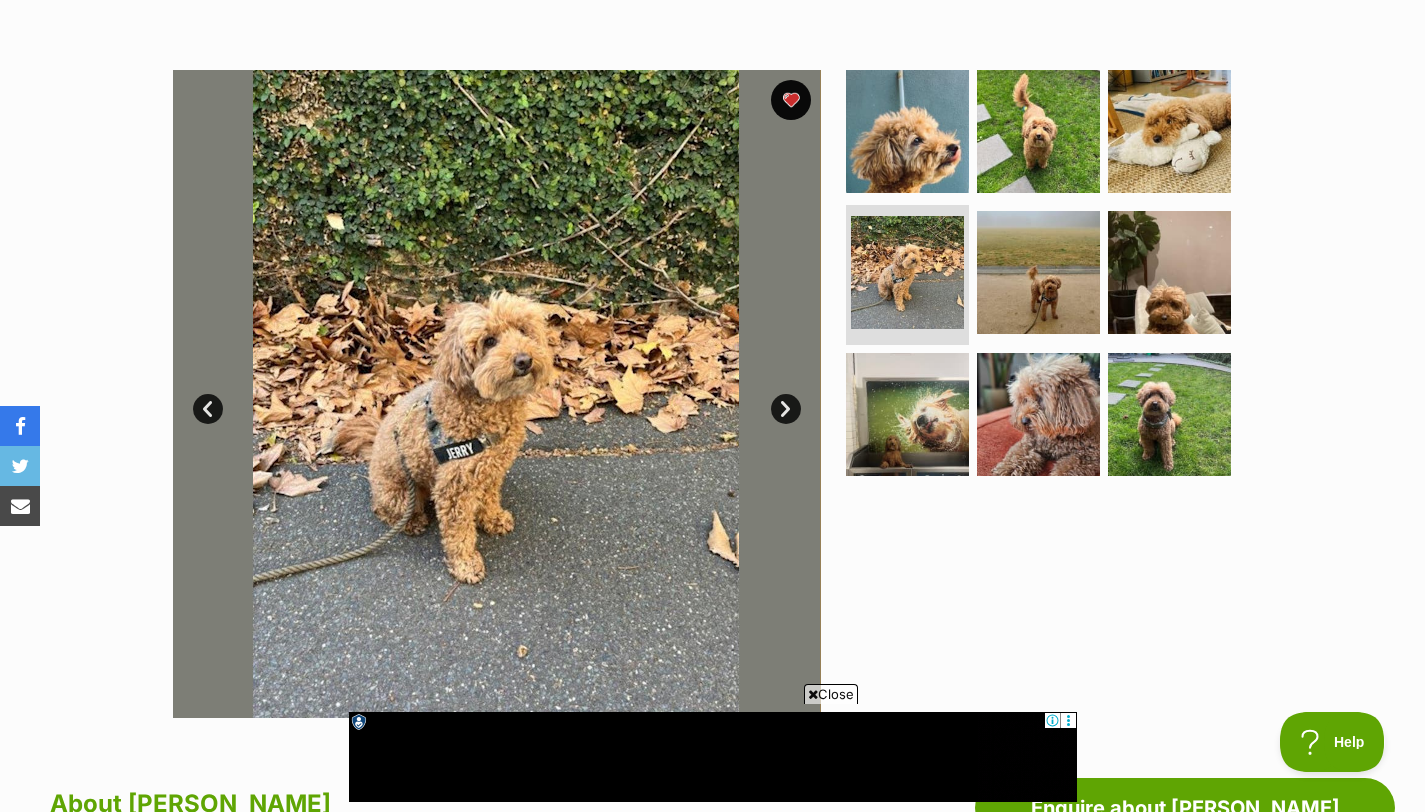 click on "Next" at bounding box center [786, 409] 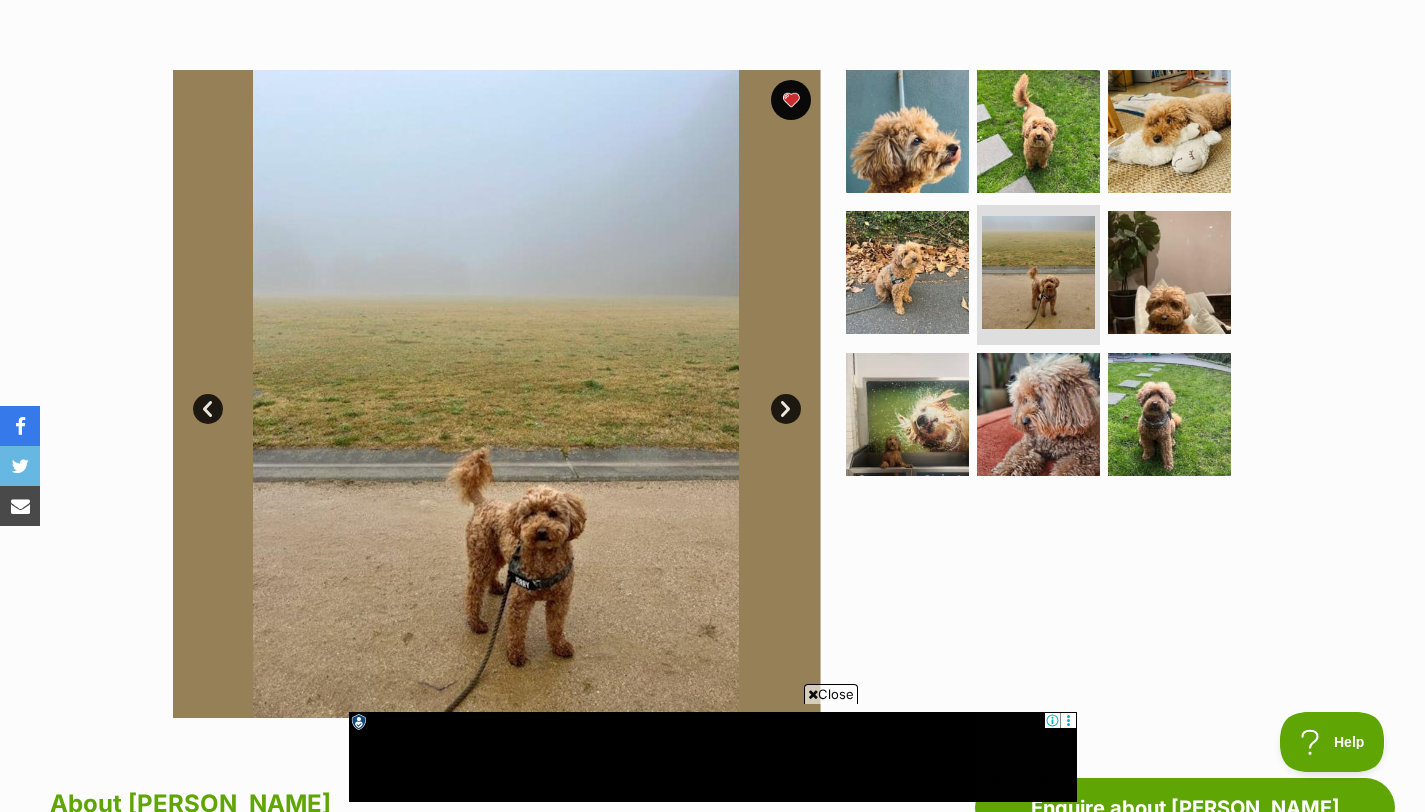click on "Next" at bounding box center (786, 409) 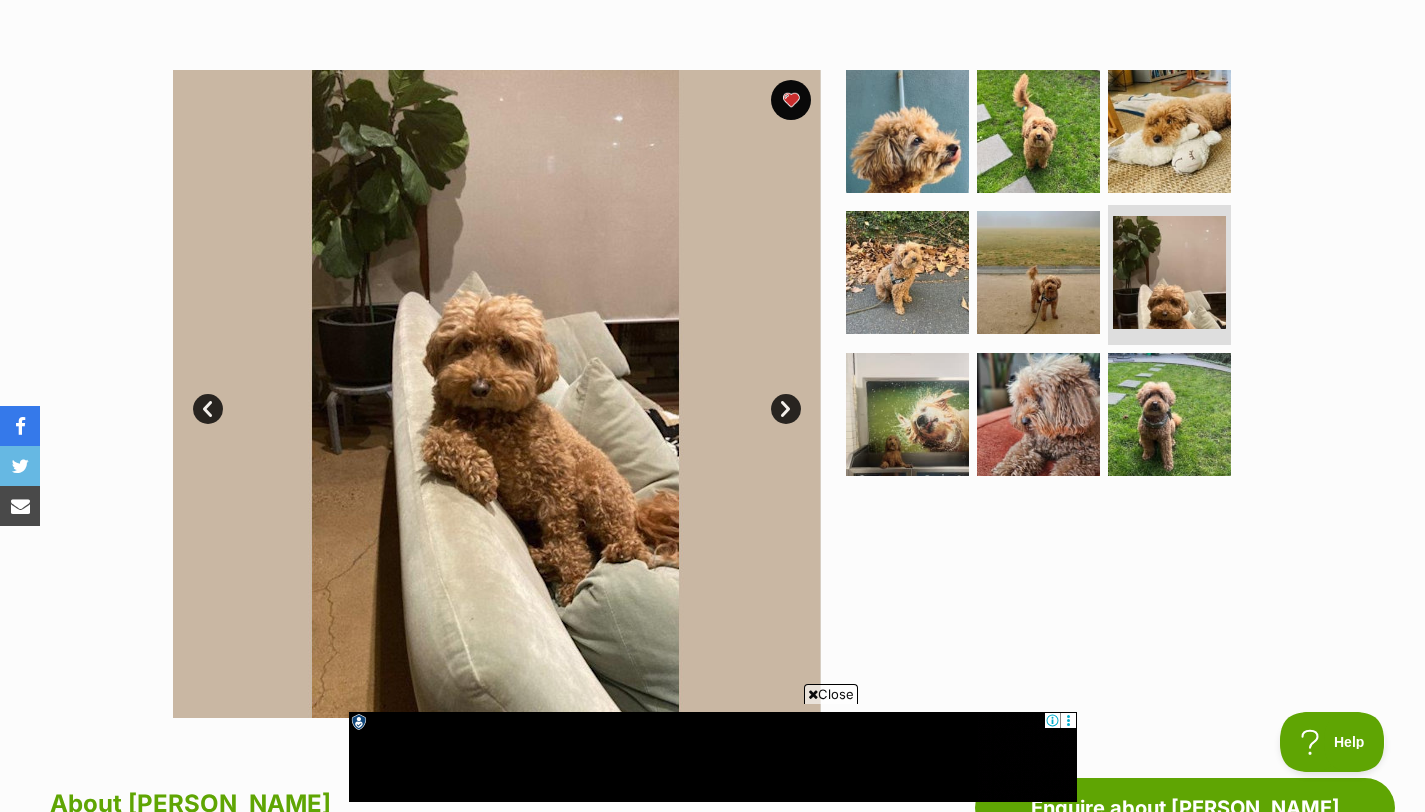 click on "Next" at bounding box center (786, 409) 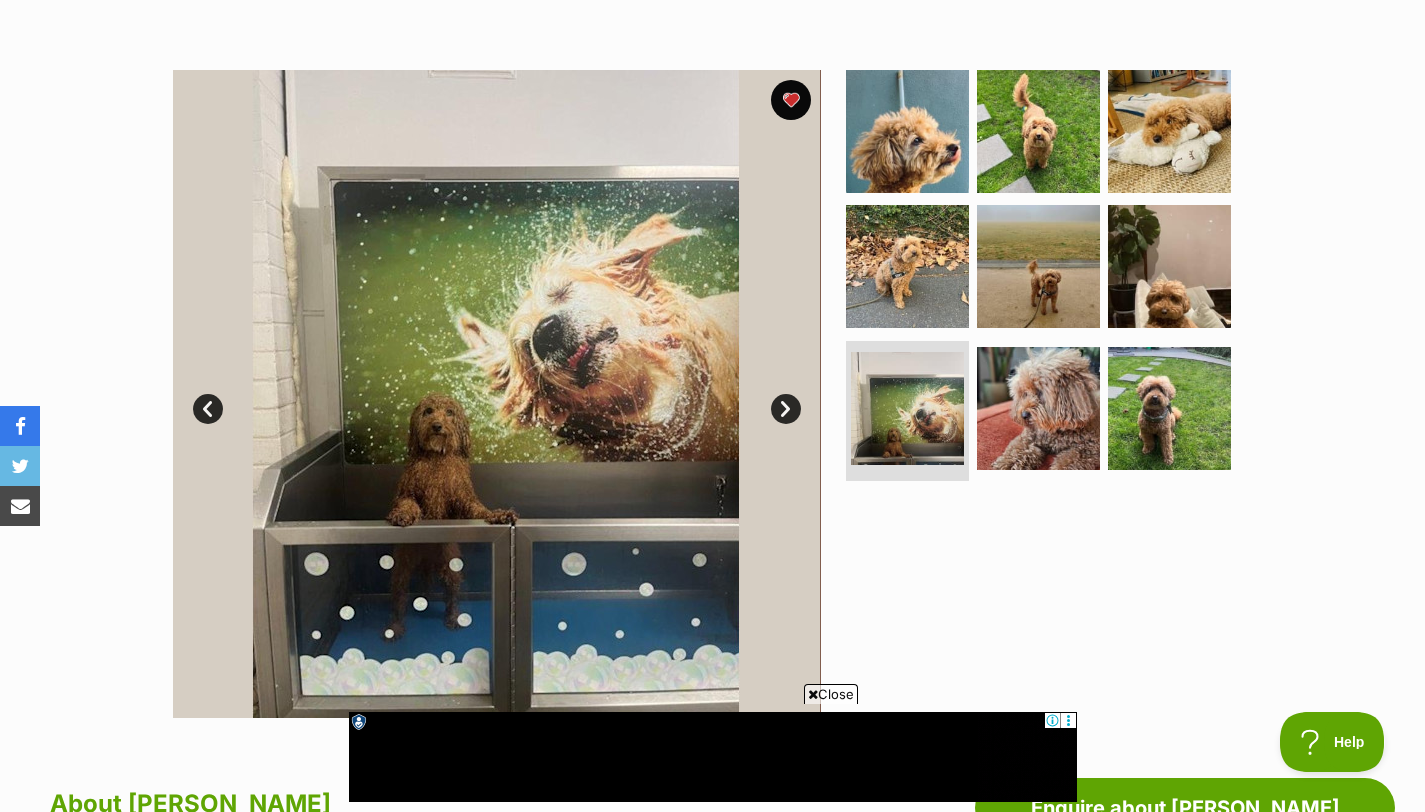 click on "Next" at bounding box center [786, 409] 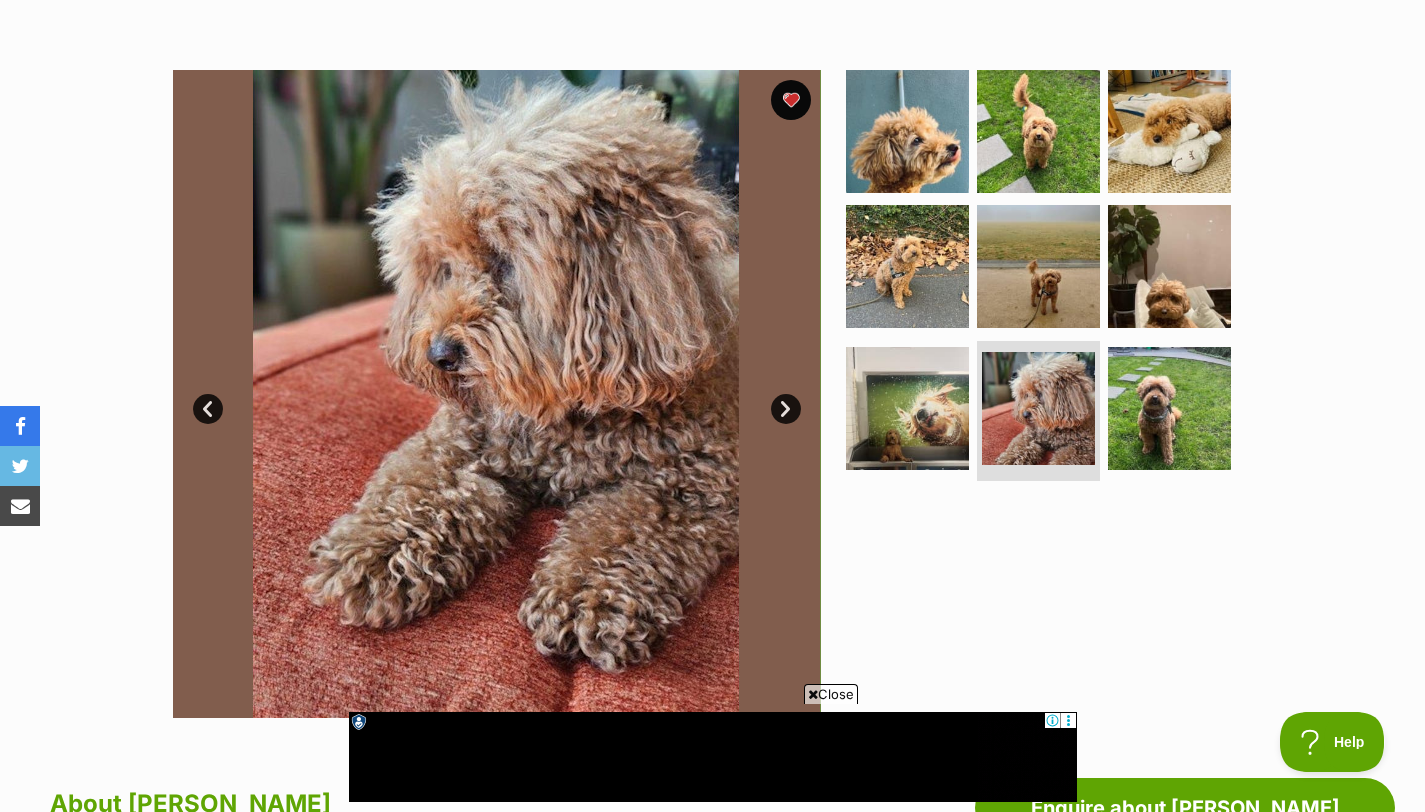 click on "Next" at bounding box center (786, 409) 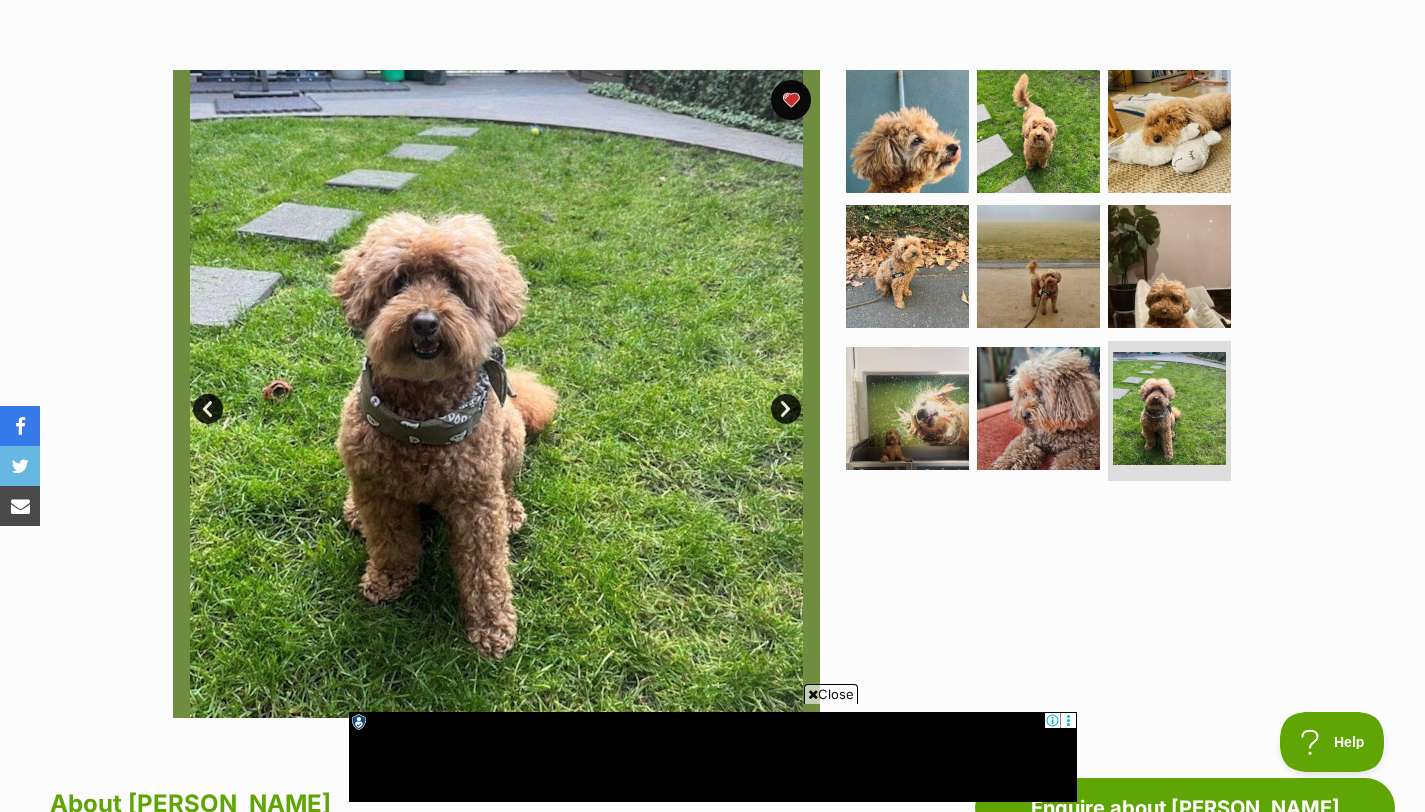 click on "Next" at bounding box center [786, 409] 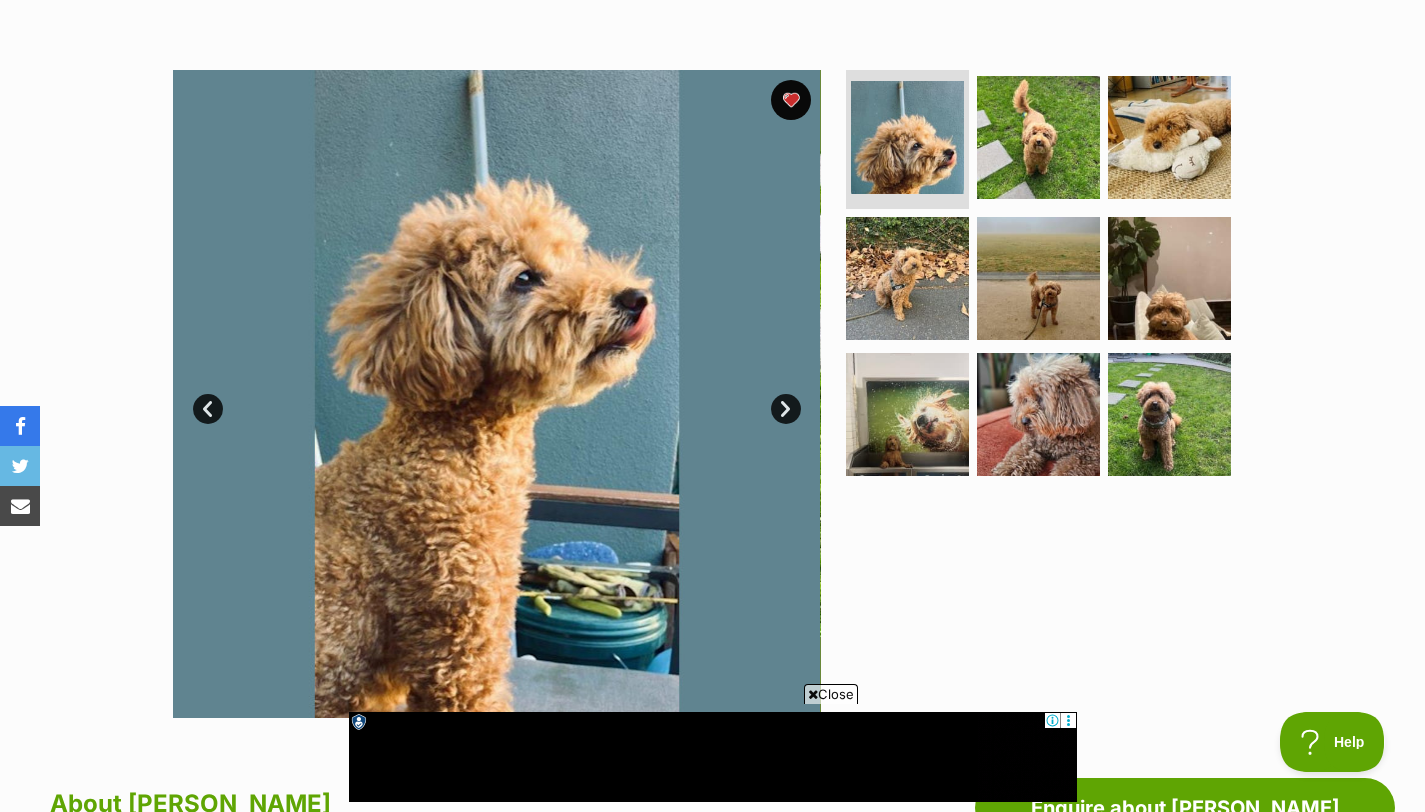 scroll, scrollTop: 0, scrollLeft: 0, axis: both 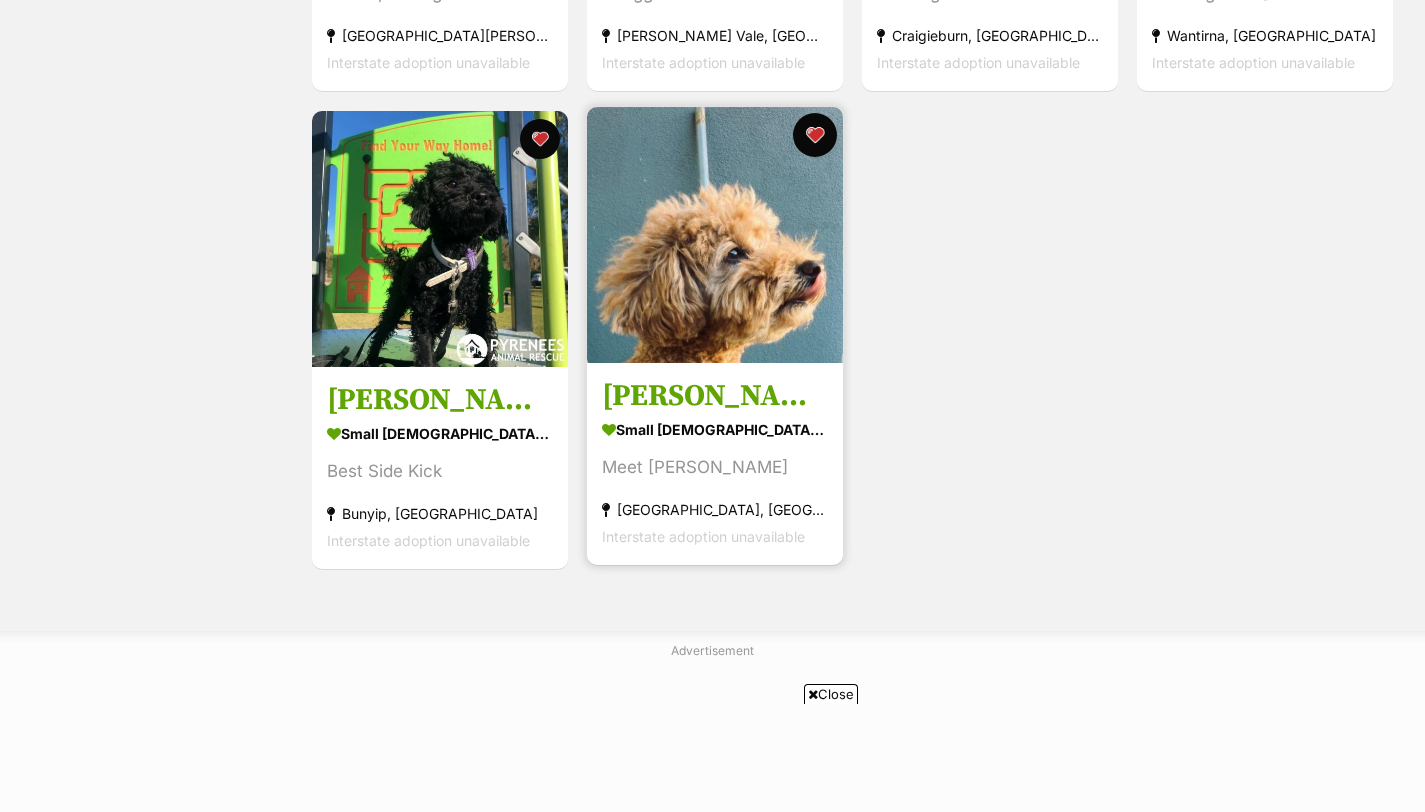 click at bounding box center (815, 135) 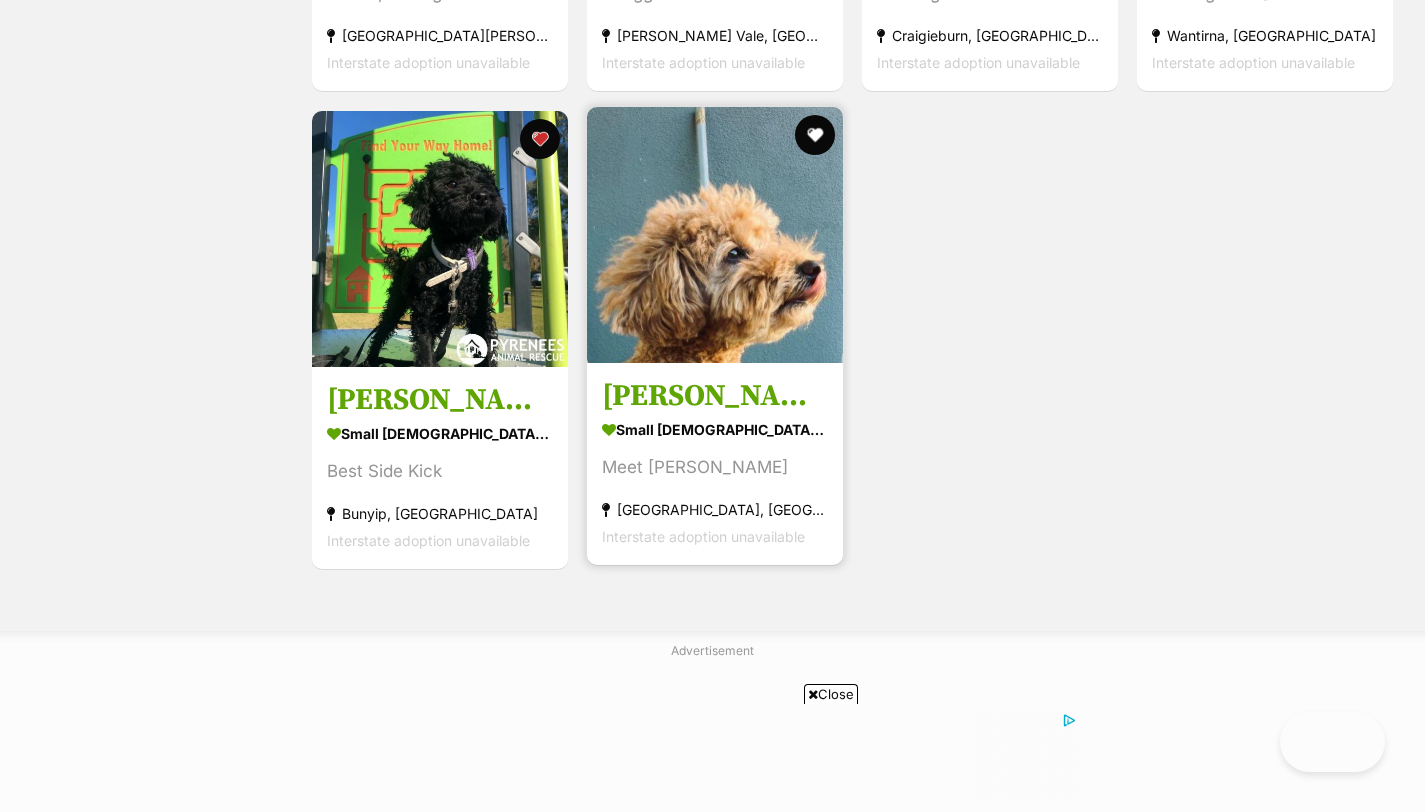 scroll, scrollTop: 754, scrollLeft: 0, axis: vertical 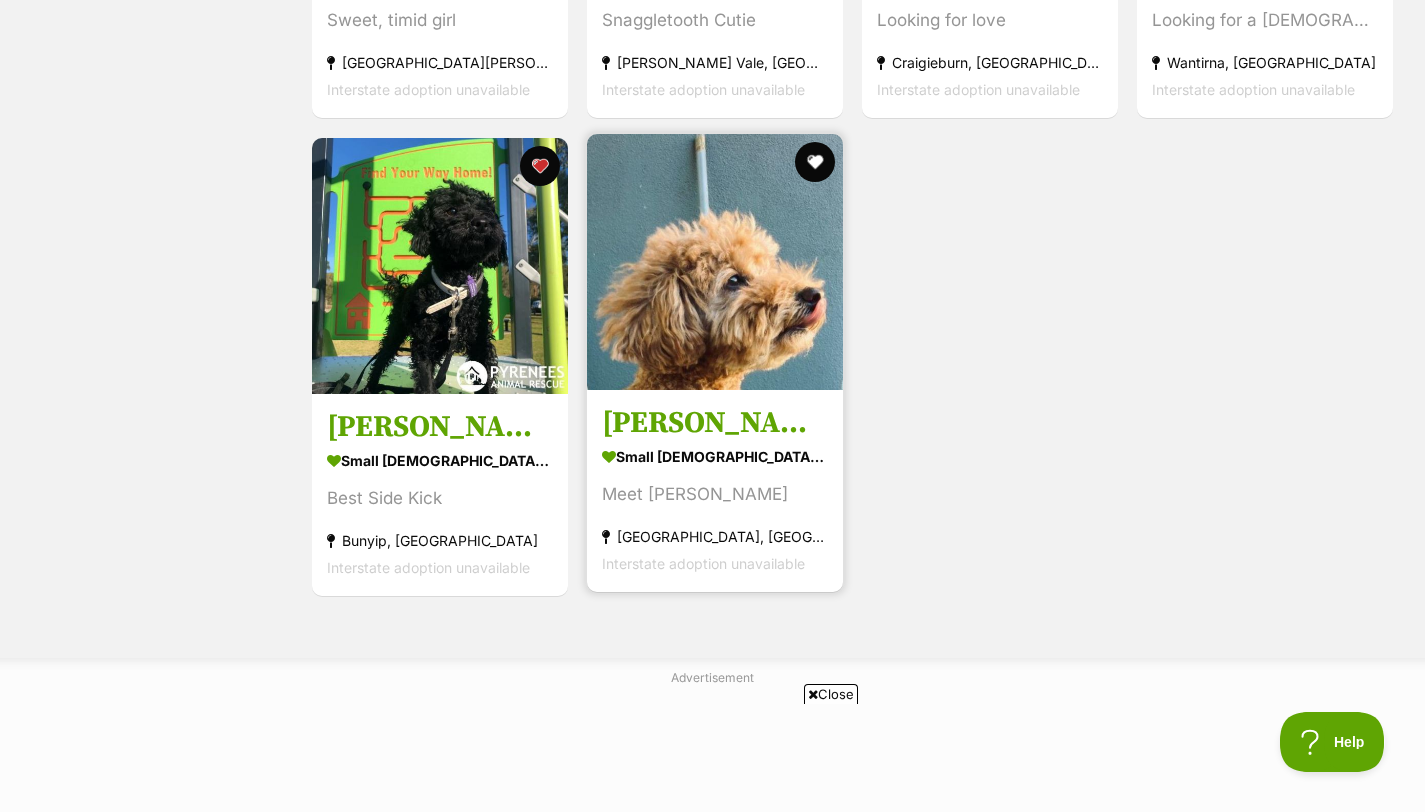 click at bounding box center [715, 262] 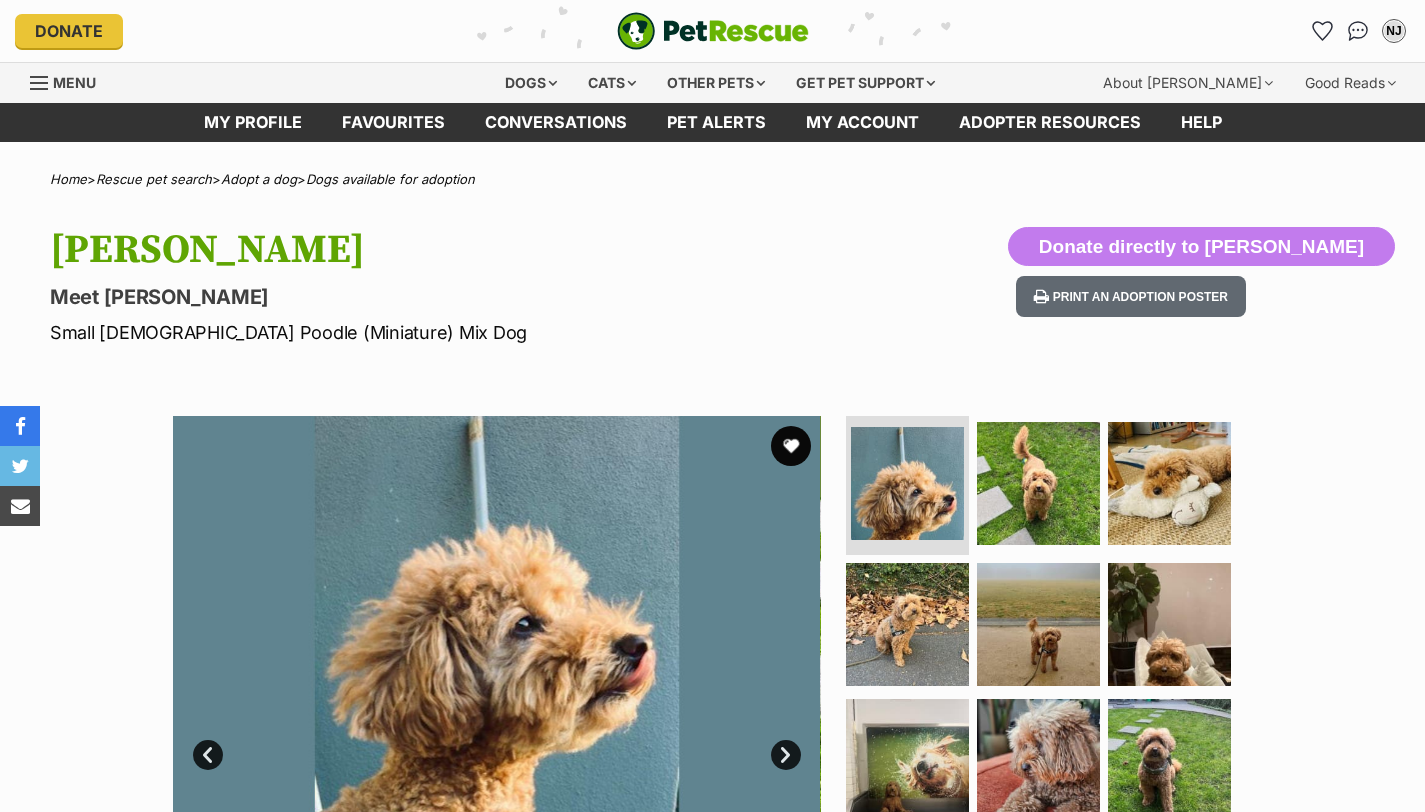 scroll, scrollTop: 0, scrollLeft: 0, axis: both 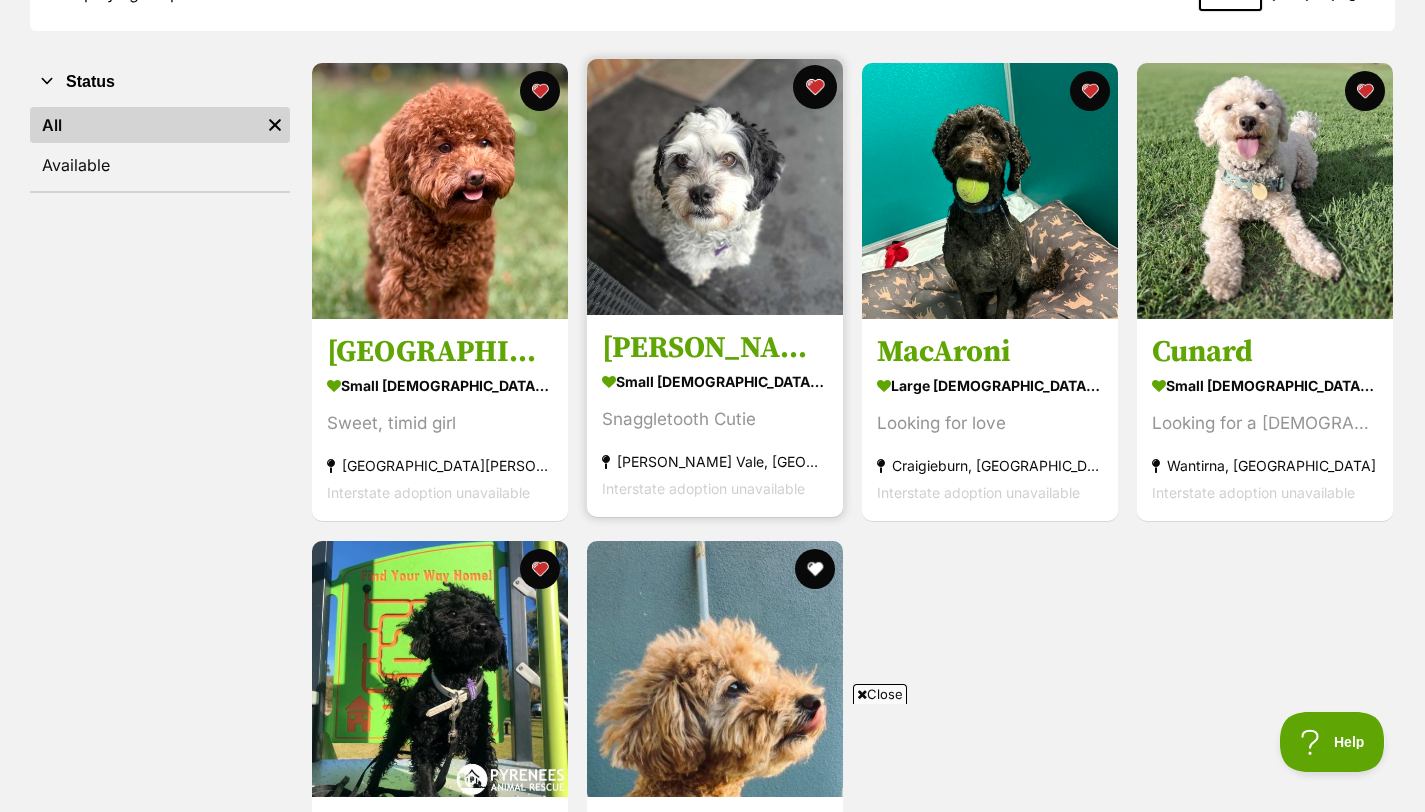 click at bounding box center [815, 87] 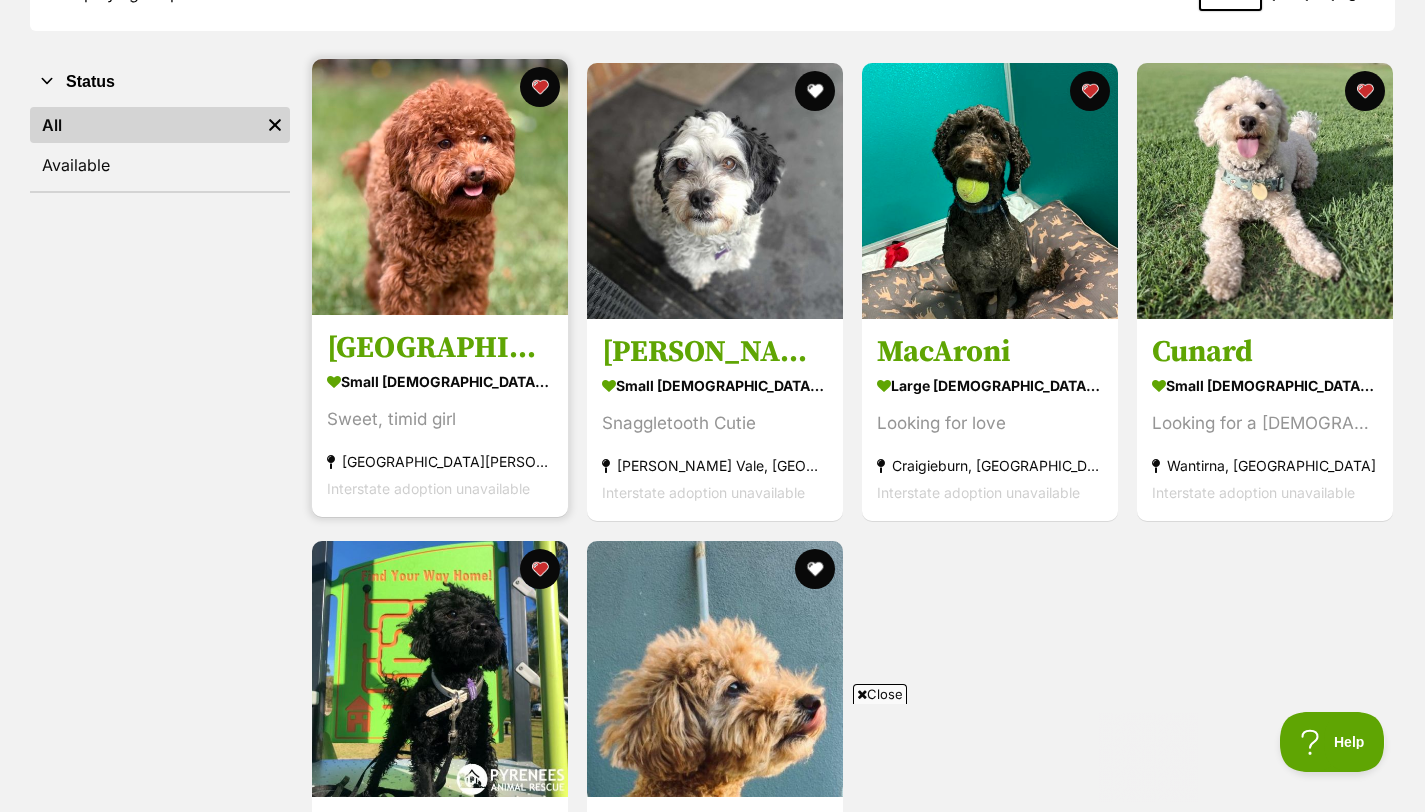 click at bounding box center [440, 187] 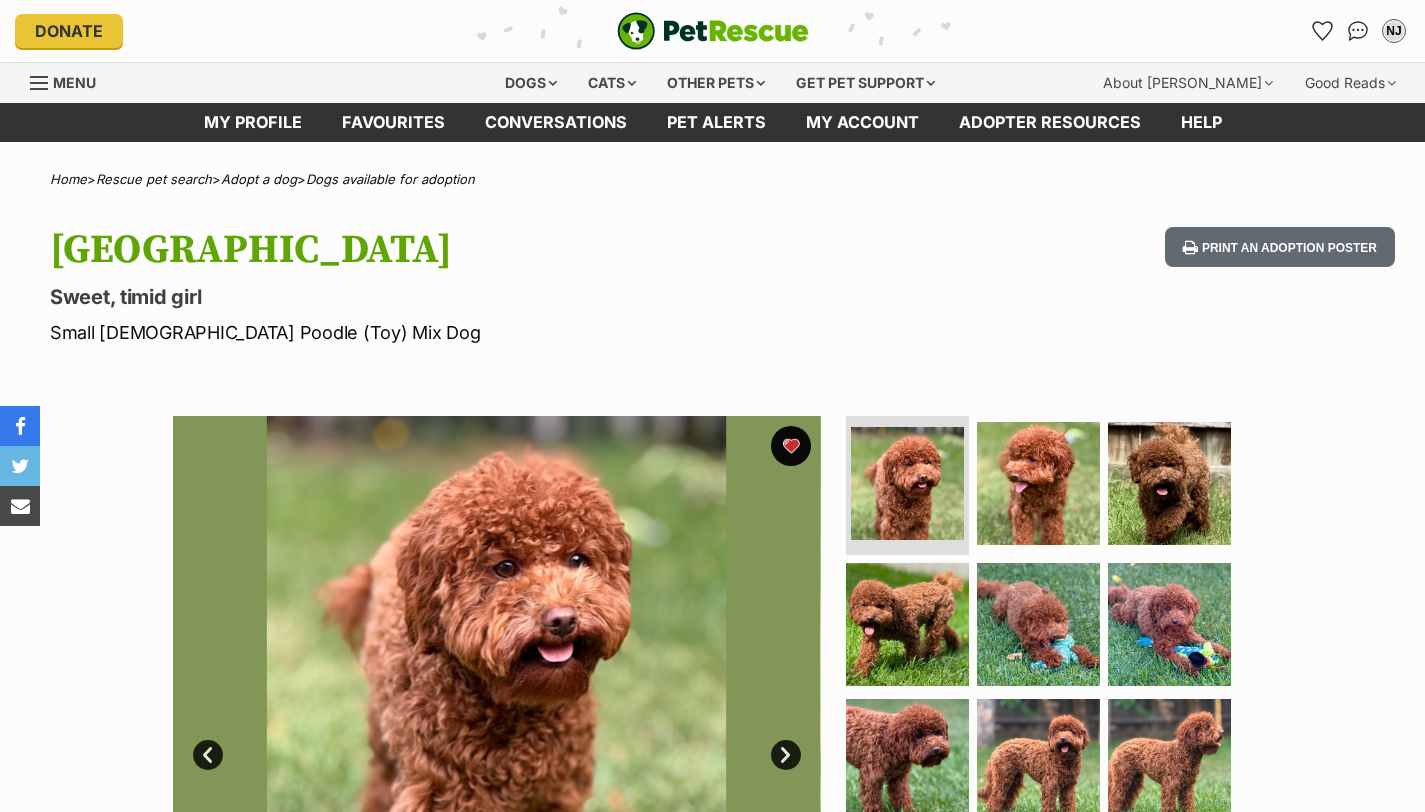 scroll, scrollTop: 0, scrollLeft: 0, axis: both 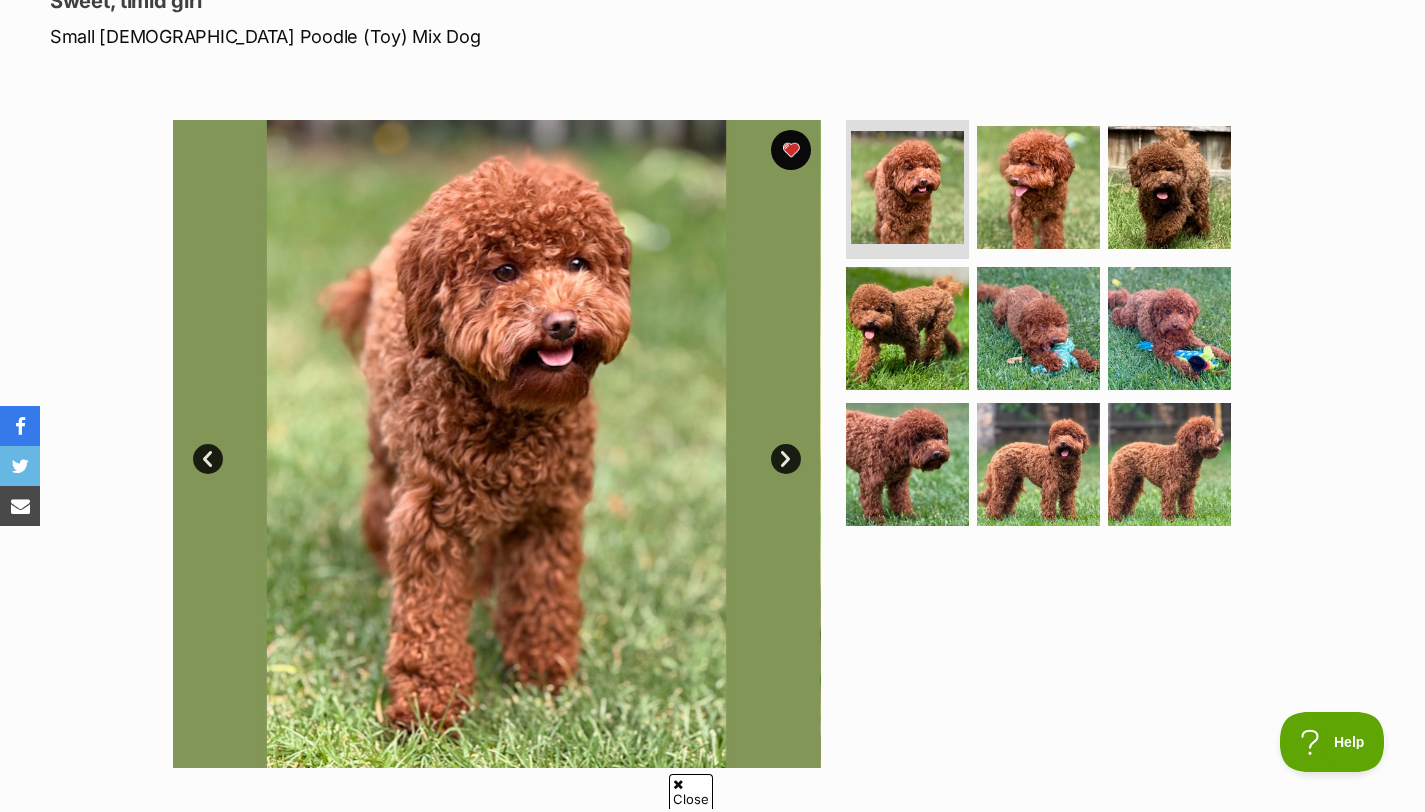 click on "Next" at bounding box center [786, 459] 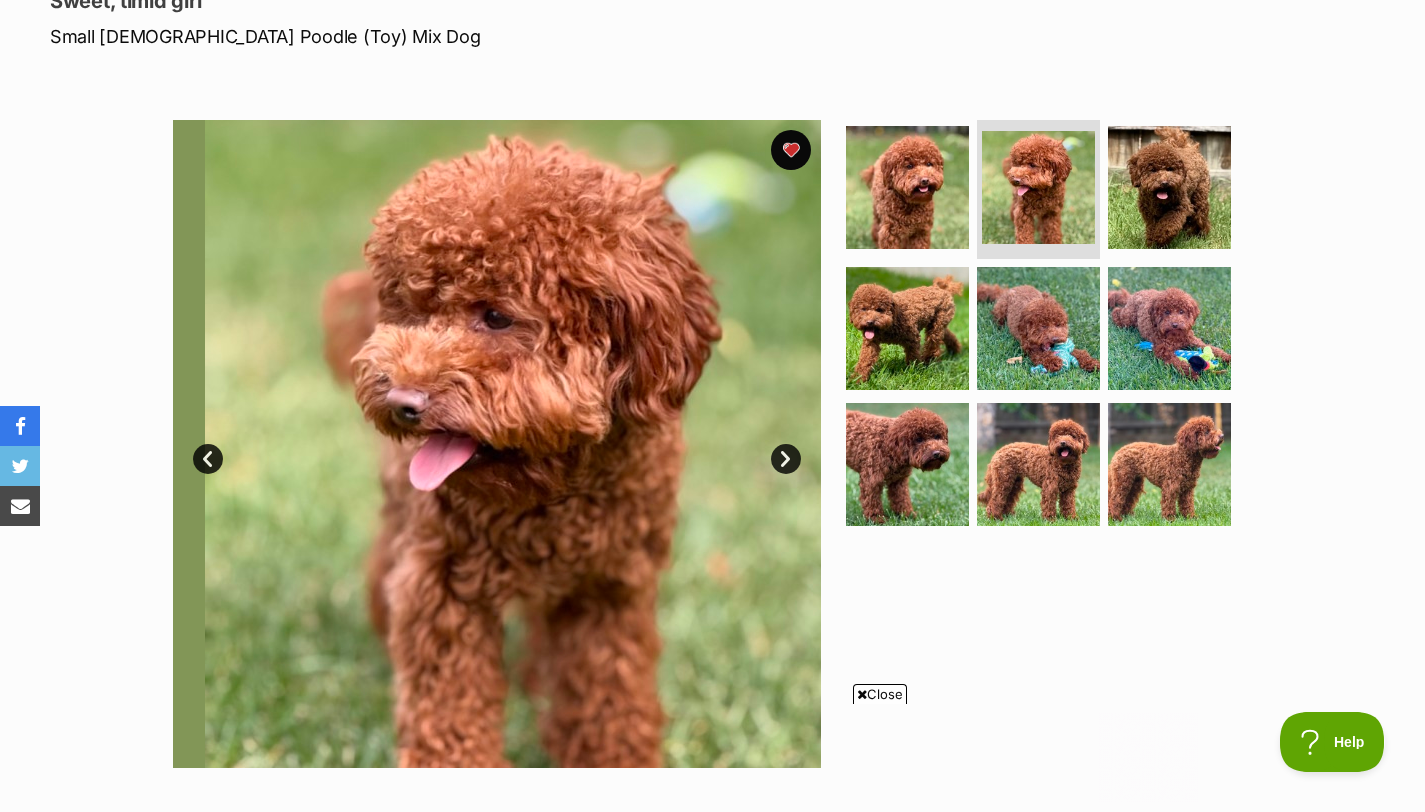 scroll, scrollTop: 0, scrollLeft: 0, axis: both 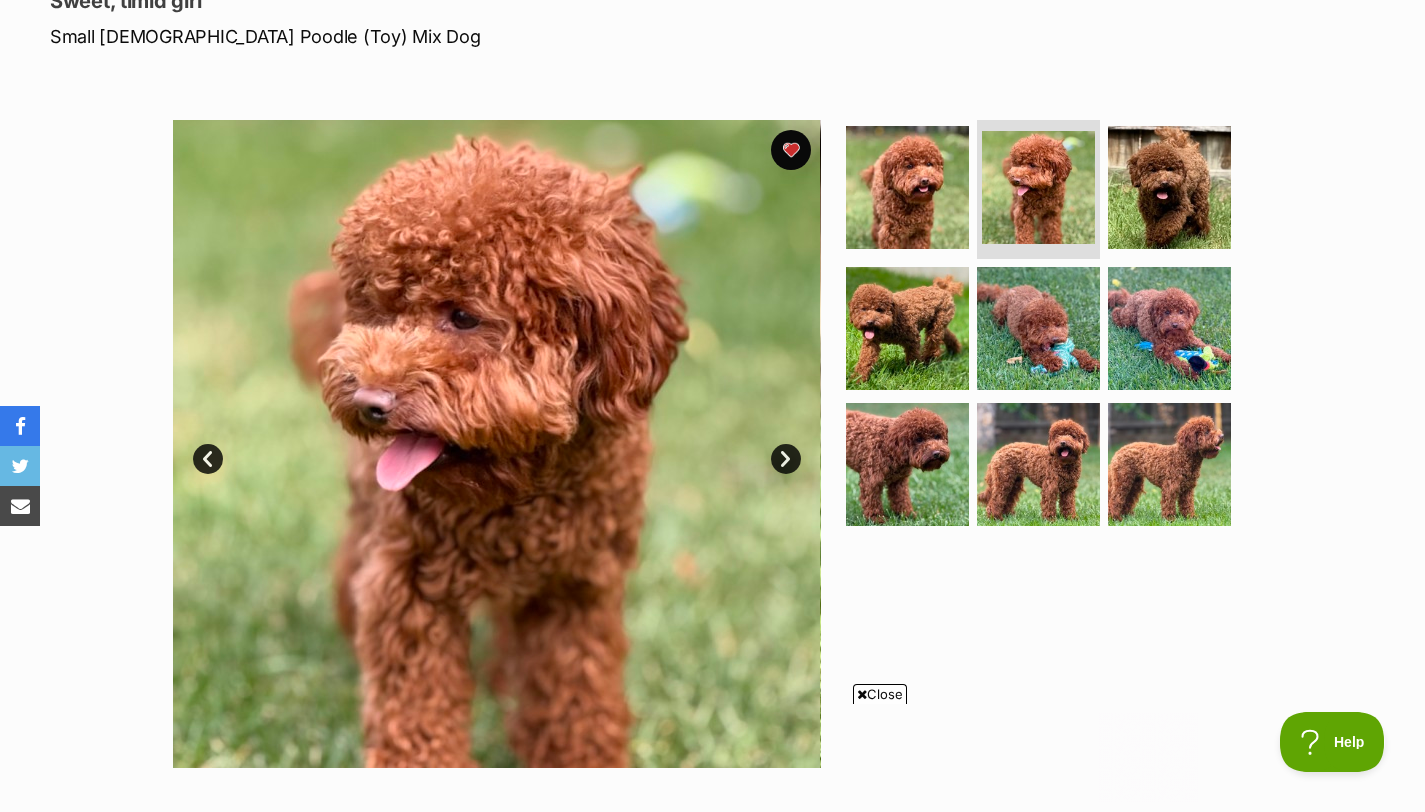 click on "Next" at bounding box center [786, 459] 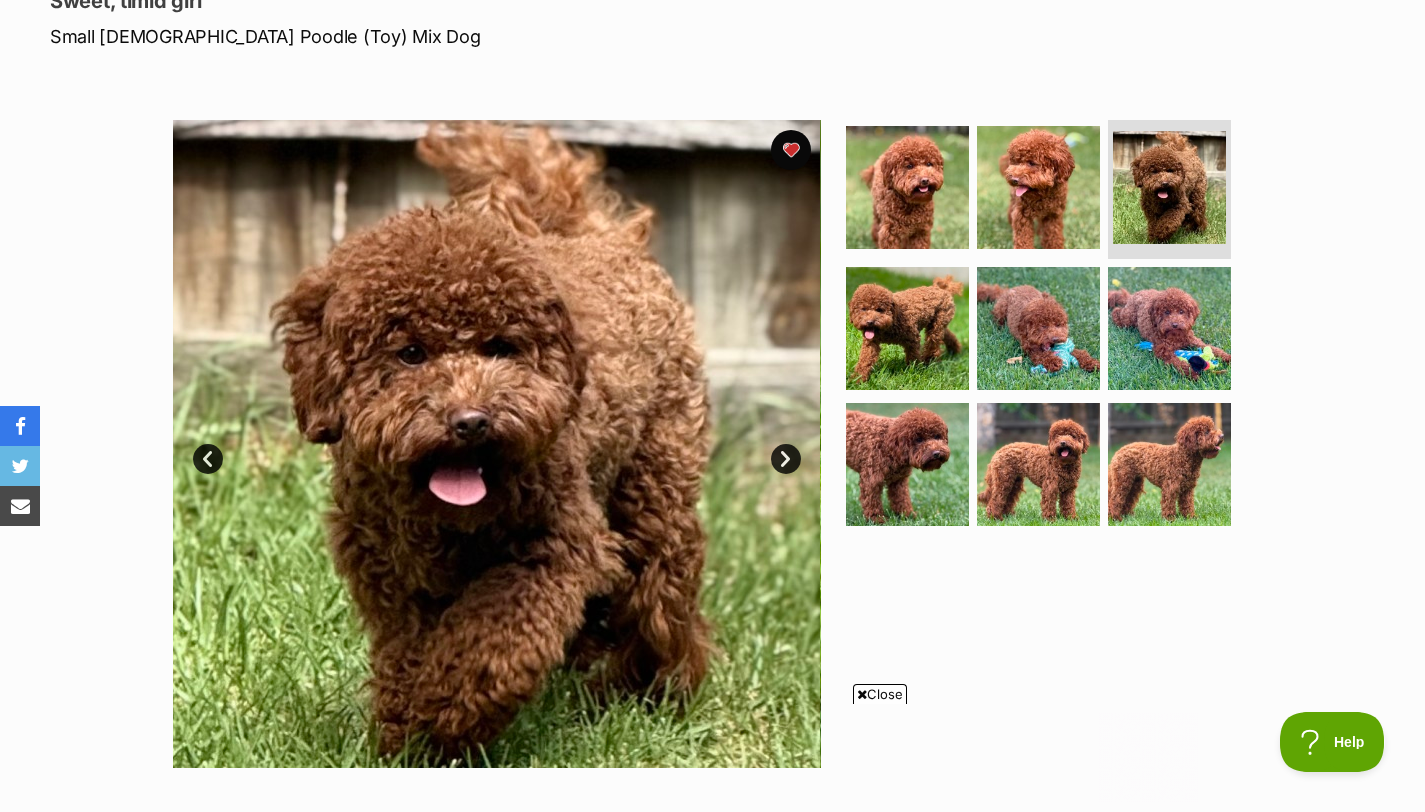 click on "Next" at bounding box center [786, 459] 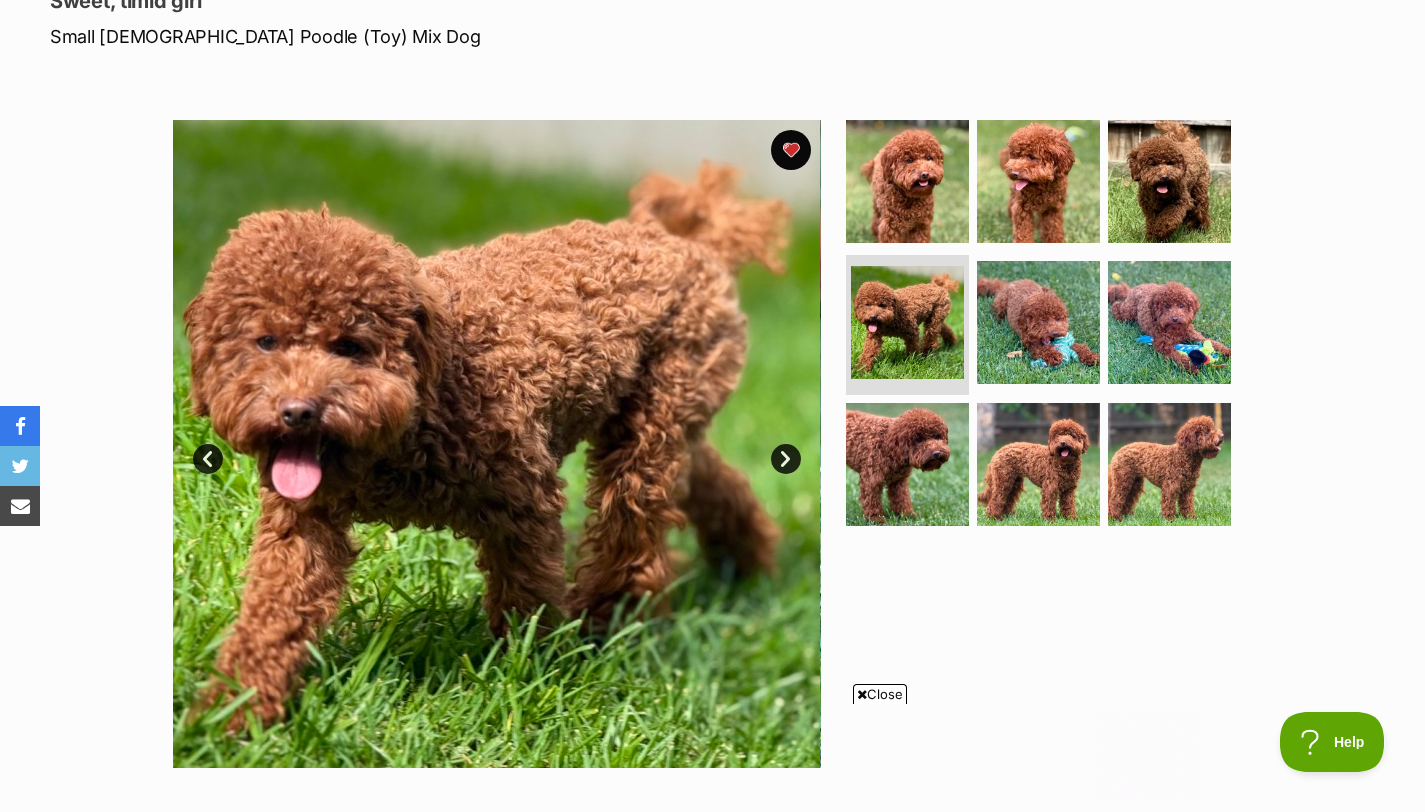 click on "Next" at bounding box center (786, 459) 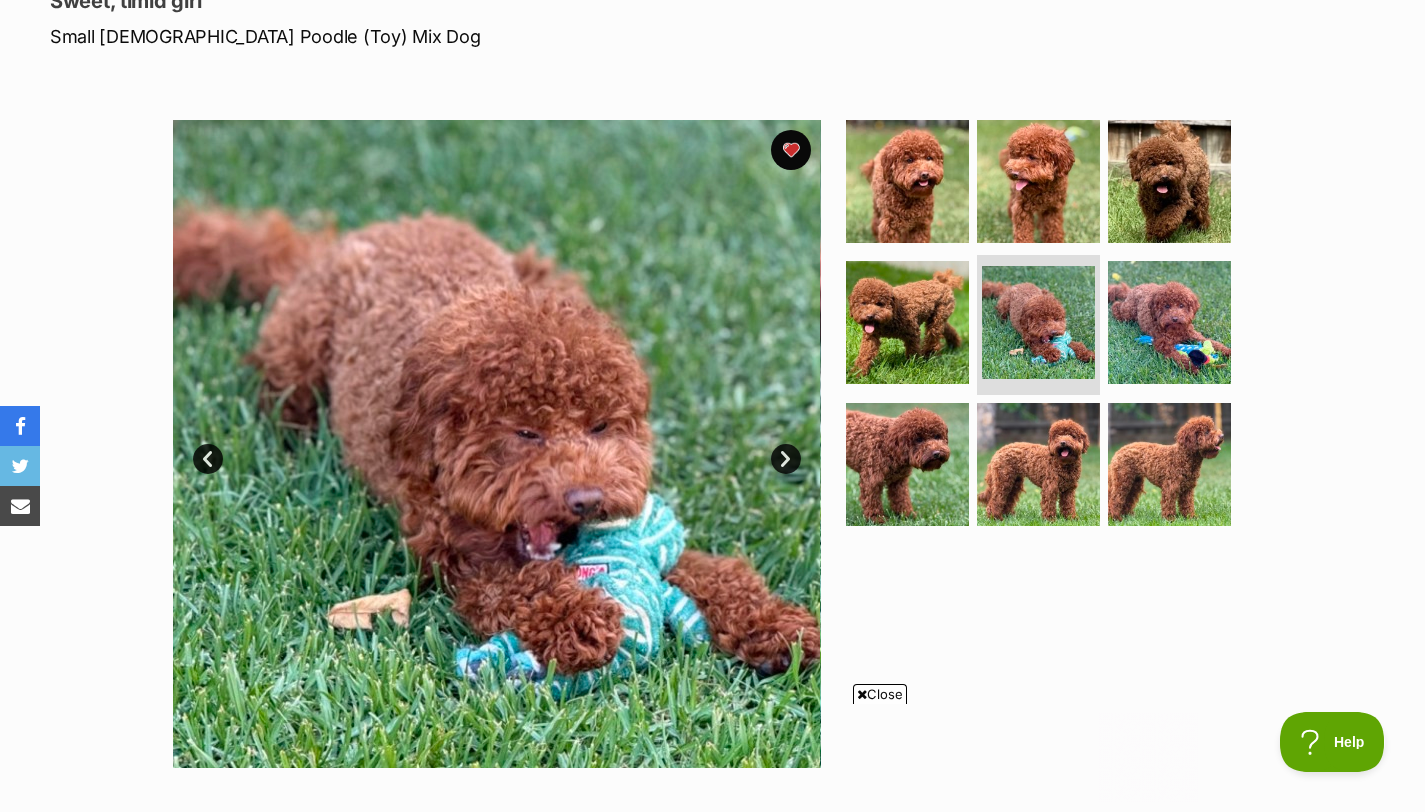 click on "Next" at bounding box center (786, 459) 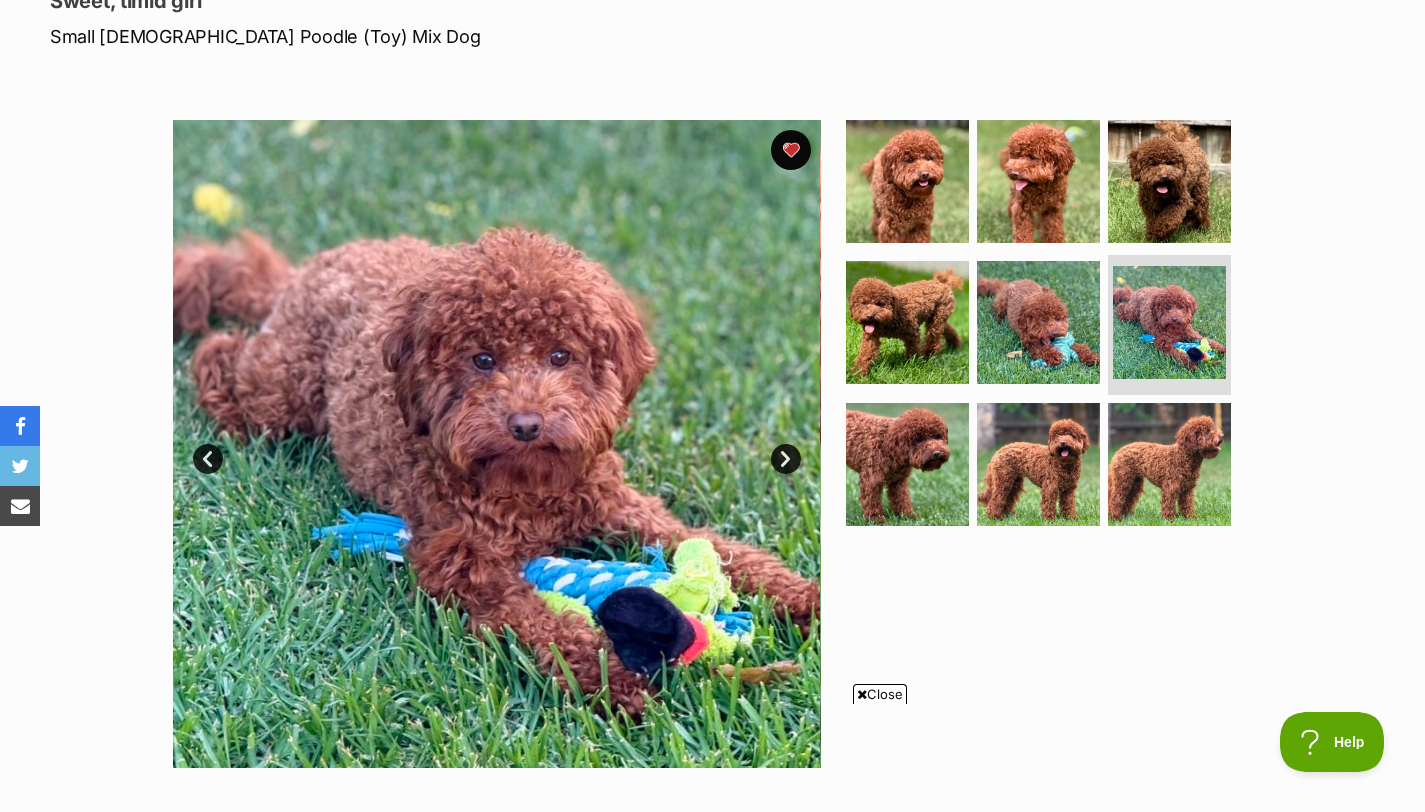 click on "Next" at bounding box center [786, 459] 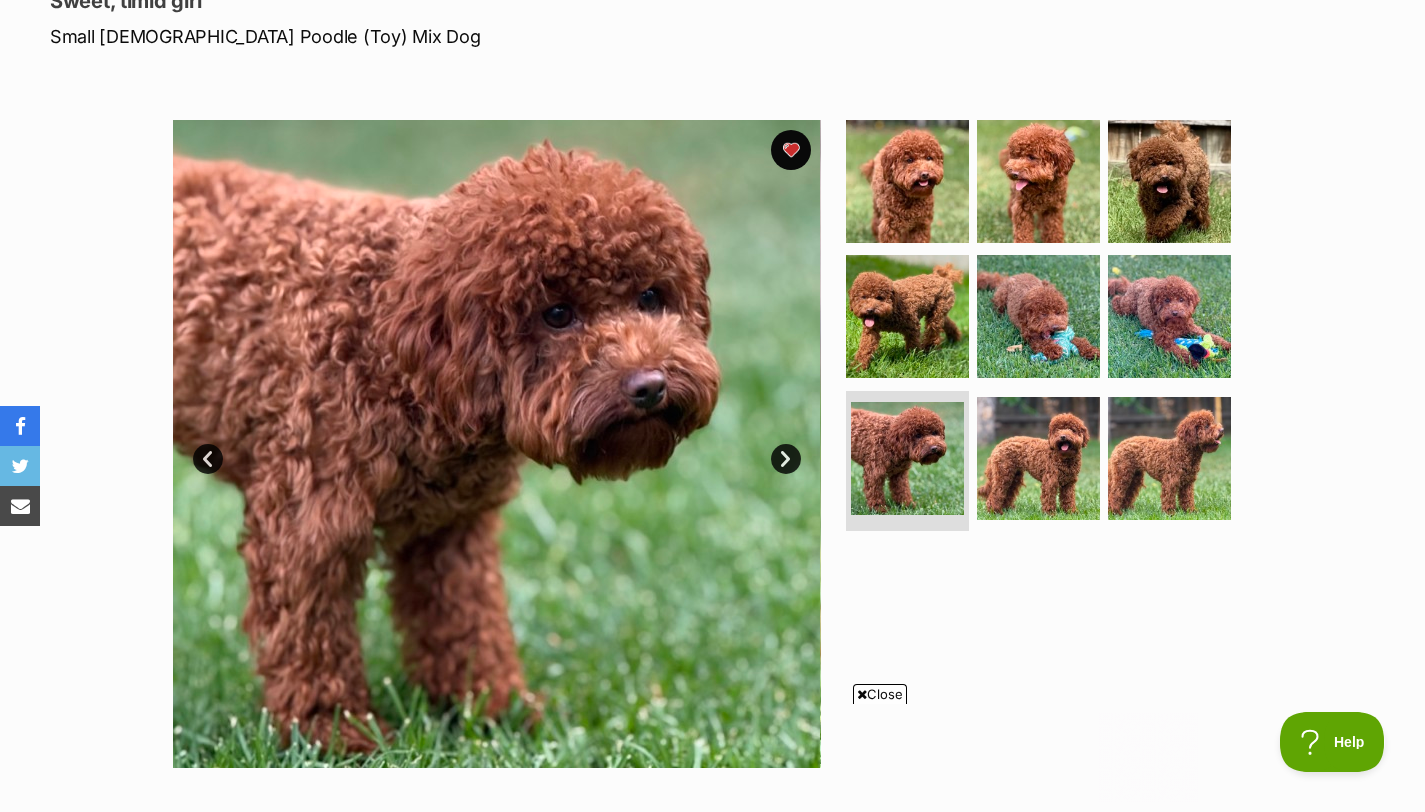 click on "Next" at bounding box center (786, 459) 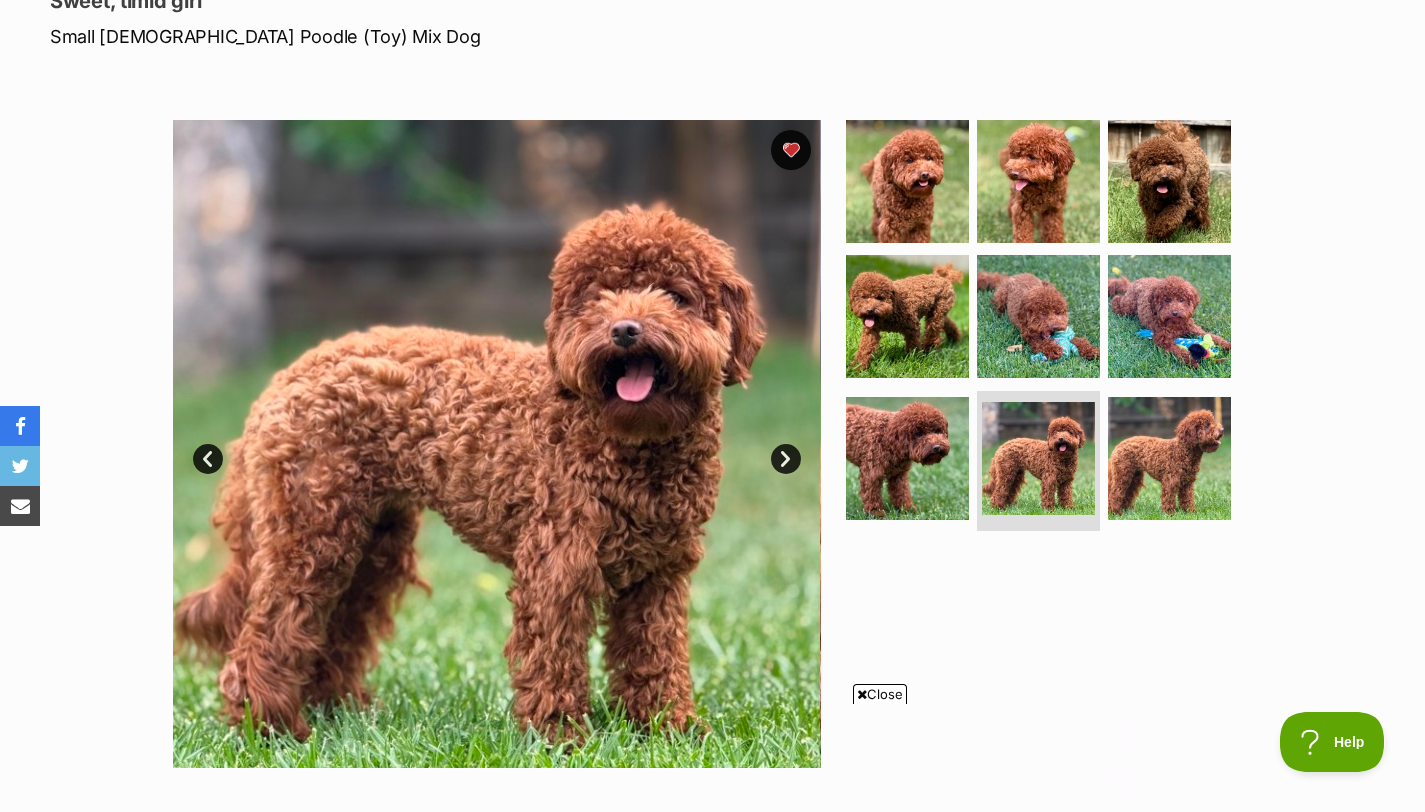 click on "Next" at bounding box center (786, 459) 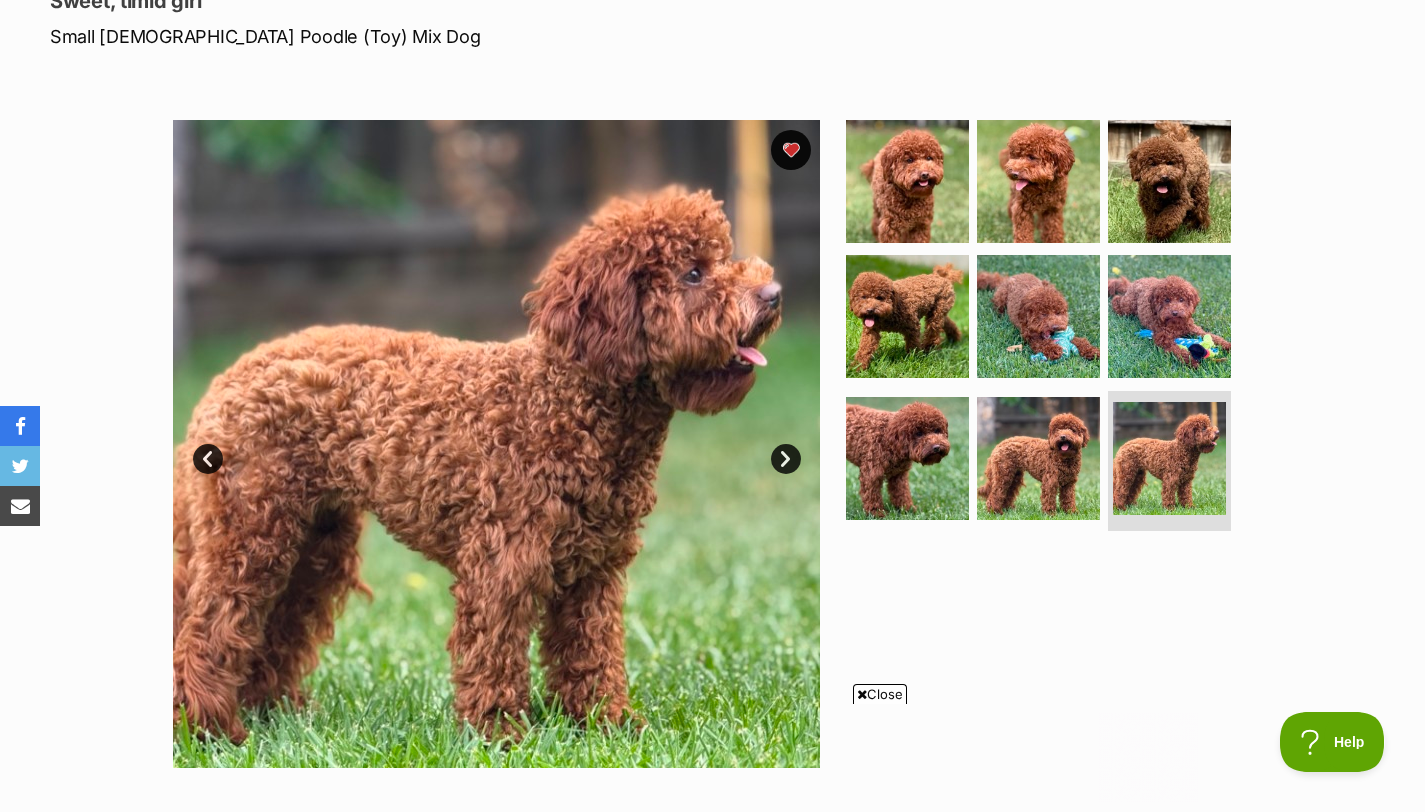 click on "Next" at bounding box center [786, 459] 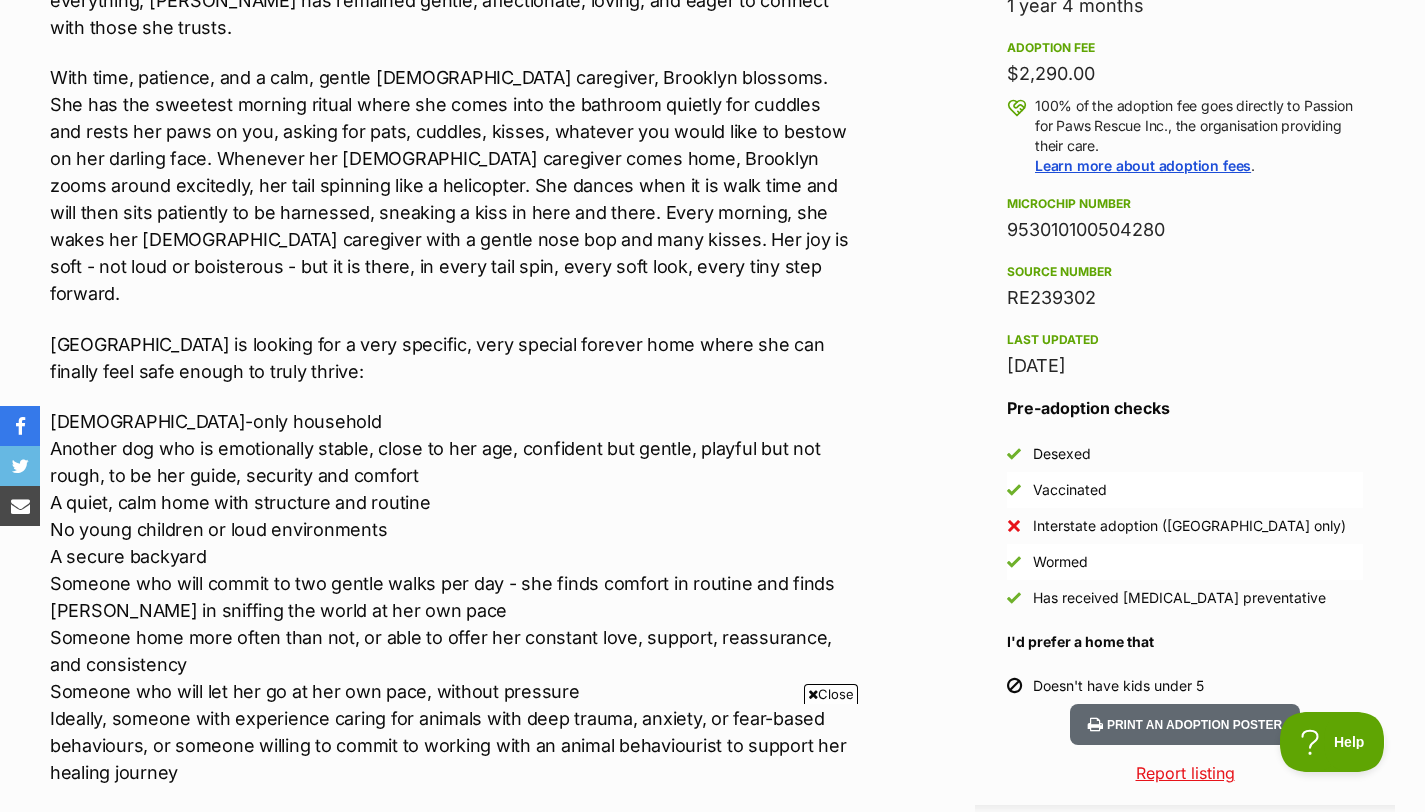 scroll, scrollTop: 0, scrollLeft: 0, axis: both 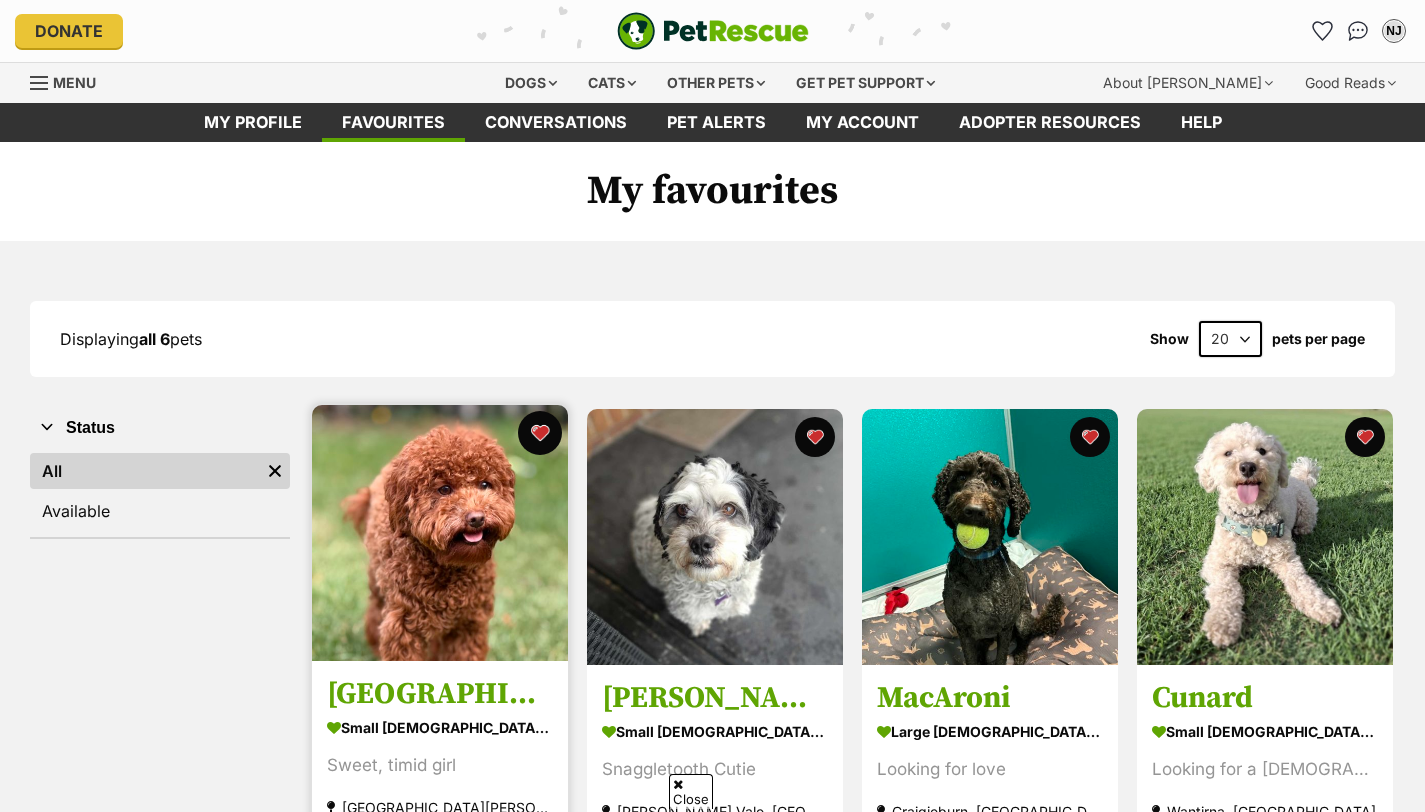click at bounding box center (540, 433) 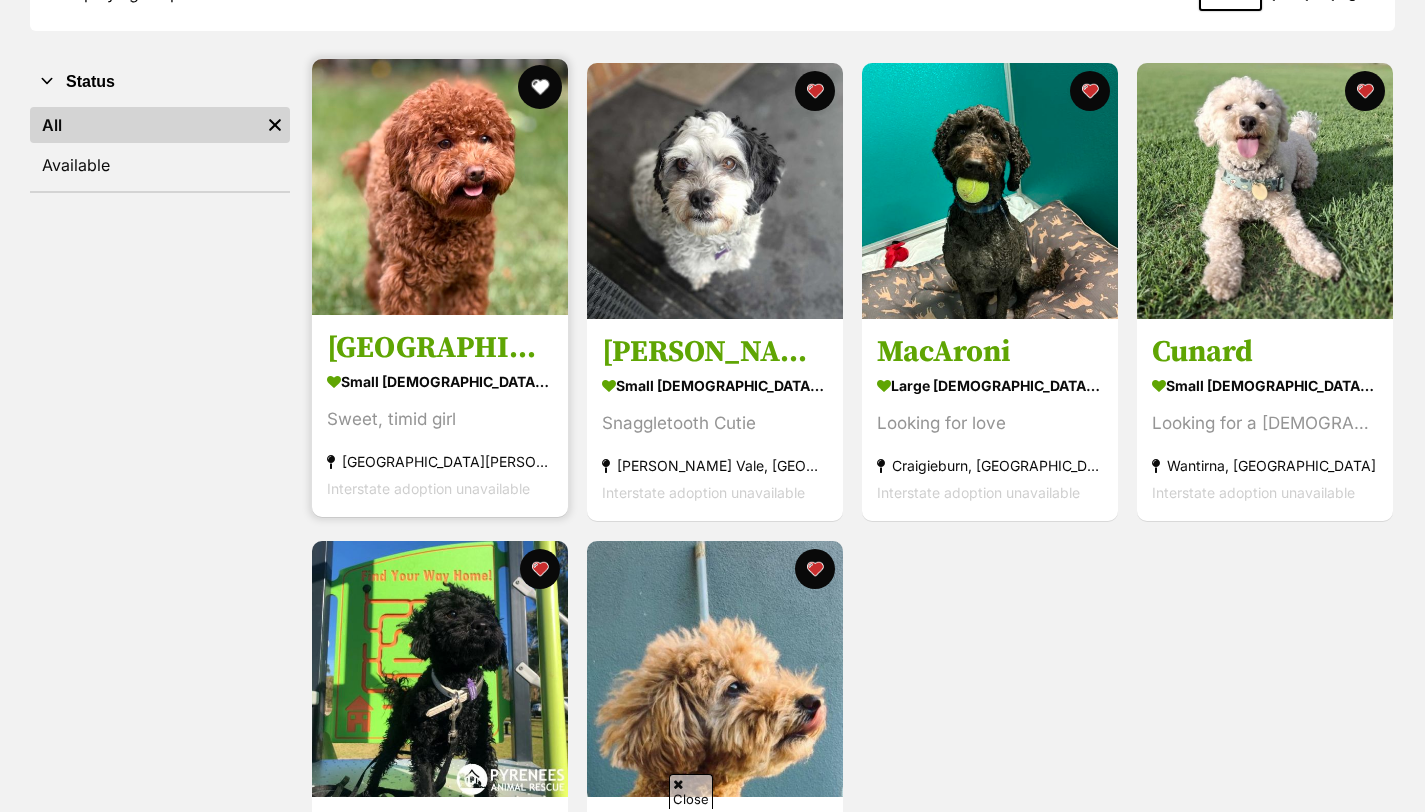 scroll, scrollTop: 346, scrollLeft: 0, axis: vertical 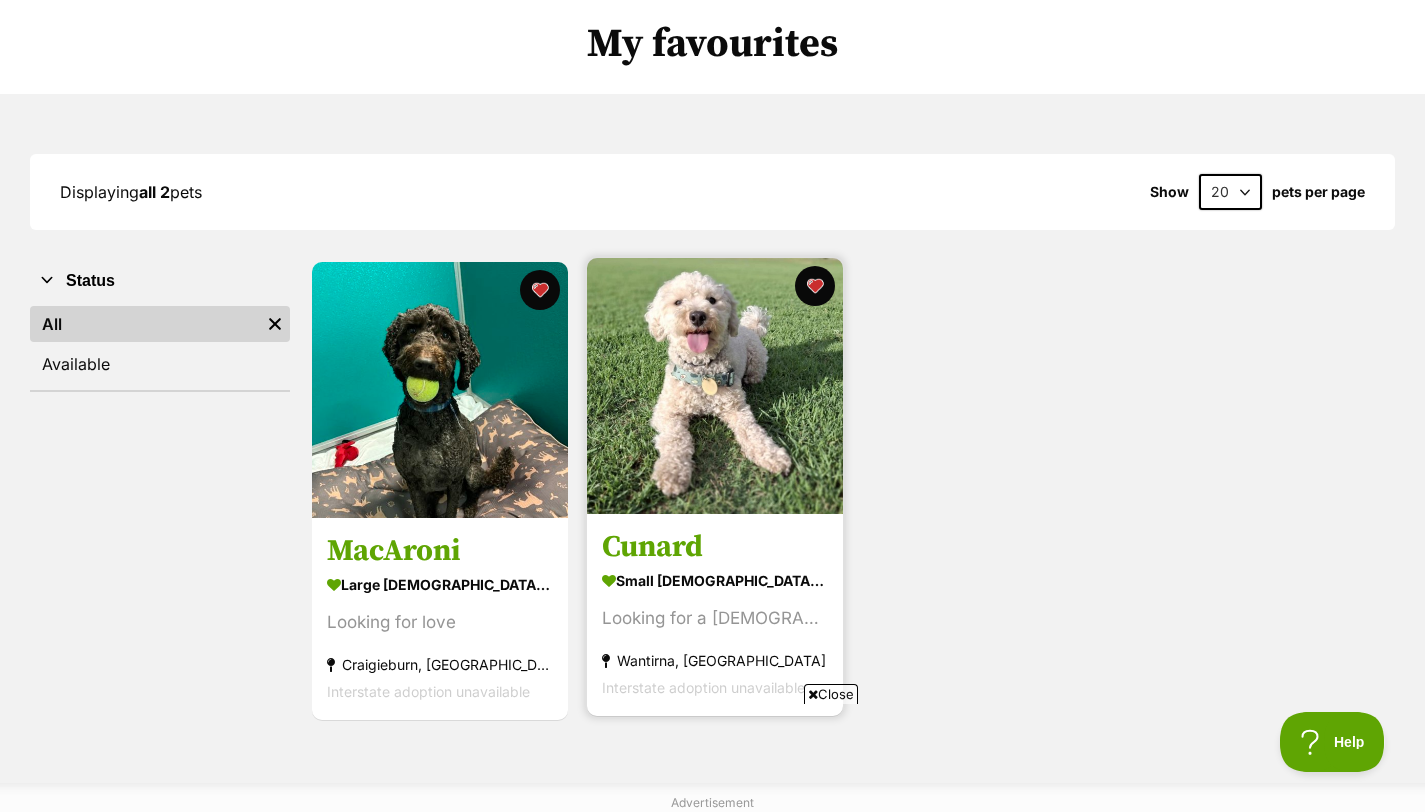 click at bounding box center [715, 386] 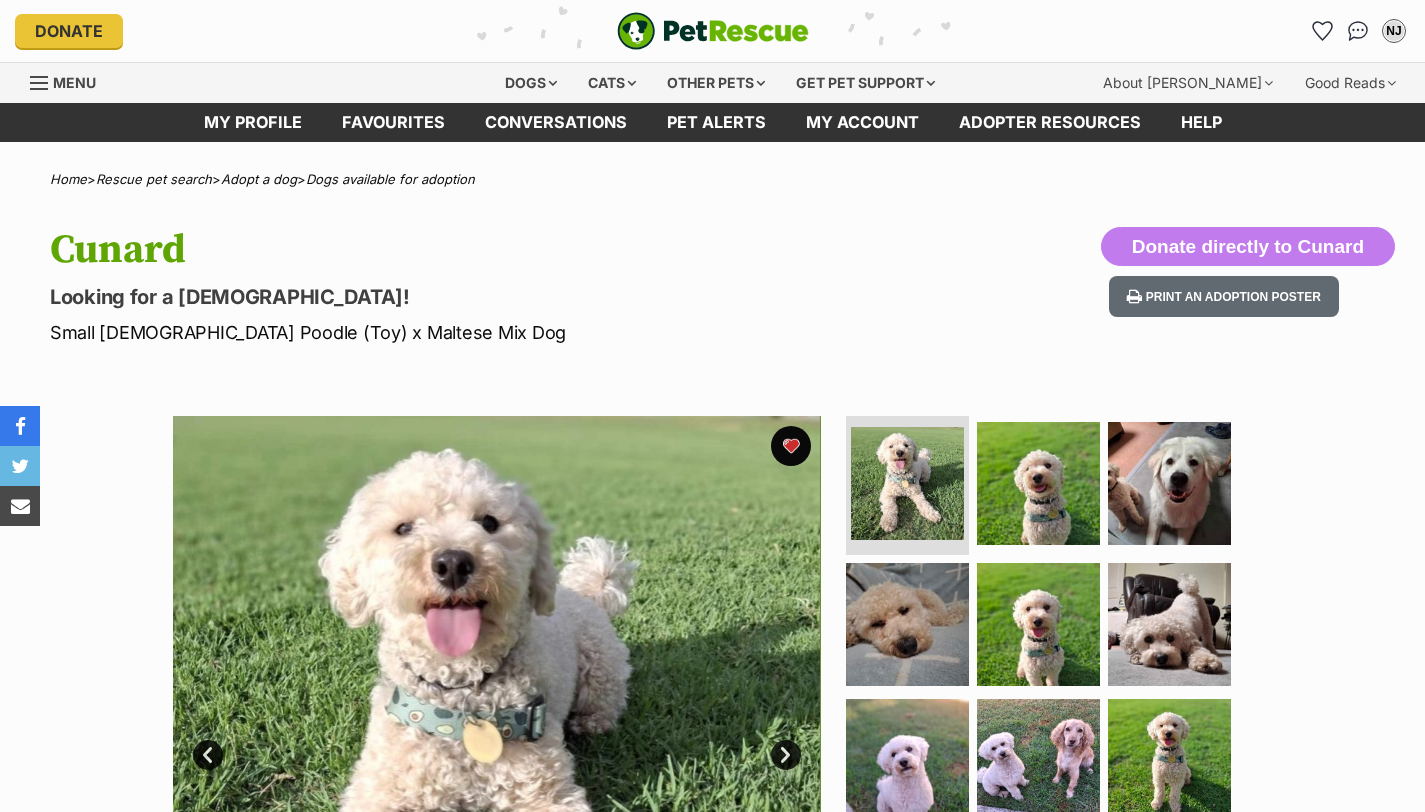 scroll, scrollTop: 0, scrollLeft: 0, axis: both 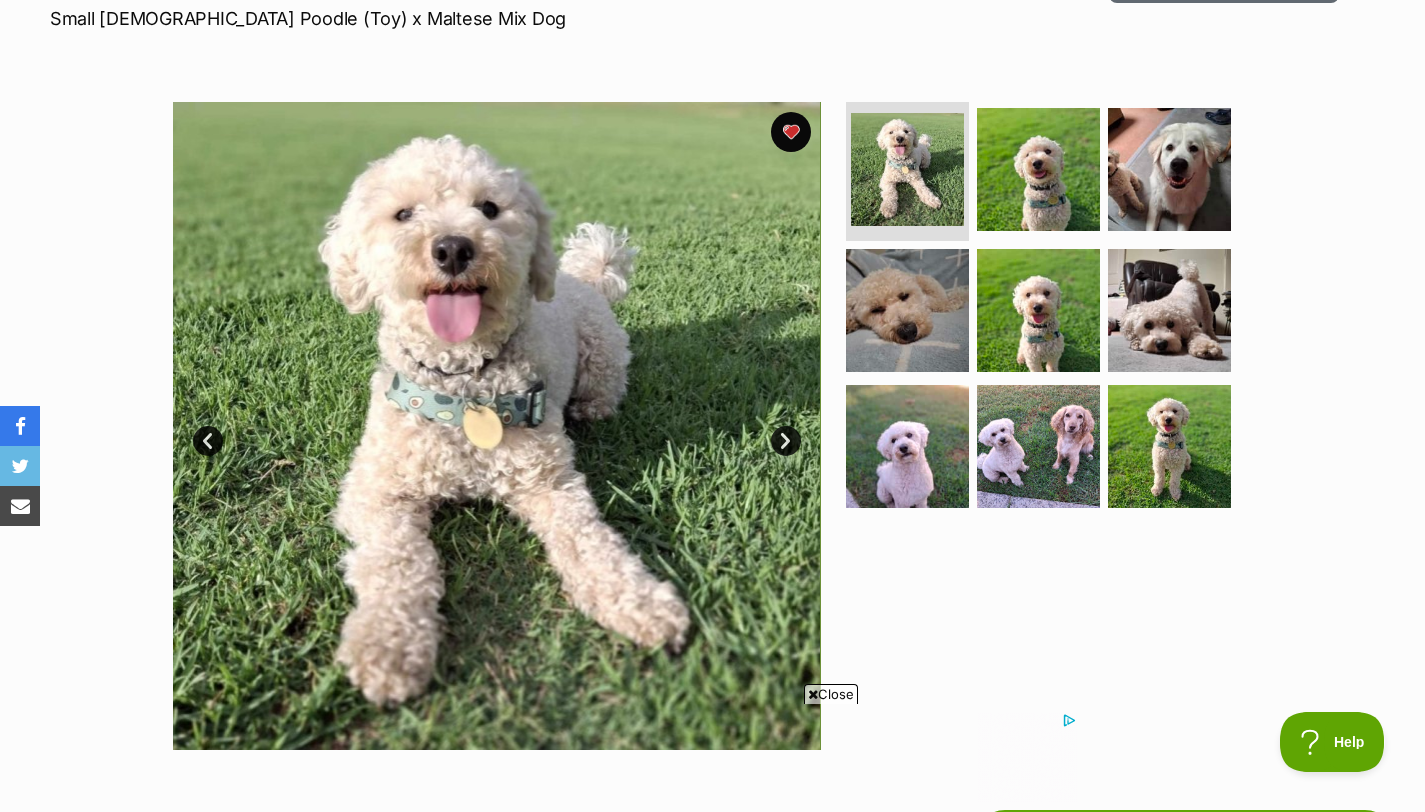 click on "Next" at bounding box center (786, 441) 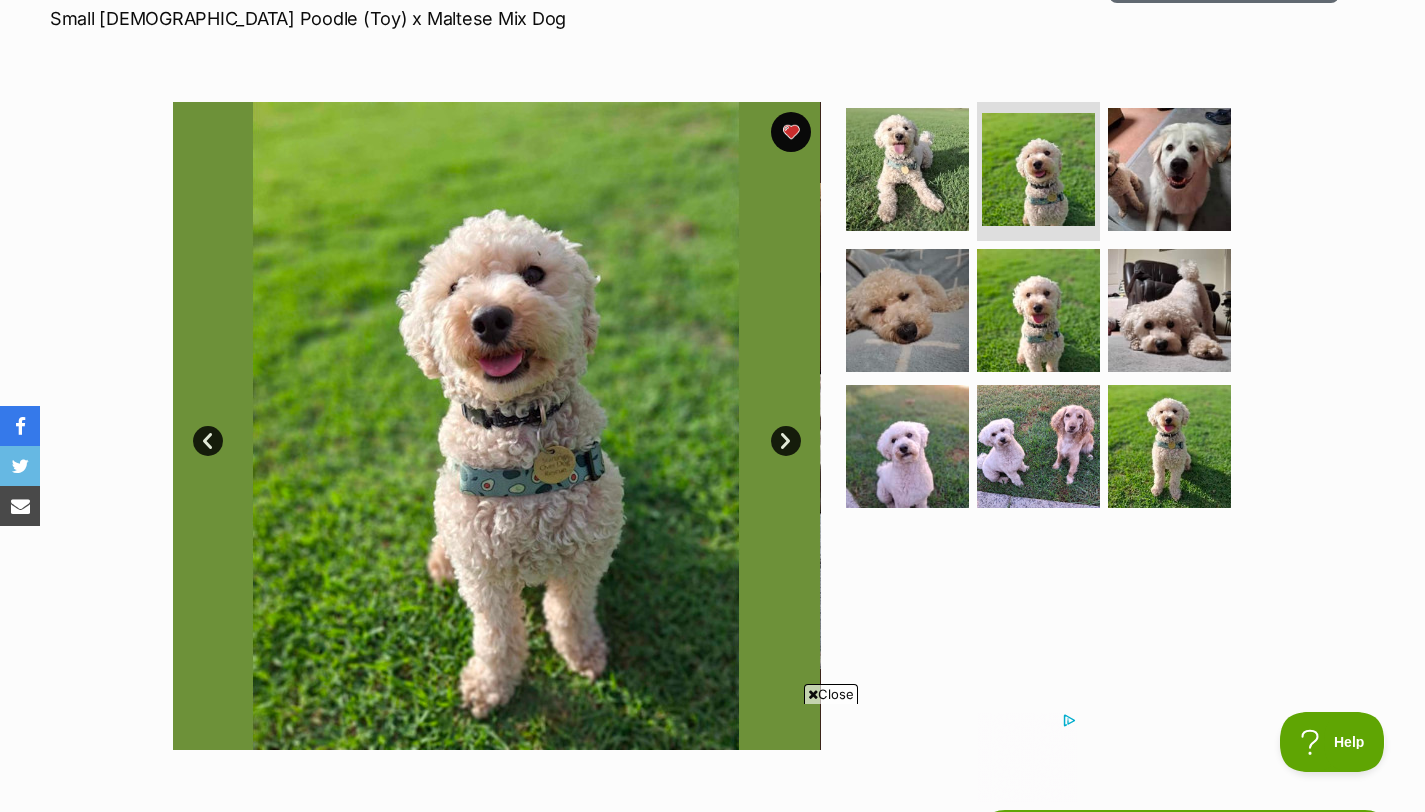 click on "Next" at bounding box center (786, 441) 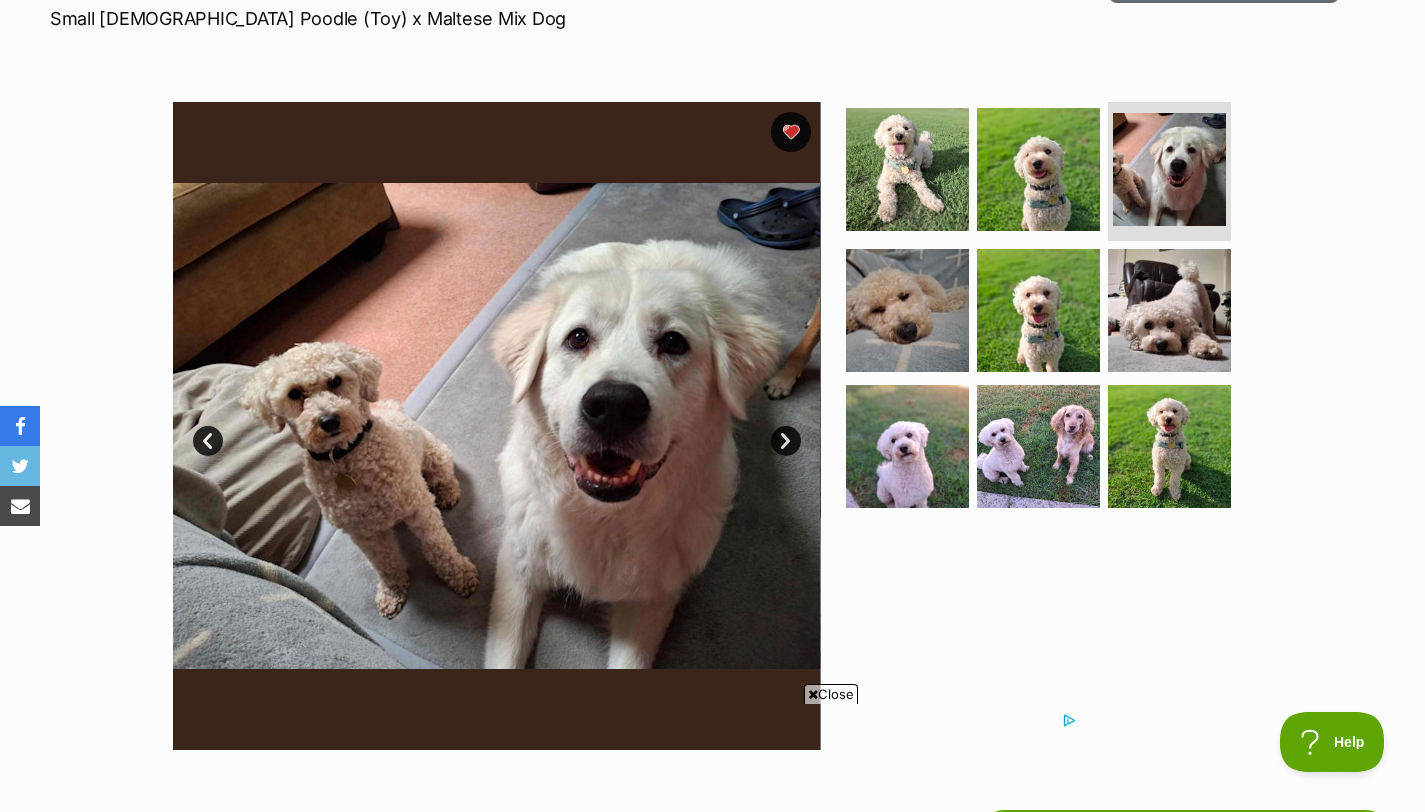 click on "Next" at bounding box center [786, 441] 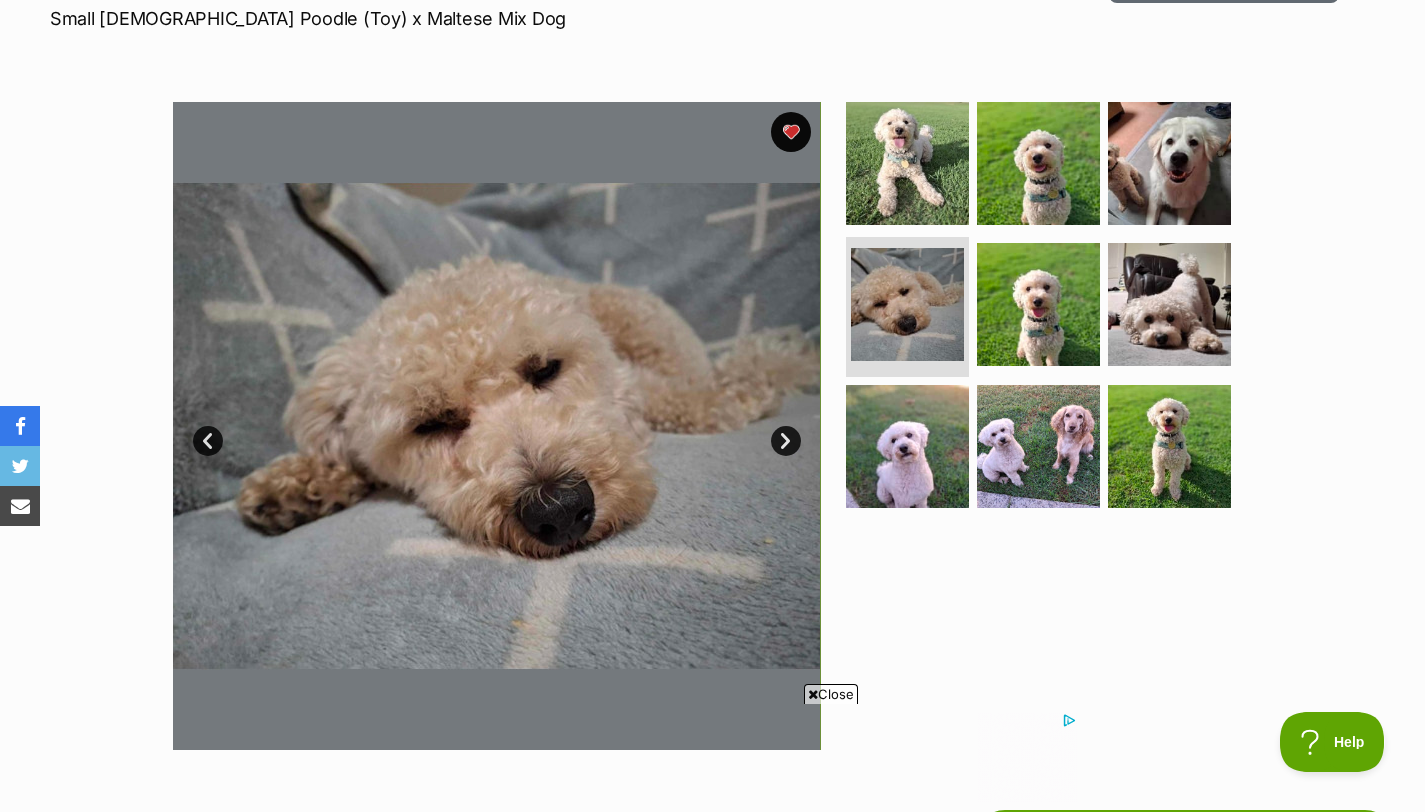 click on "Next" at bounding box center [786, 441] 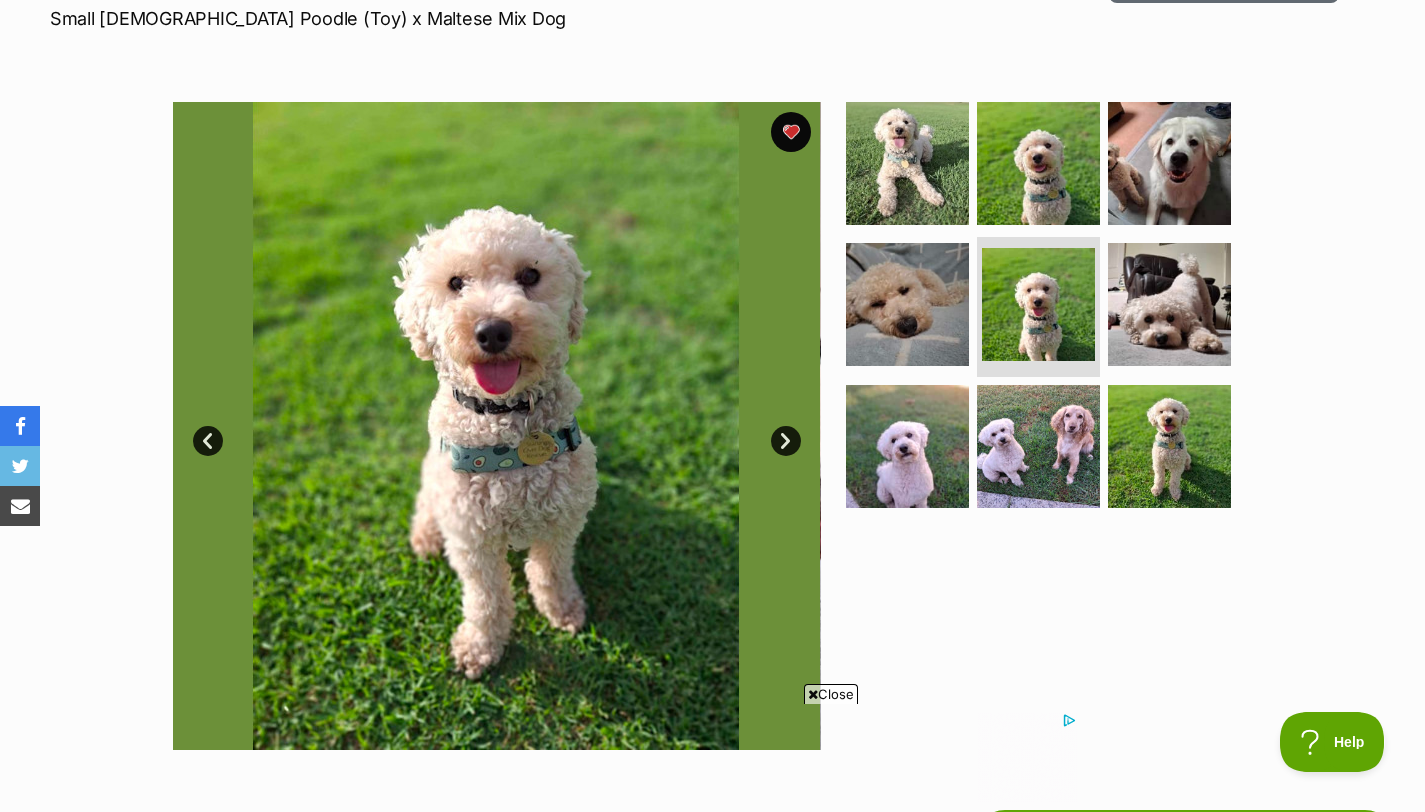 click on "Next" at bounding box center (786, 441) 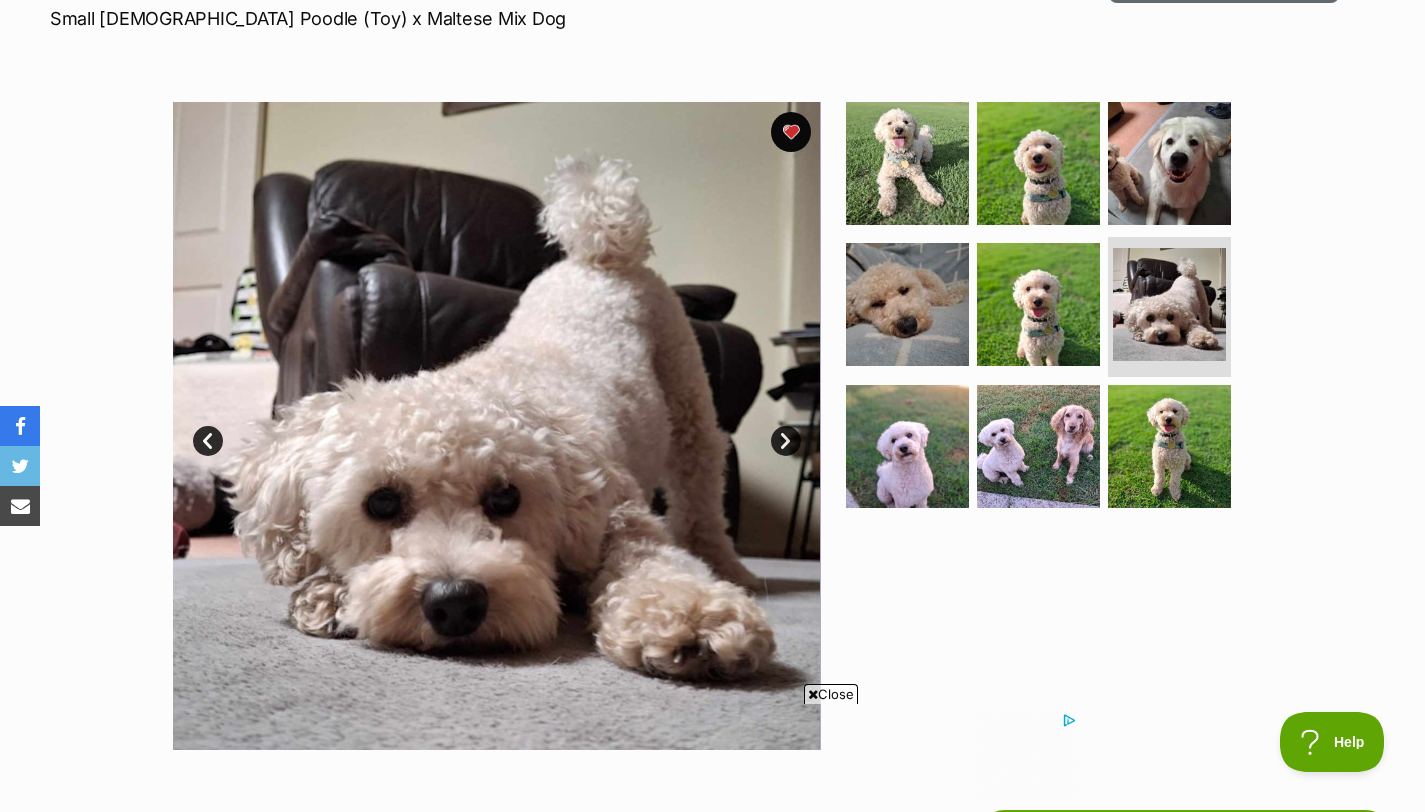 click on "Next" at bounding box center [786, 441] 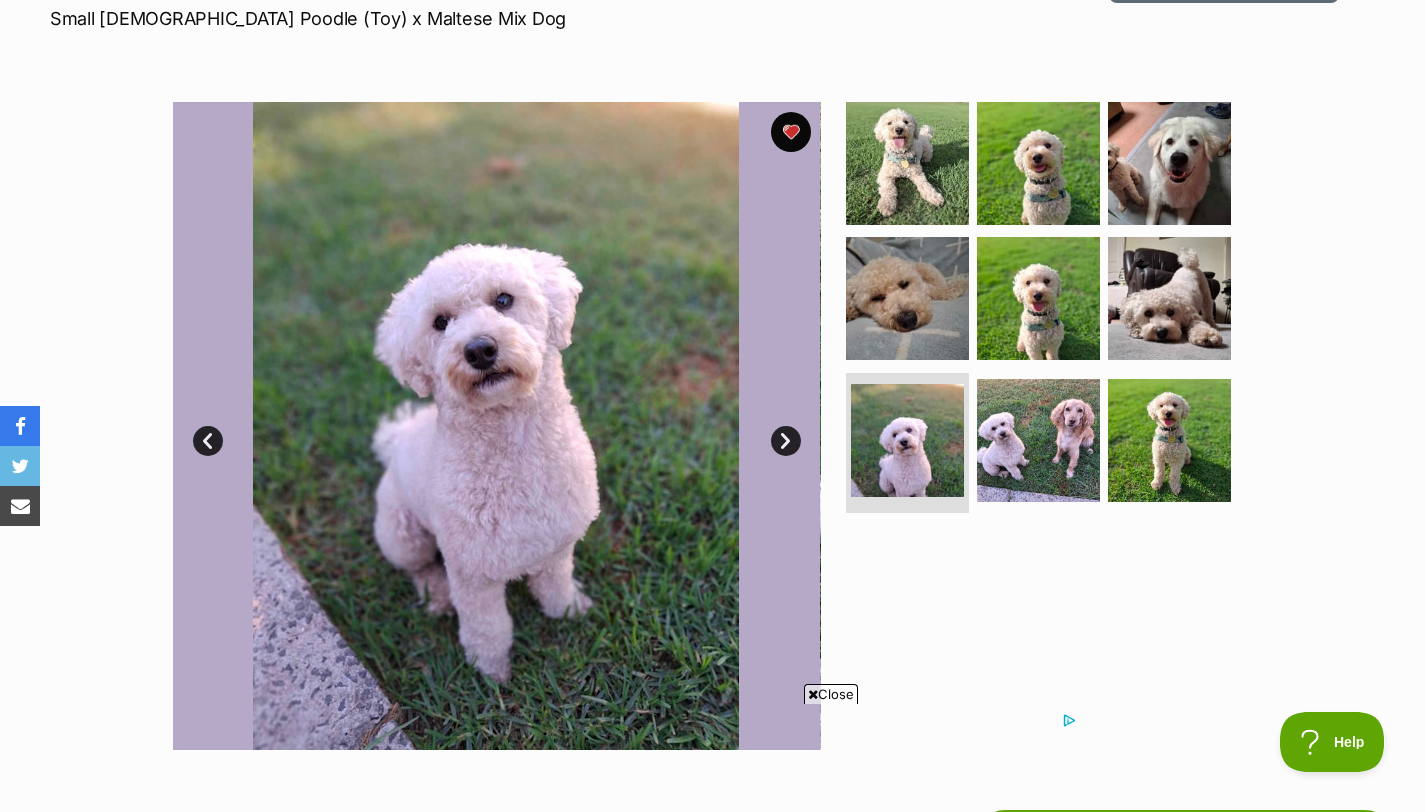 click on "Next" at bounding box center [786, 441] 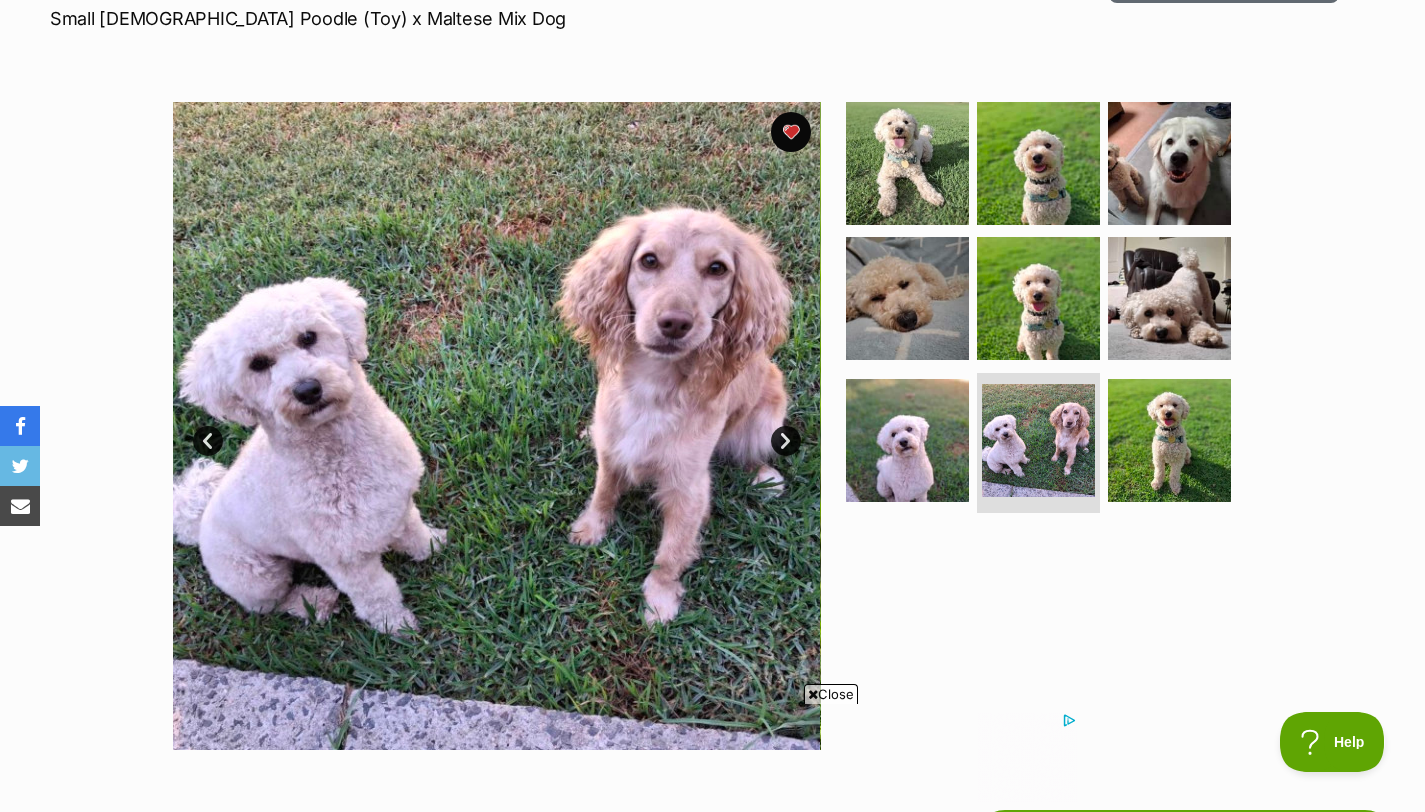 click on "Next" at bounding box center [786, 441] 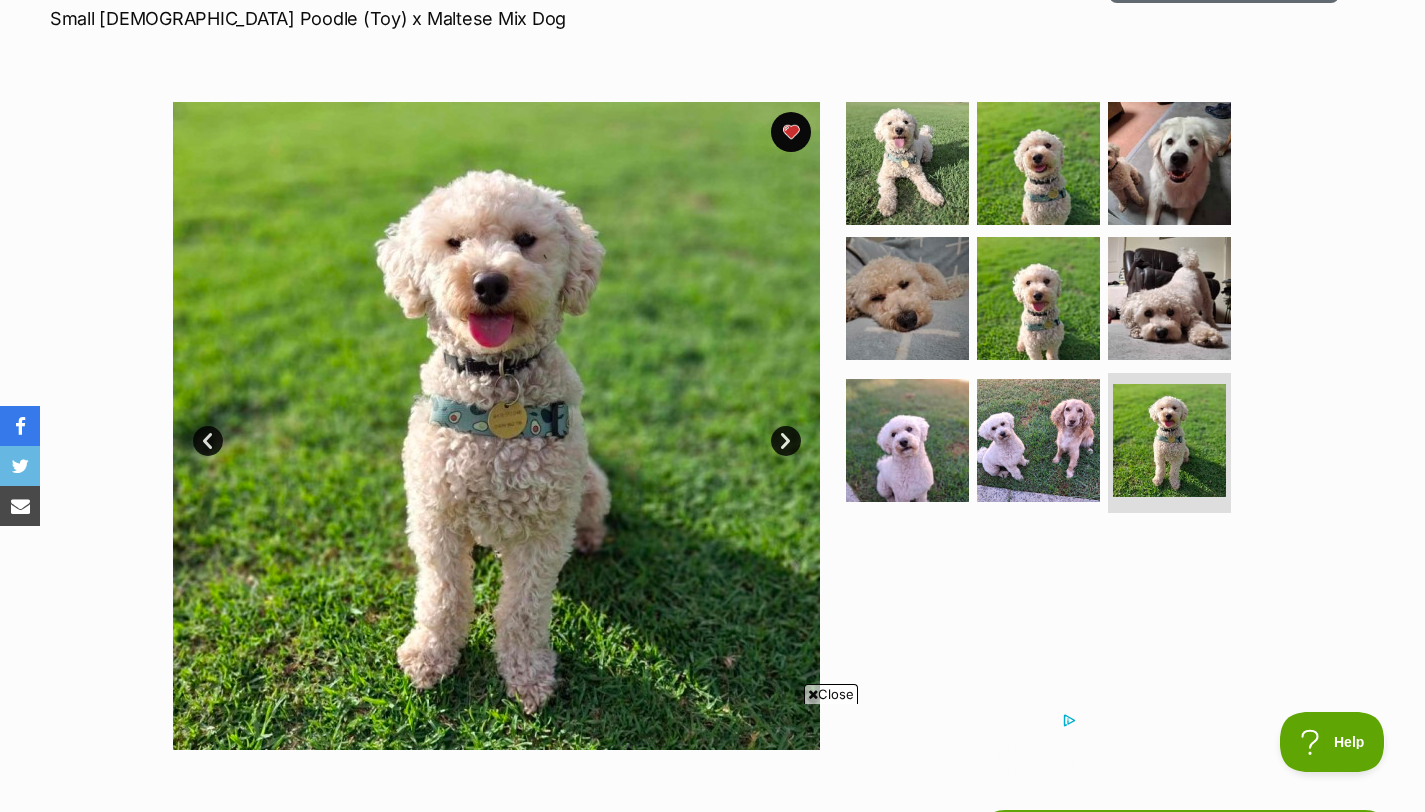 click on "Next" at bounding box center (786, 441) 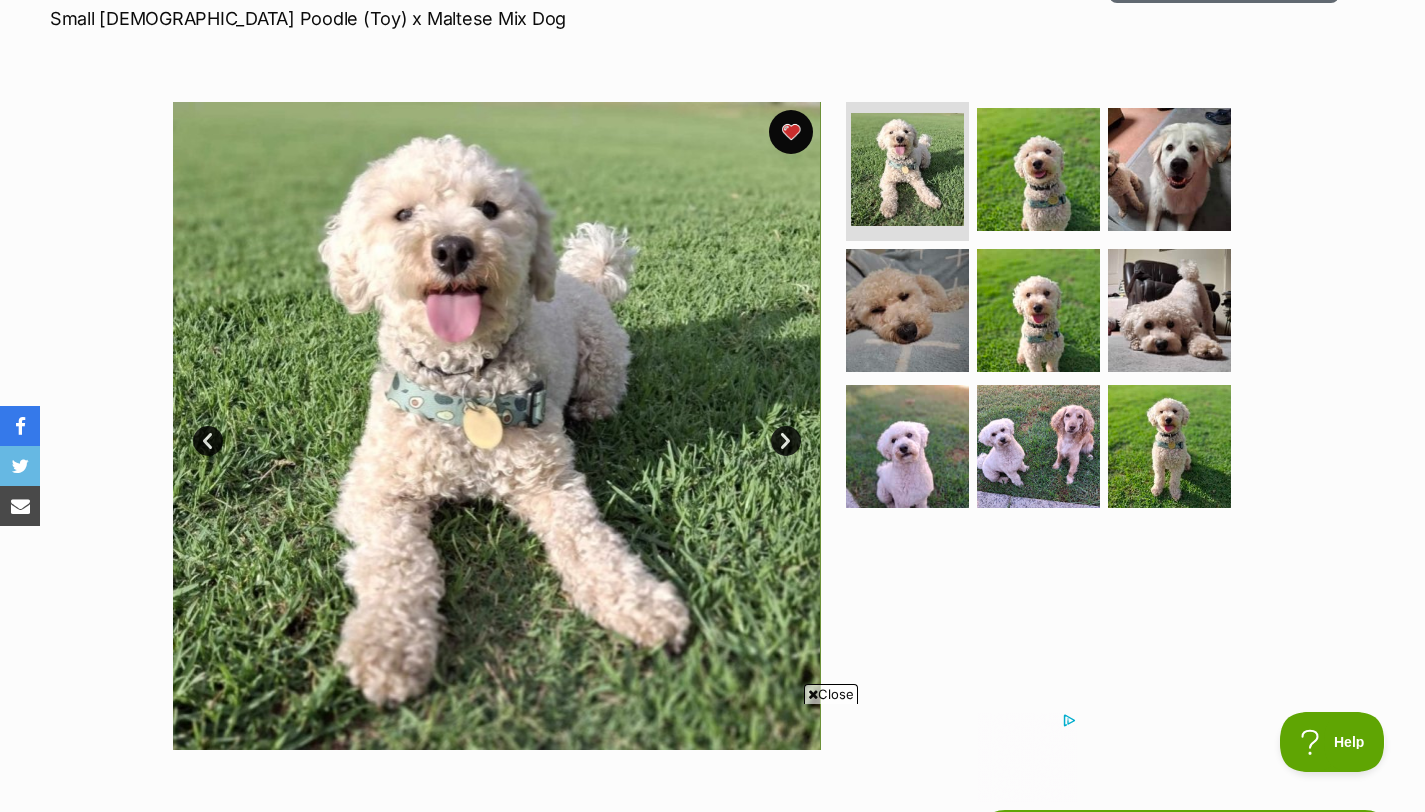 click at bounding box center [791, 132] 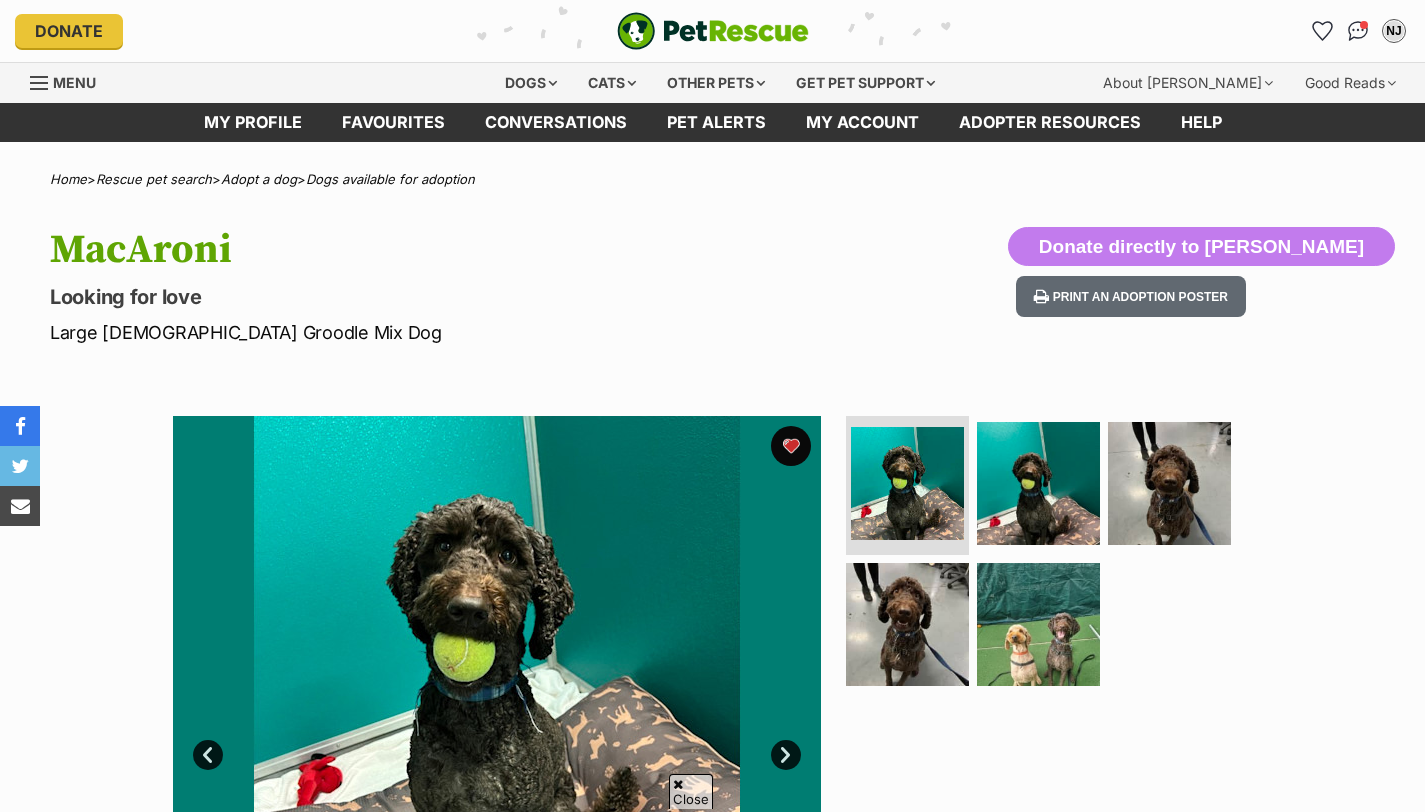 scroll, scrollTop: 414, scrollLeft: 0, axis: vertical 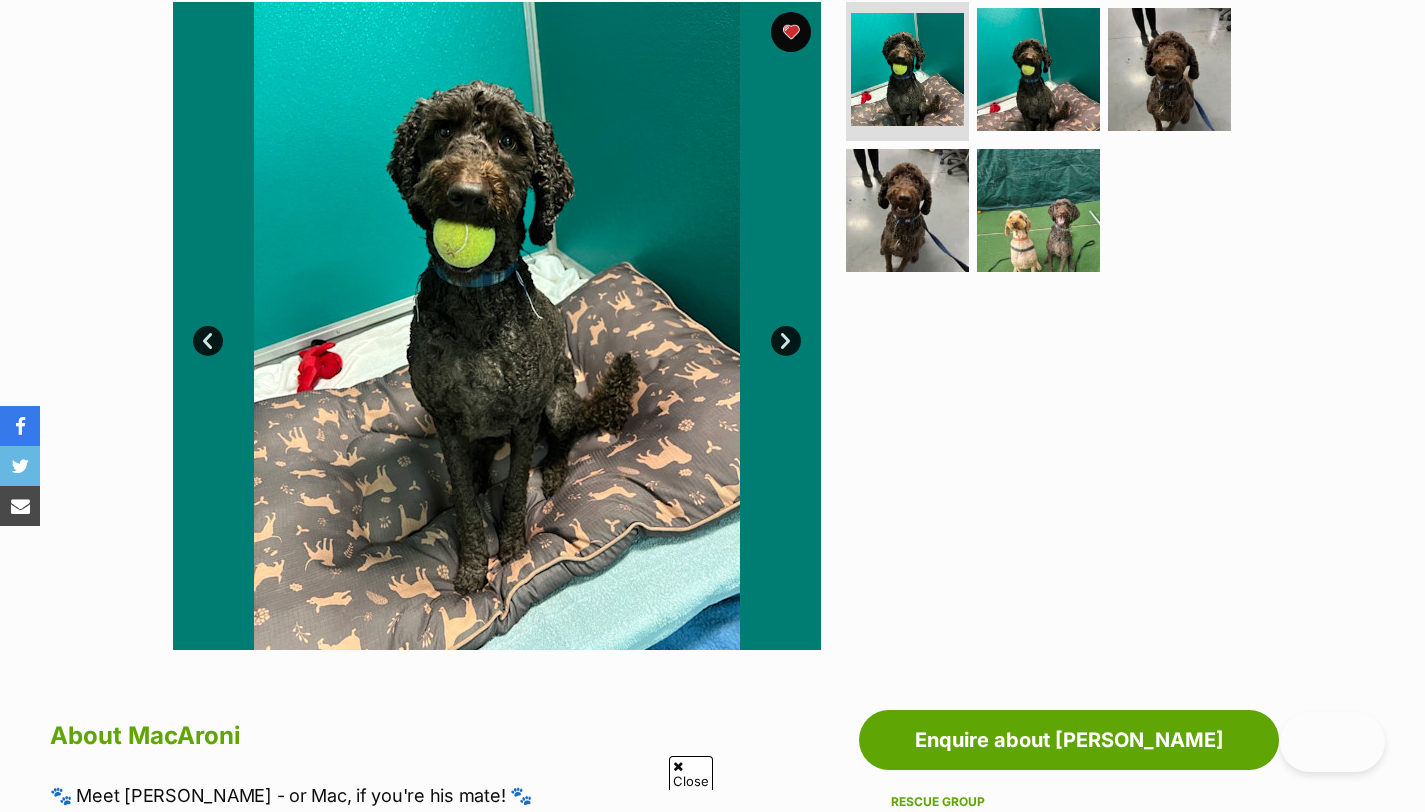 click on "Next" at bounding box center [786, 341] 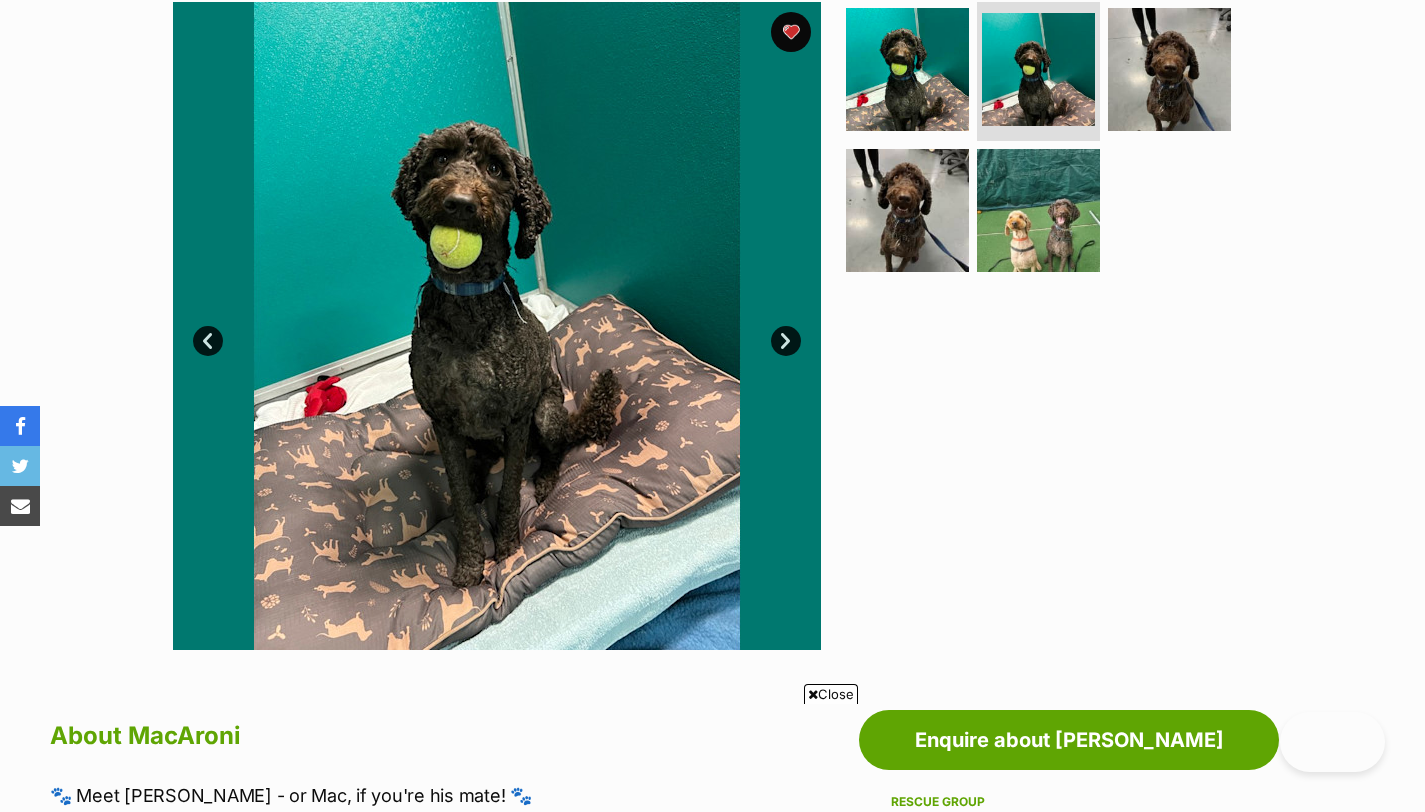 click on "Next" at bounding box center [786, 341] 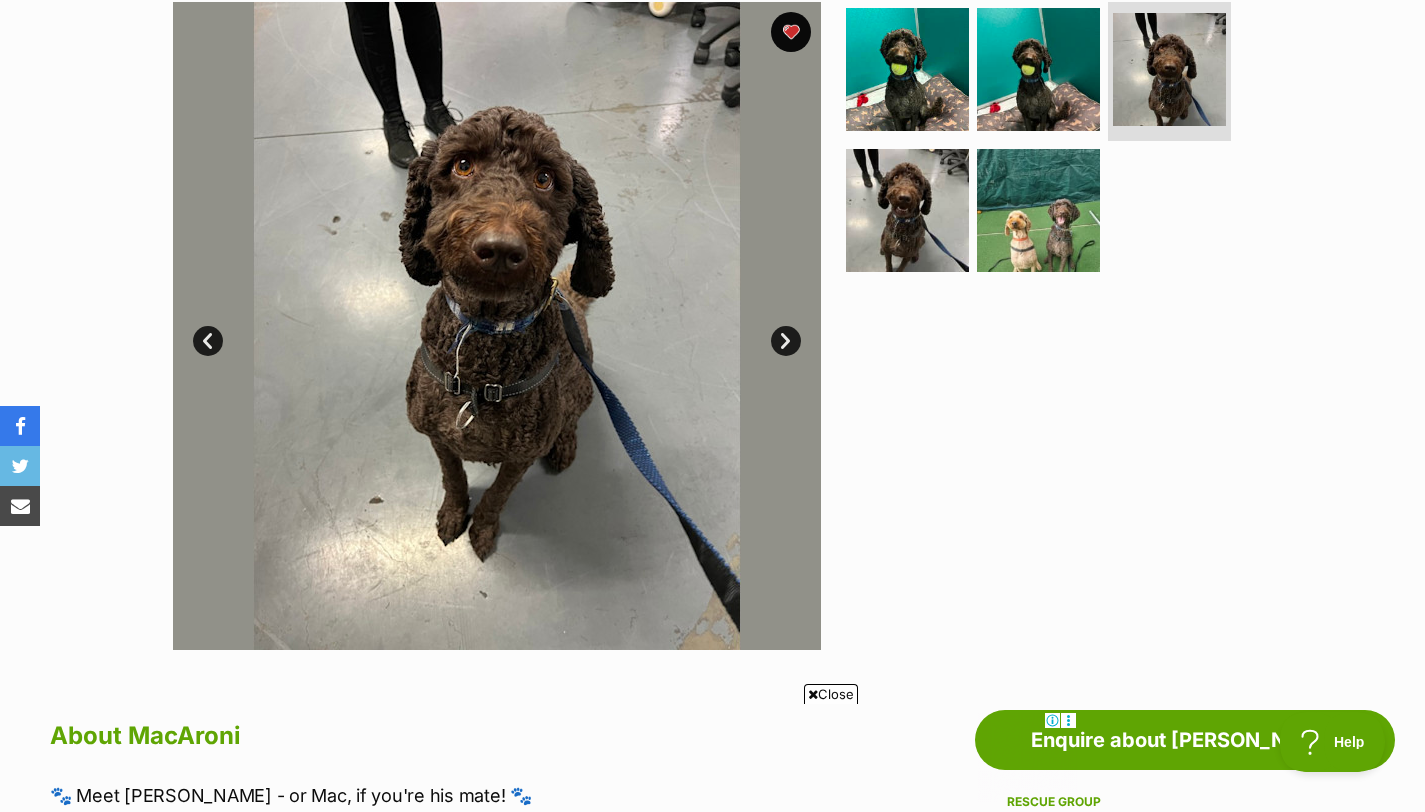scroll, scrollTop: 0, scrollLeft: 0, axis: both 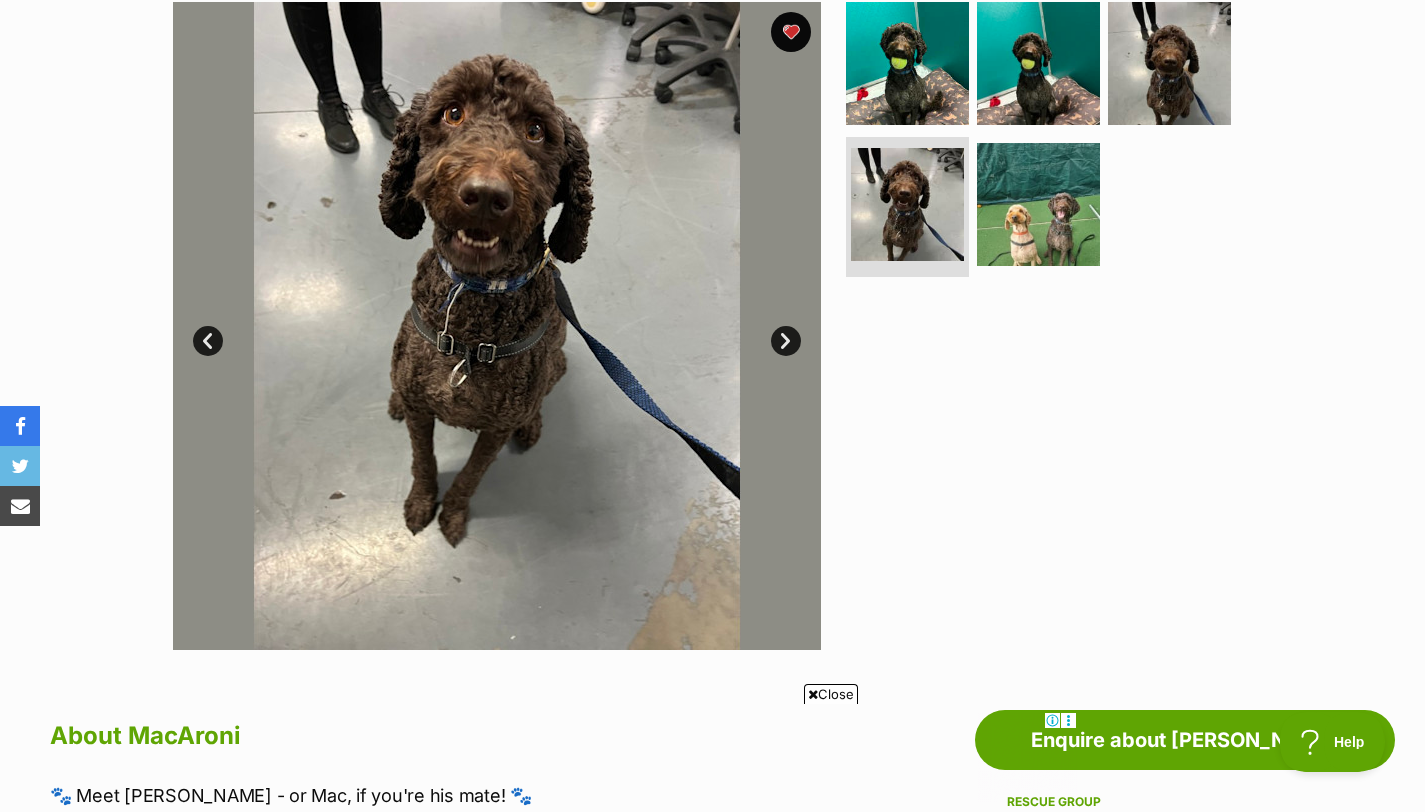 click on "Next" at bounding box center (786, 341) 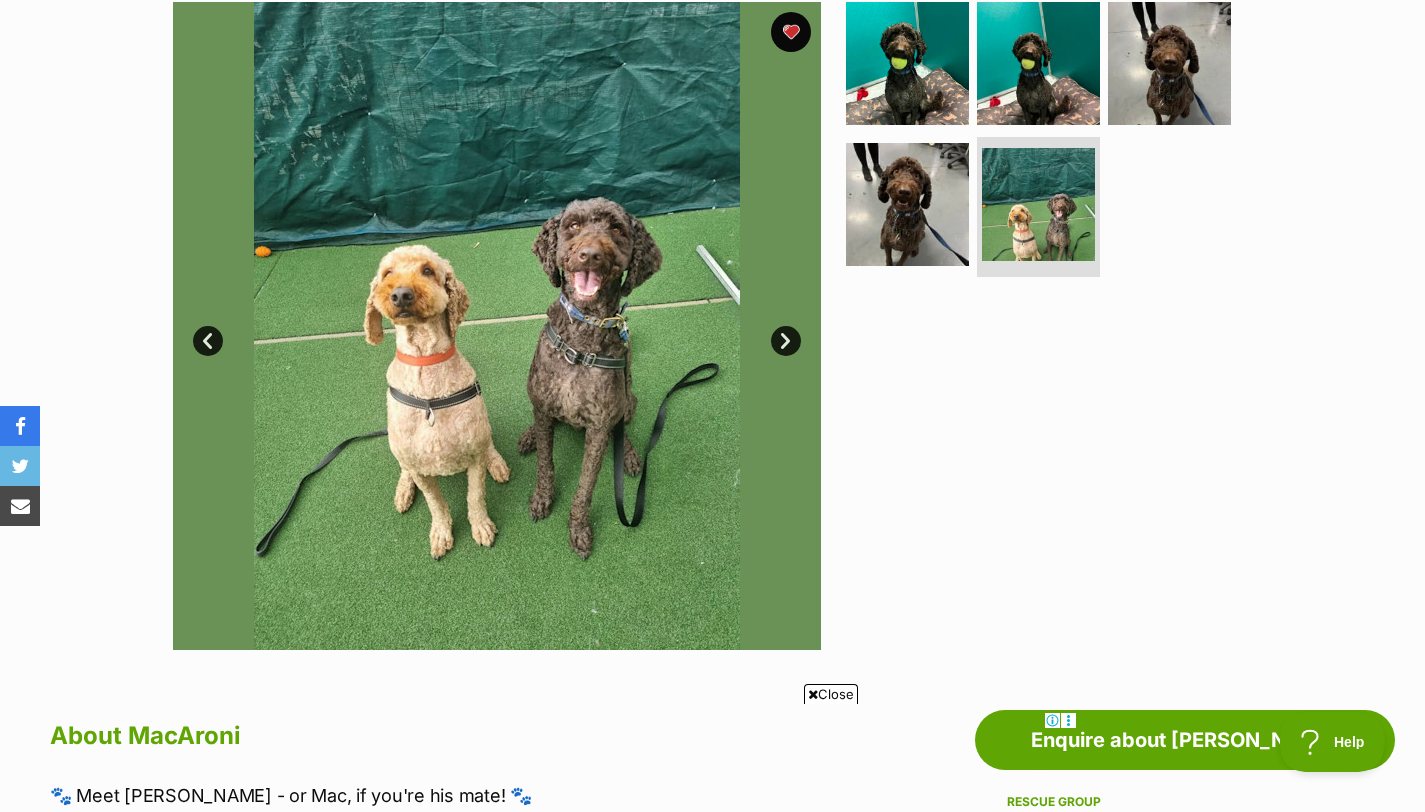 click on "Next" at bounding box center (786, 341) 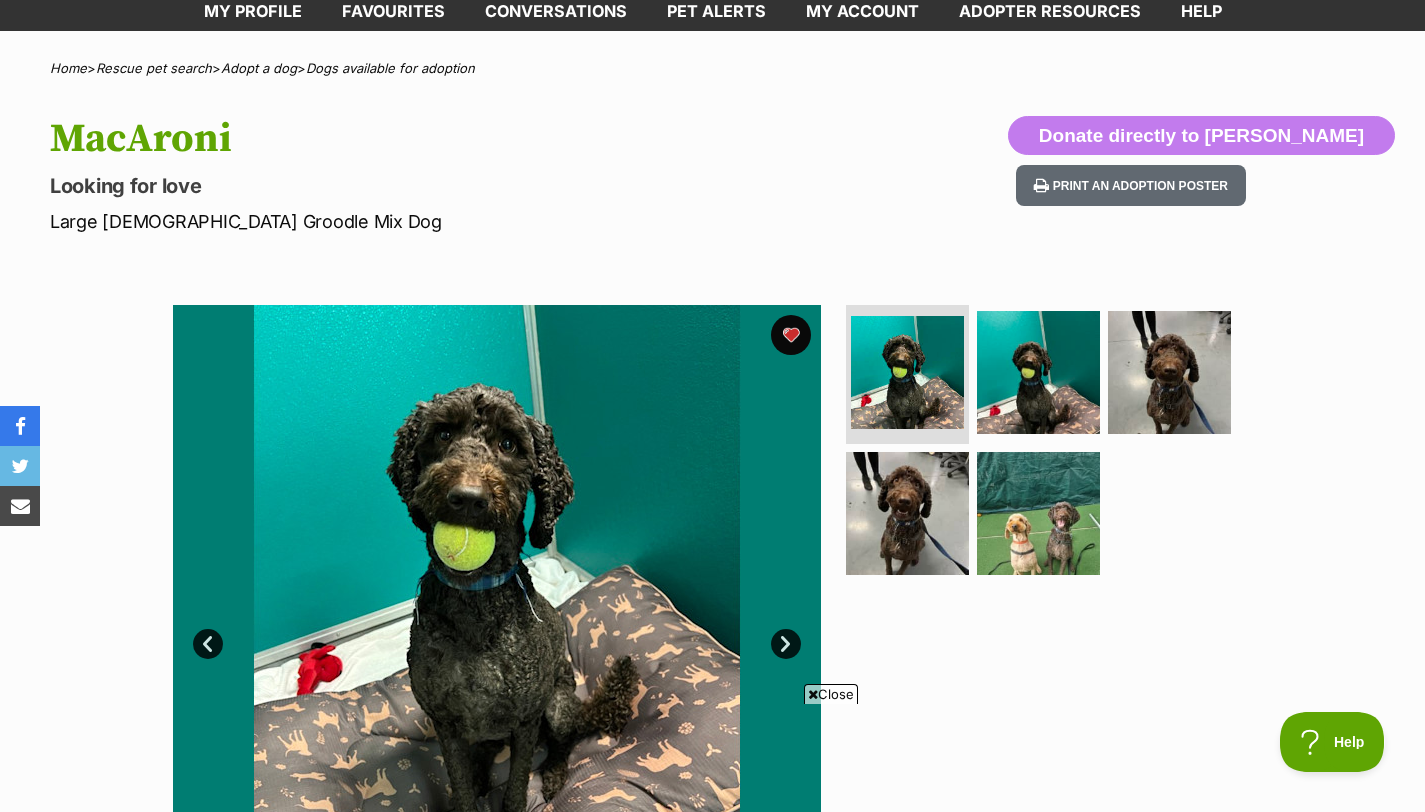 scroll, scrollTop: 0, scrollLeft: 0, axis: both 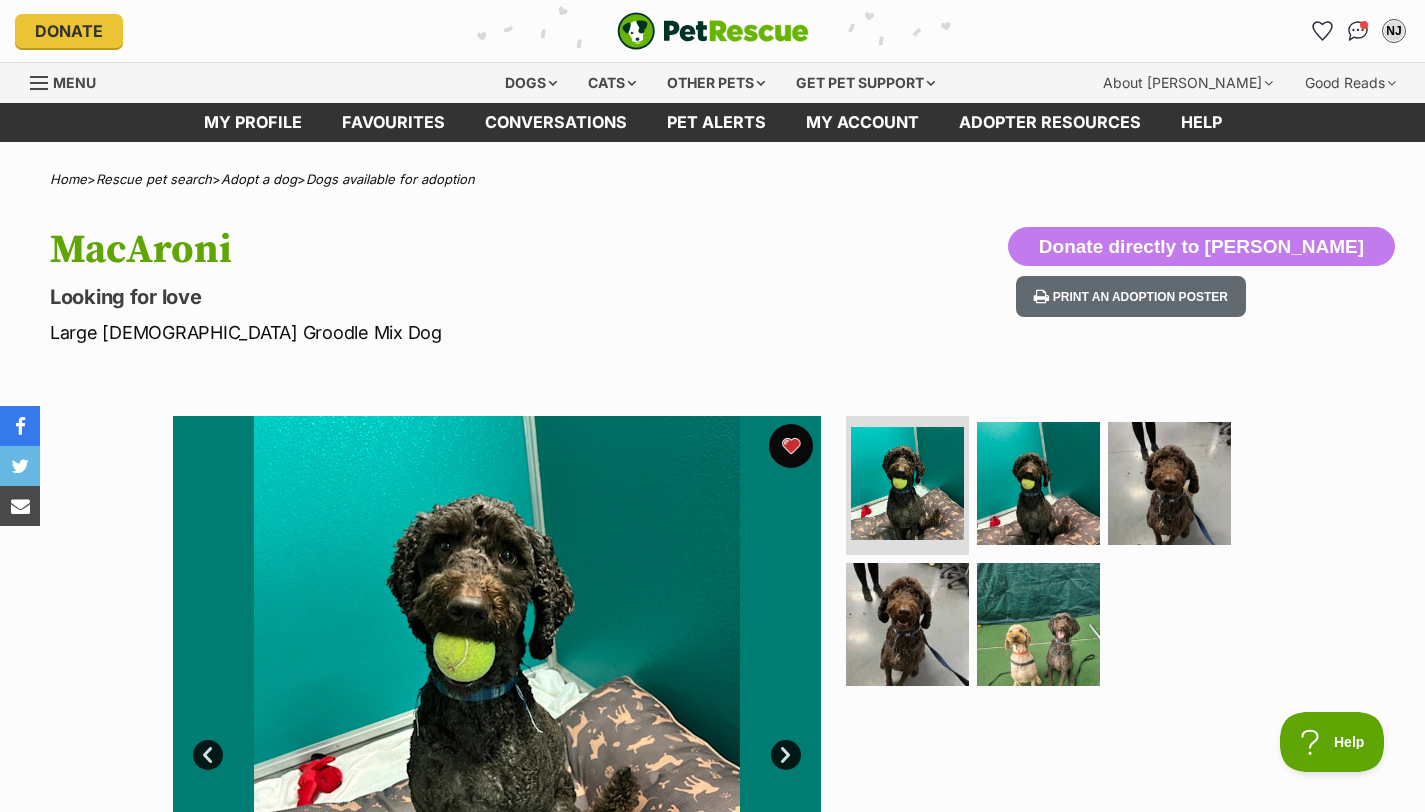 click at bounding box center (791, 446) 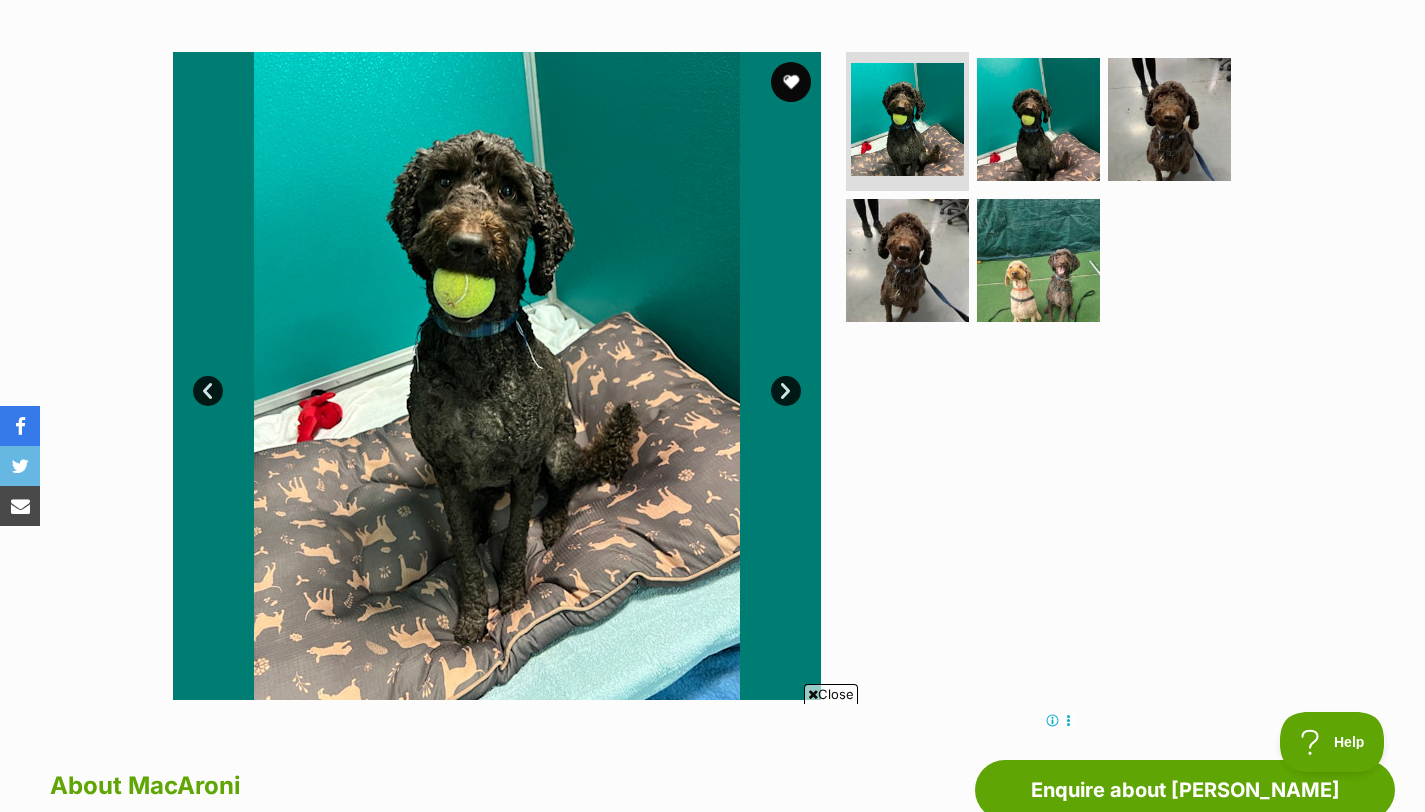 scroll, scrollTop: 740, scrollLeft: 0, axis: vertical 